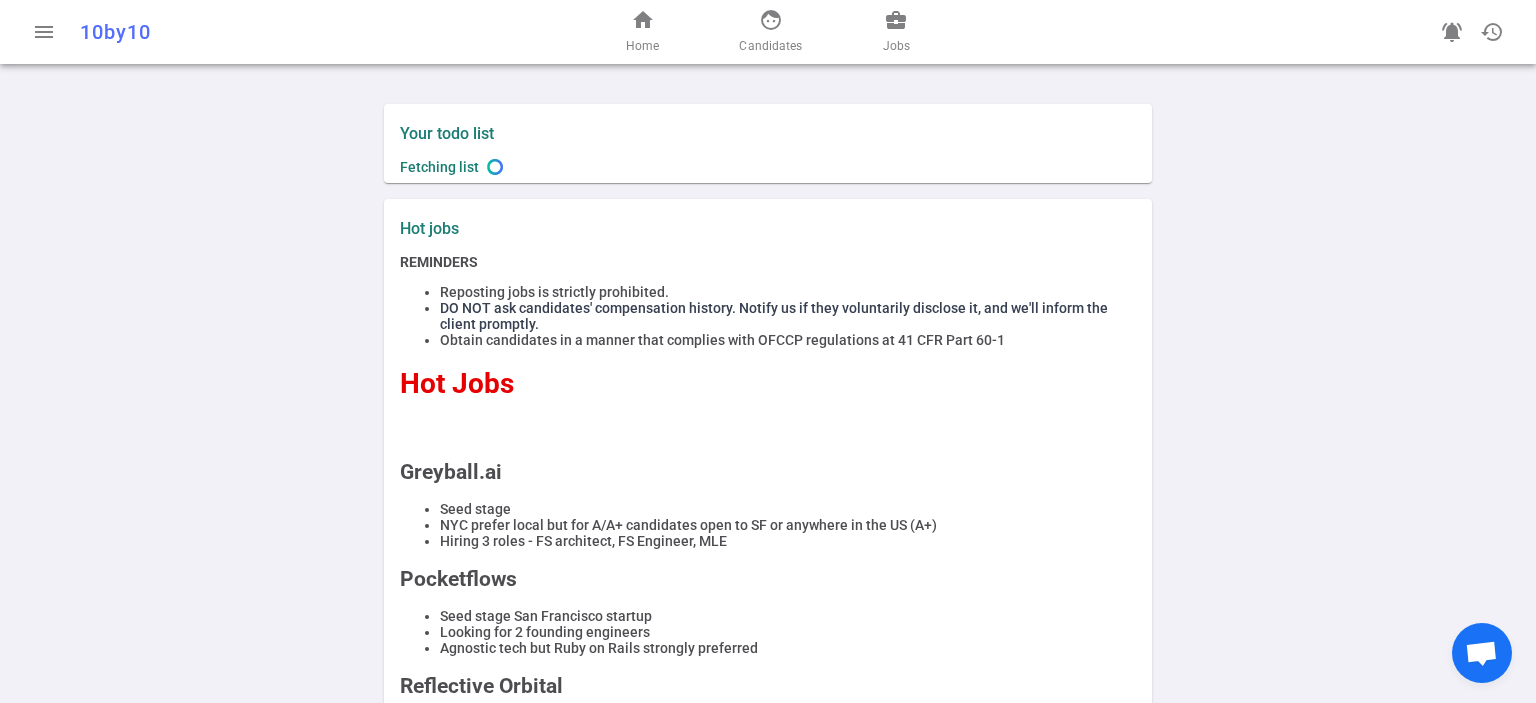 scroll, scrollTop: 0, scrollLeft: 0, axis: both 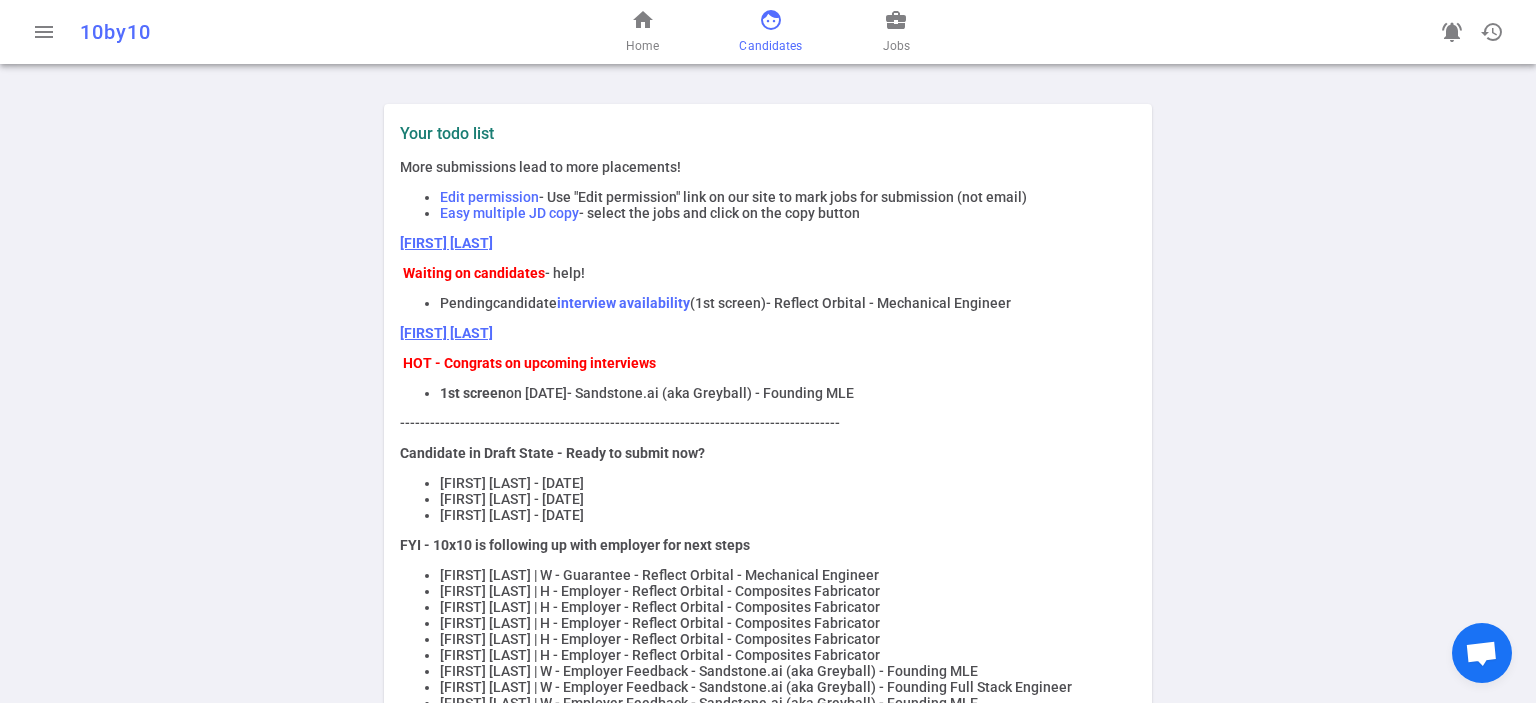 click on "face" at bounding box center [771, 20] 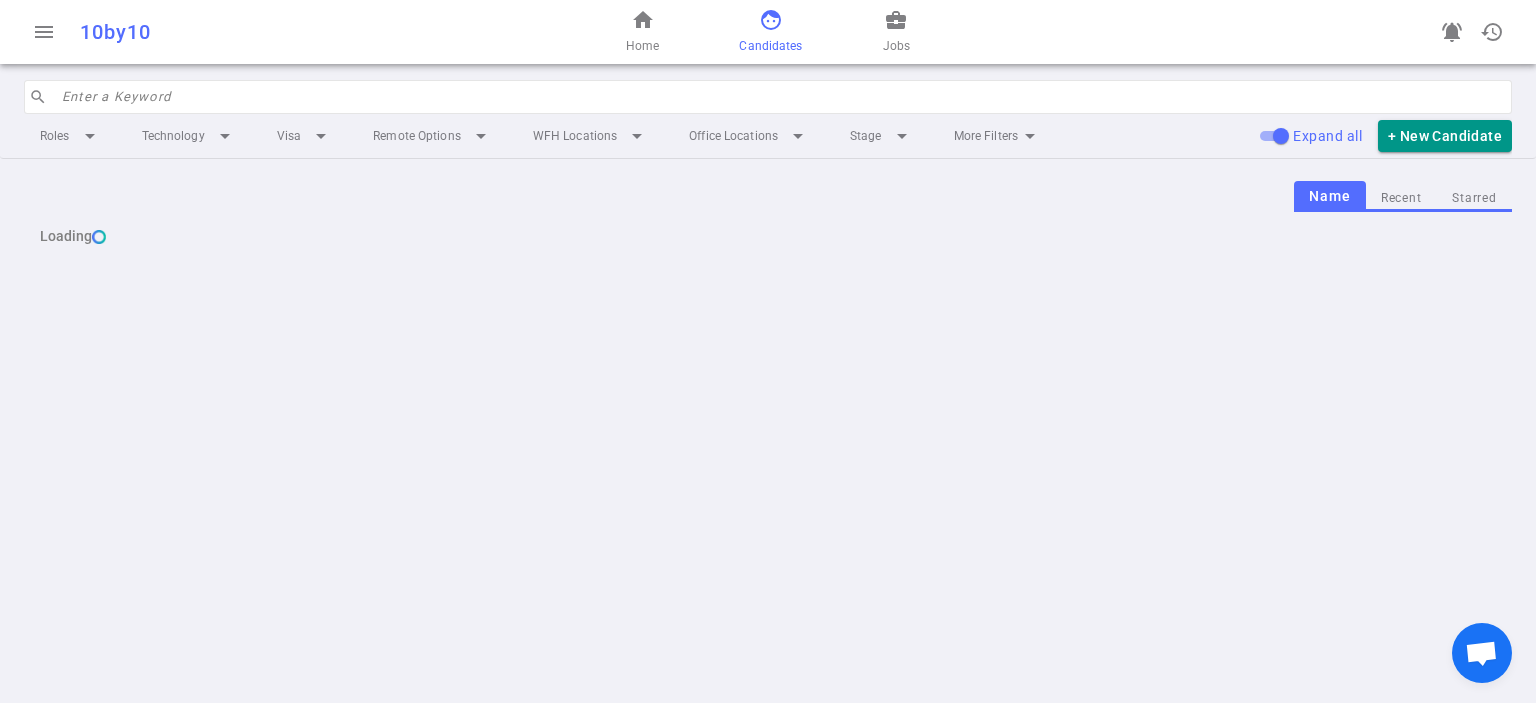click at bounding box center (781, 97) 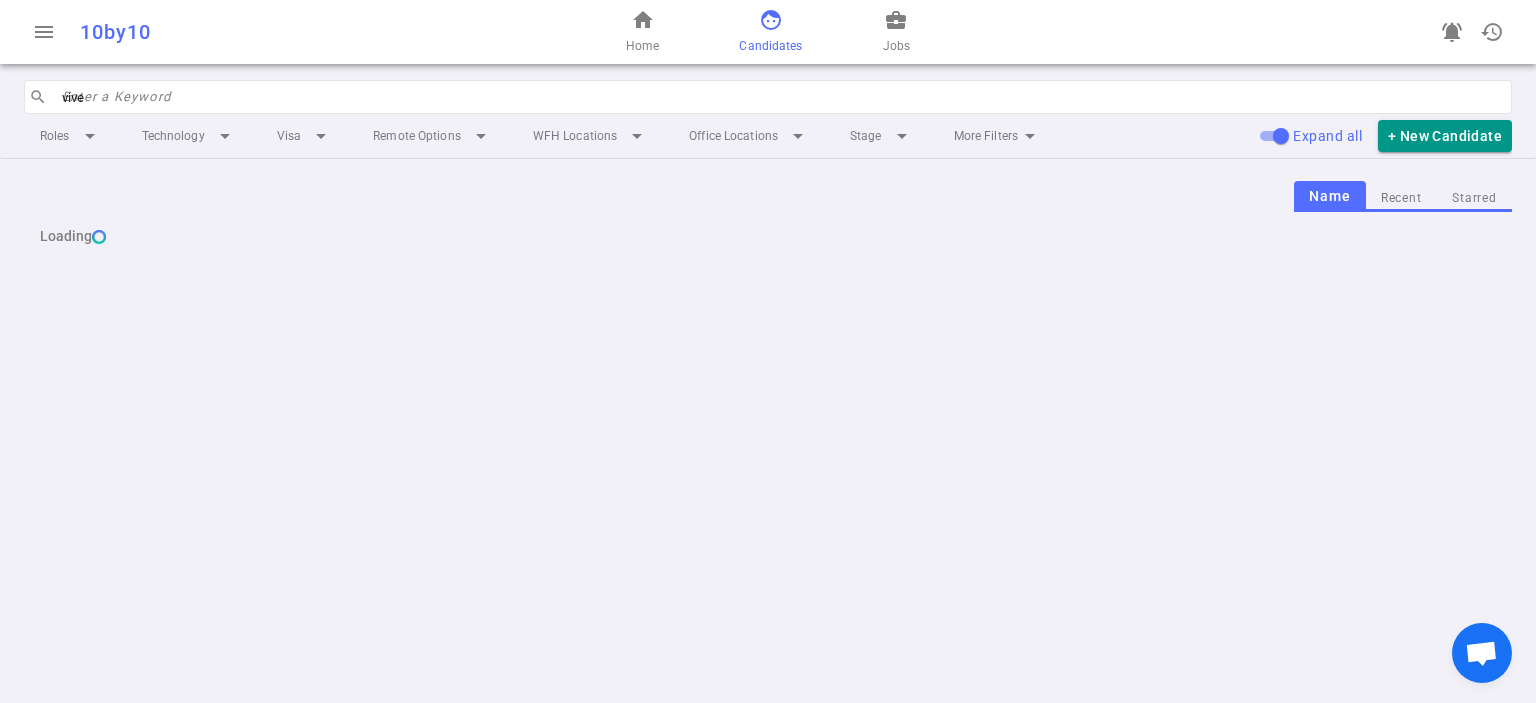 type on "[FIRST]" 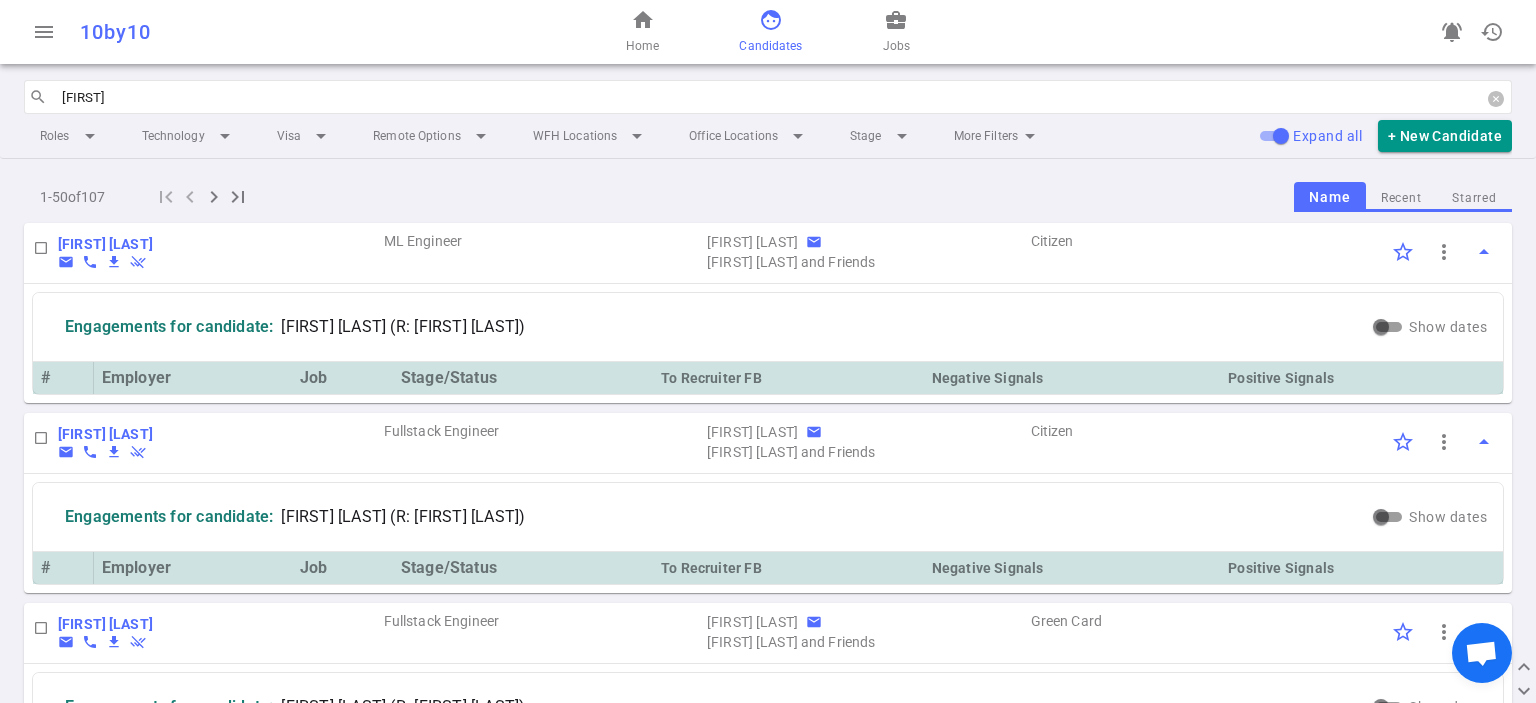 click on "[FIRST]" at bounding box center [781, 97] 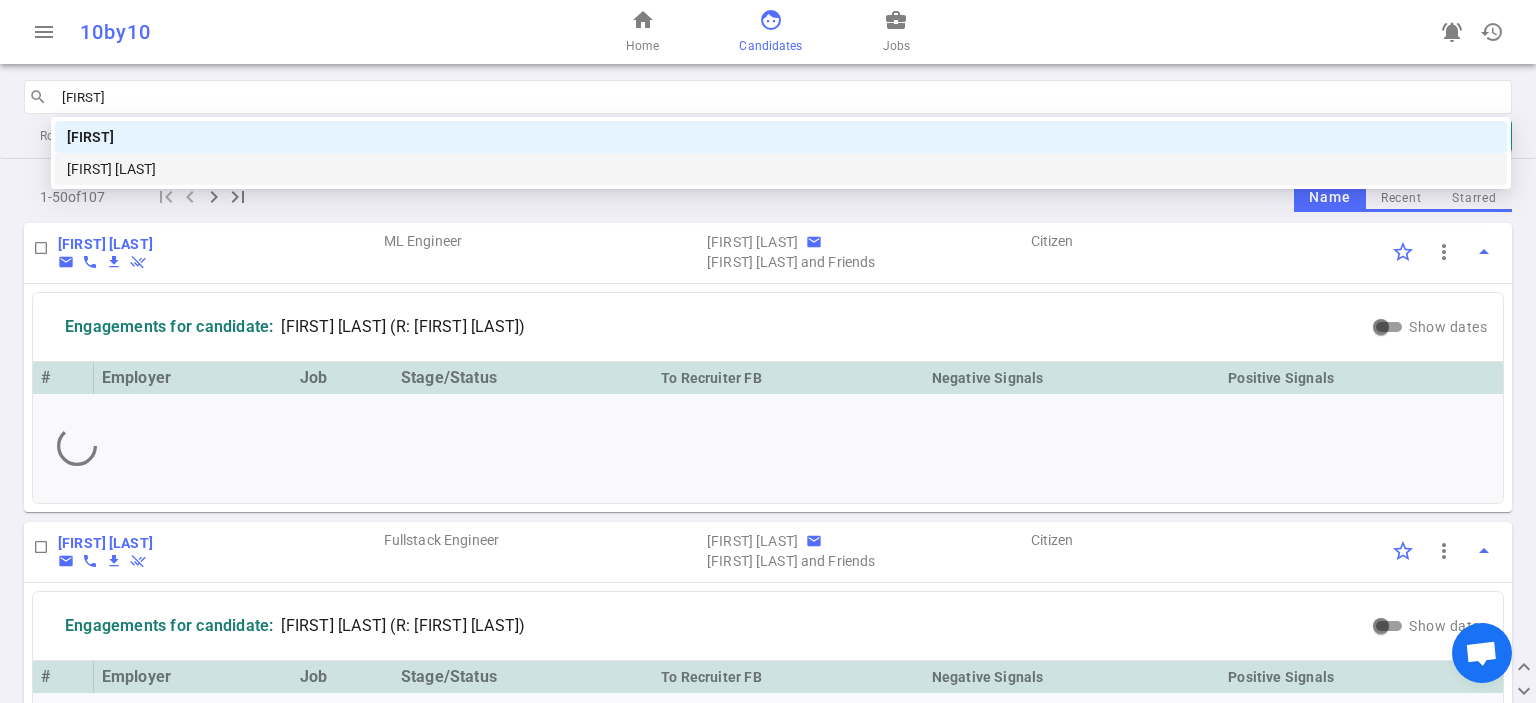 click on "[FIRST] [LAST]" at bounding box center (781, 169) 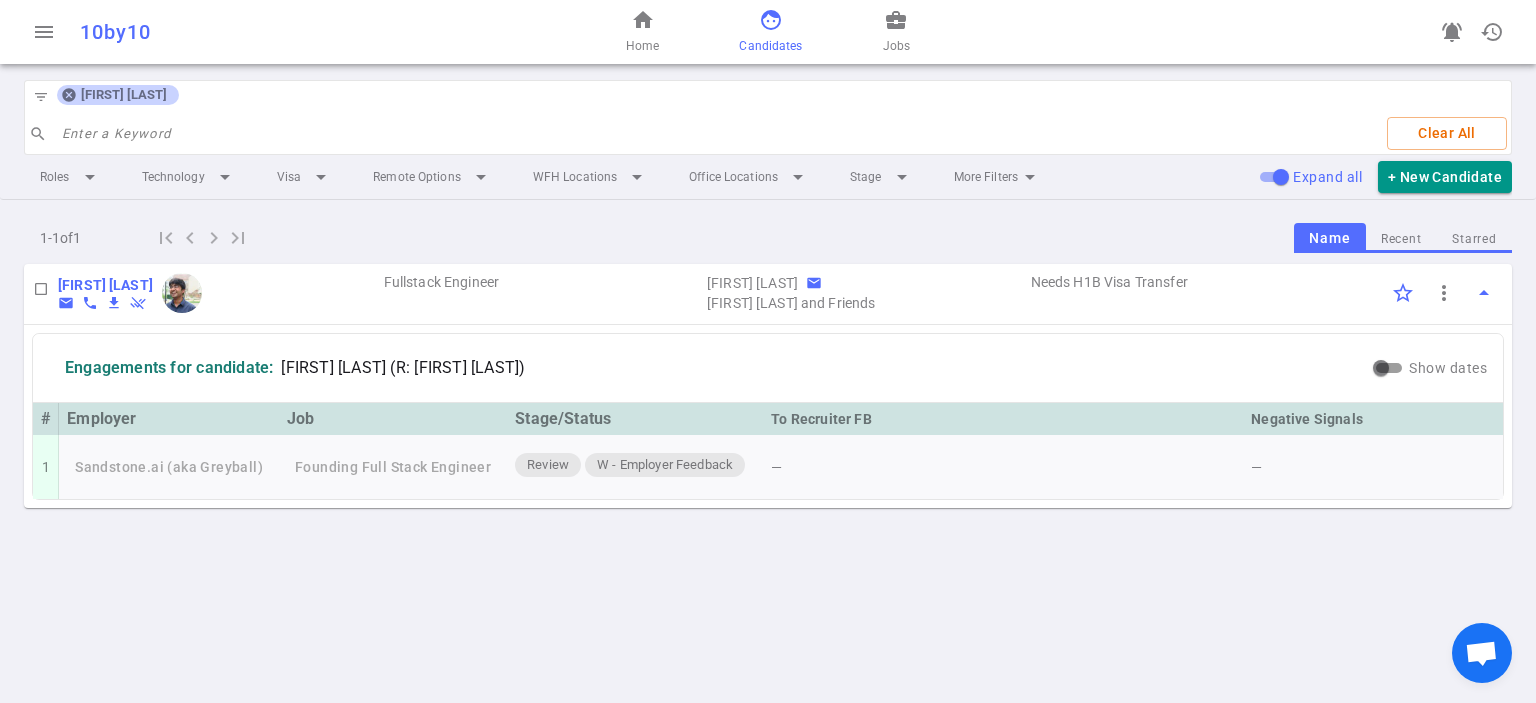 click 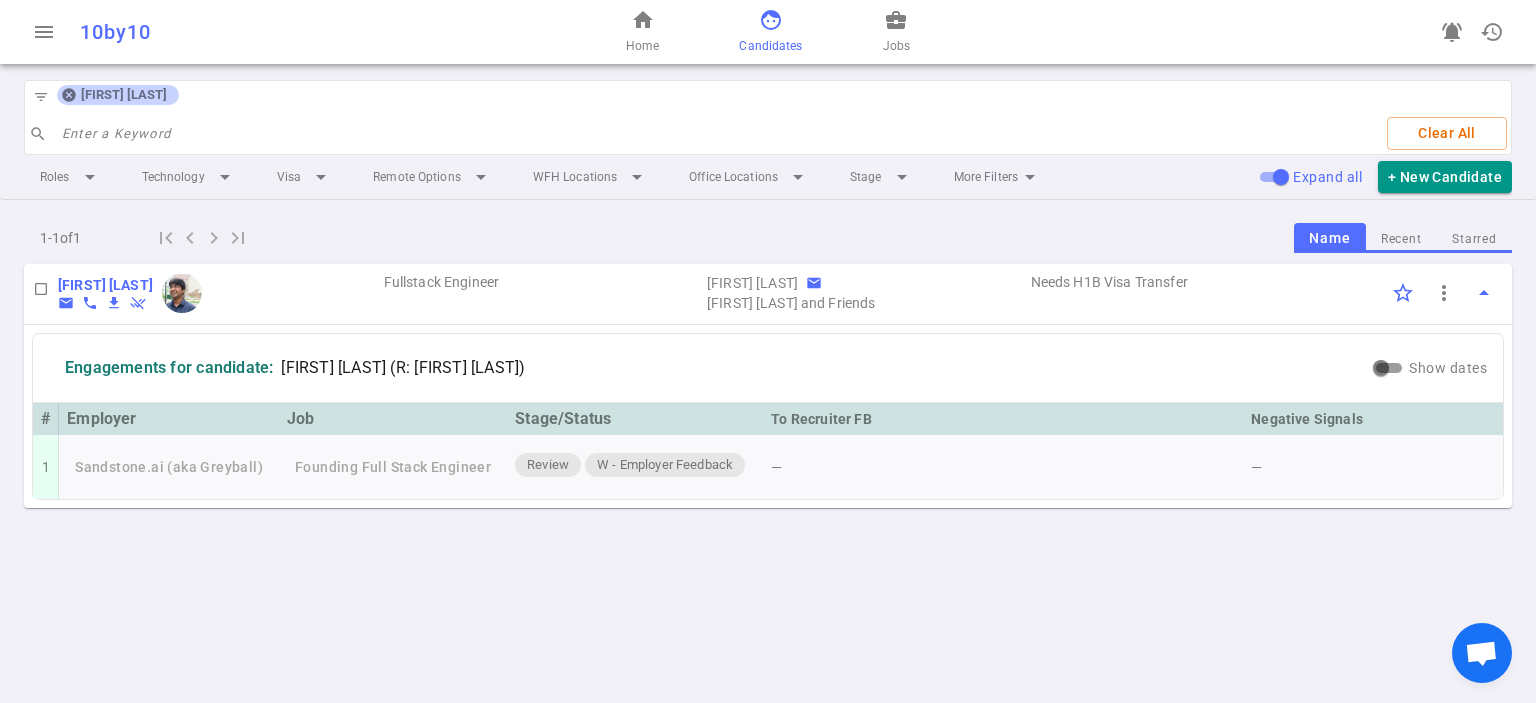 click at bounding box center (717, 134) 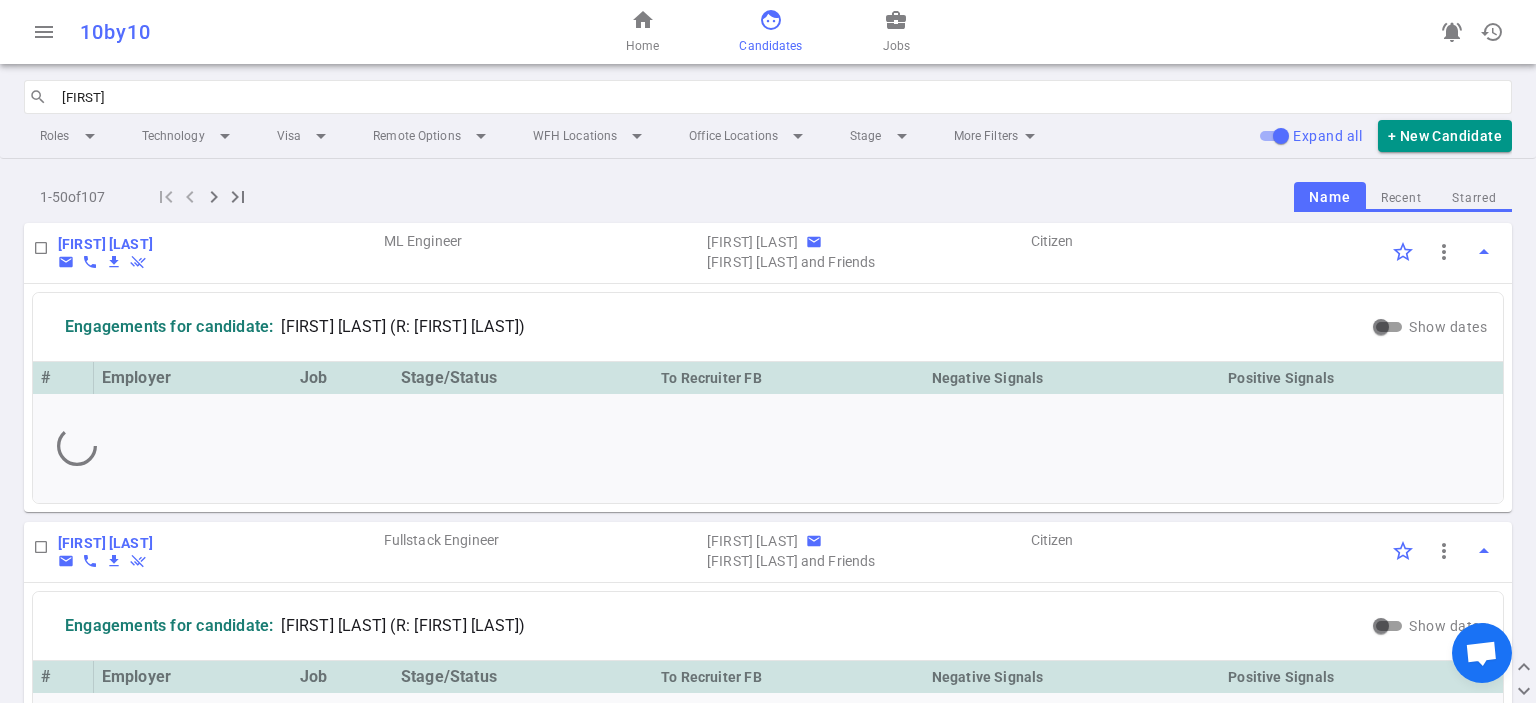 type on "sean" 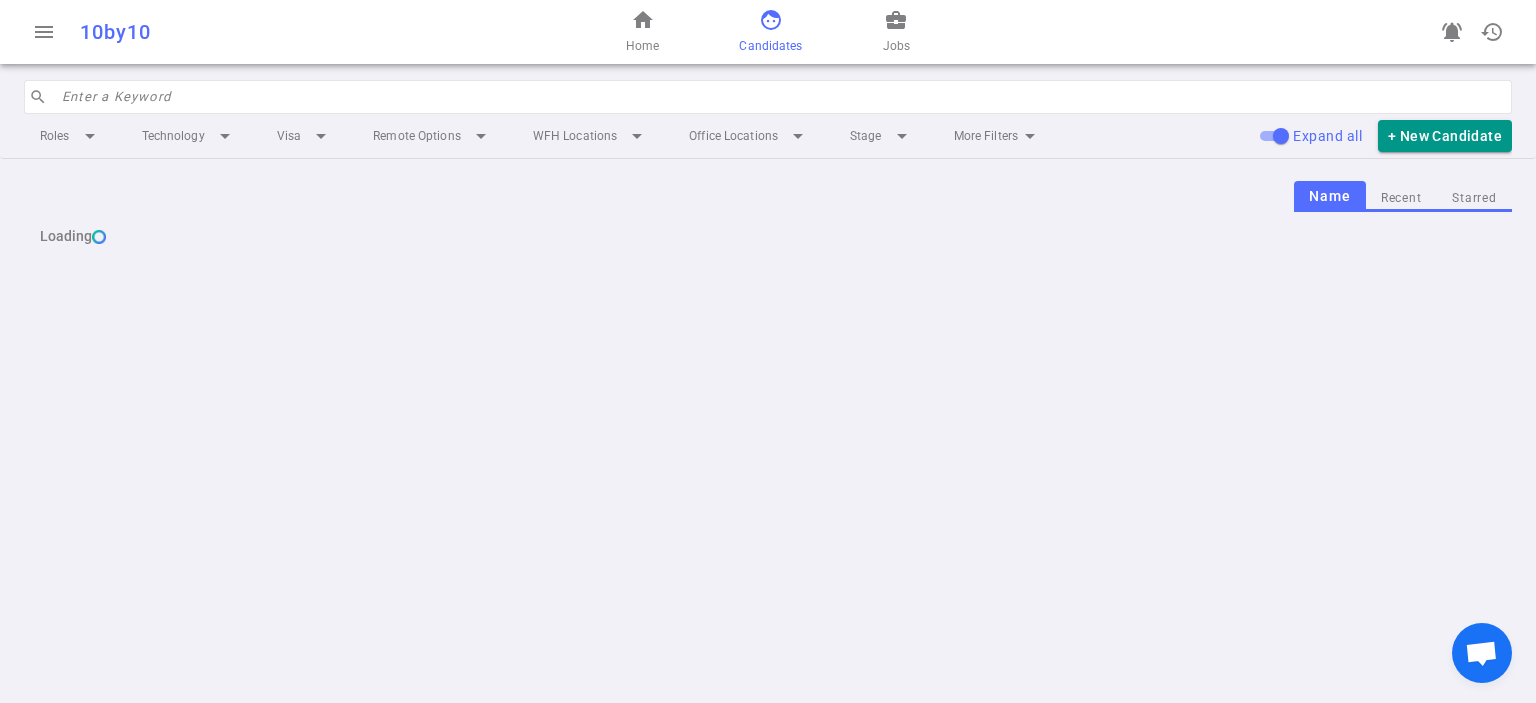 scroll, scrollTop: 0, scrollLeft: 0, axis: both 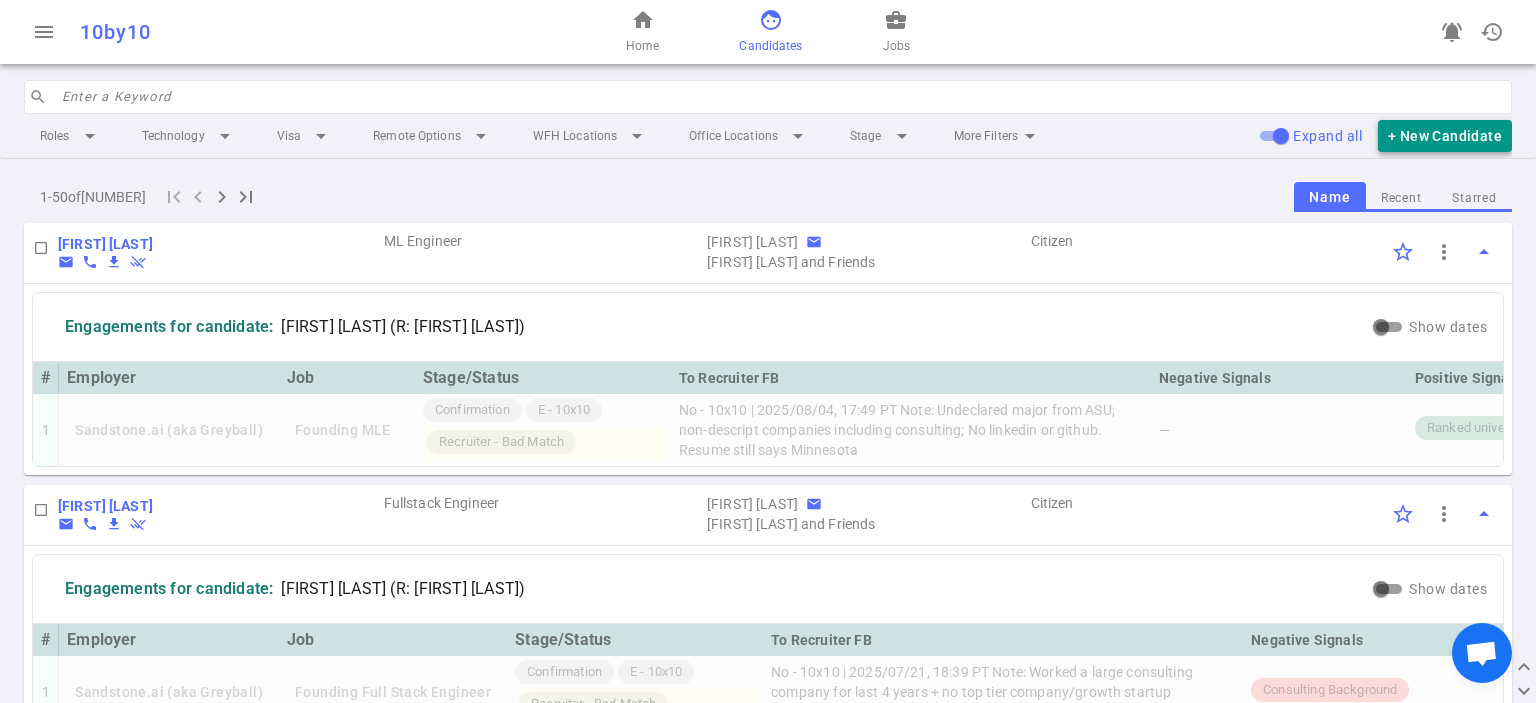 click on "+ New Candidate" at bounding box center (1445, 136) 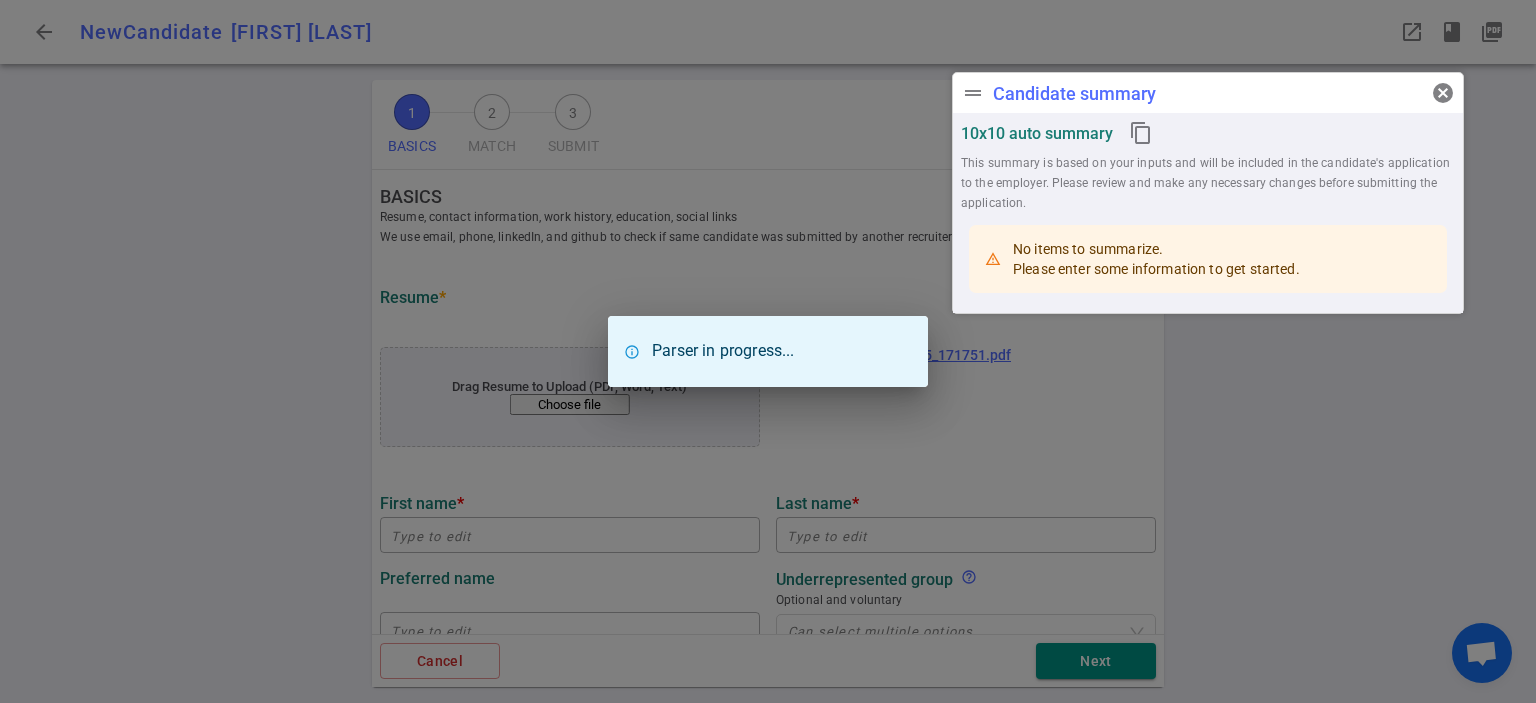 type on "[CITY]" 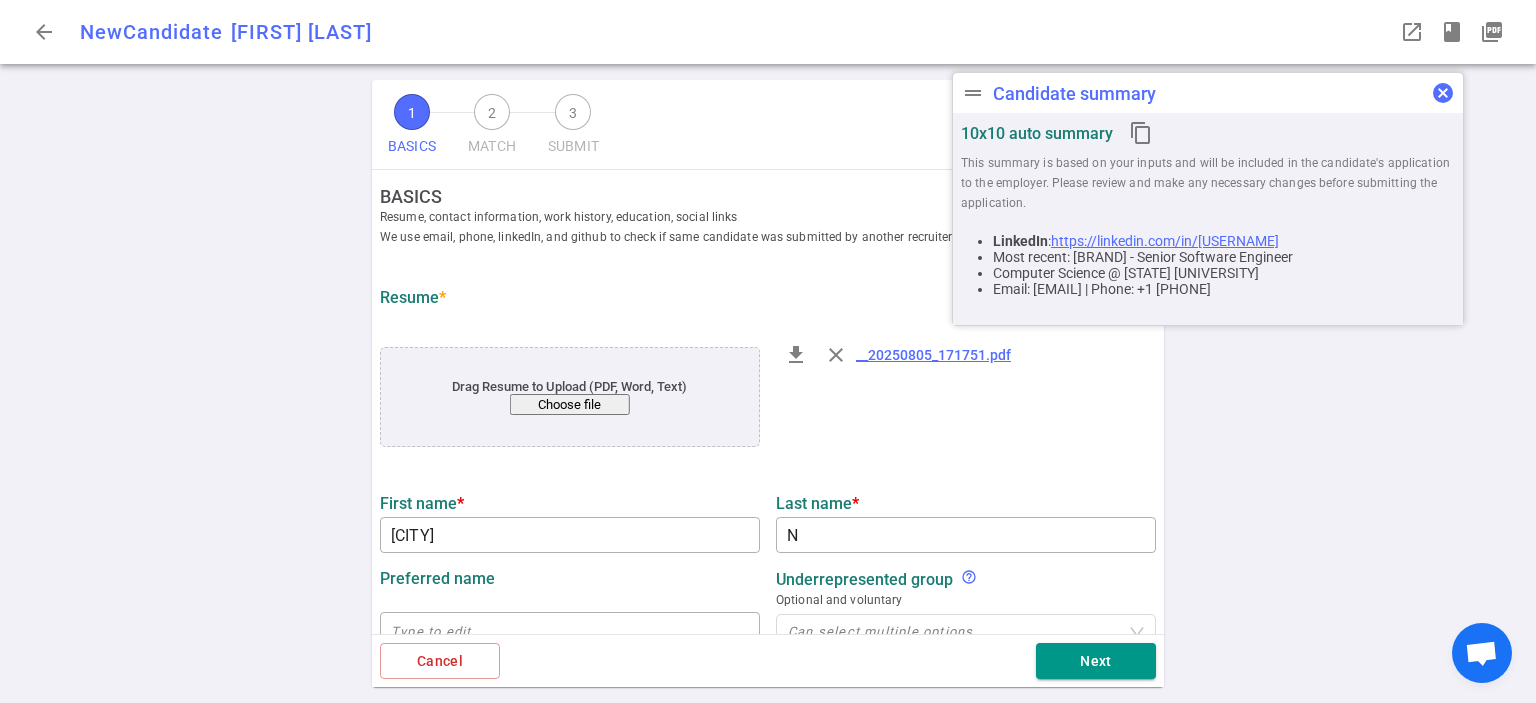 click on "cancel" at bounding box center [1443, 93] 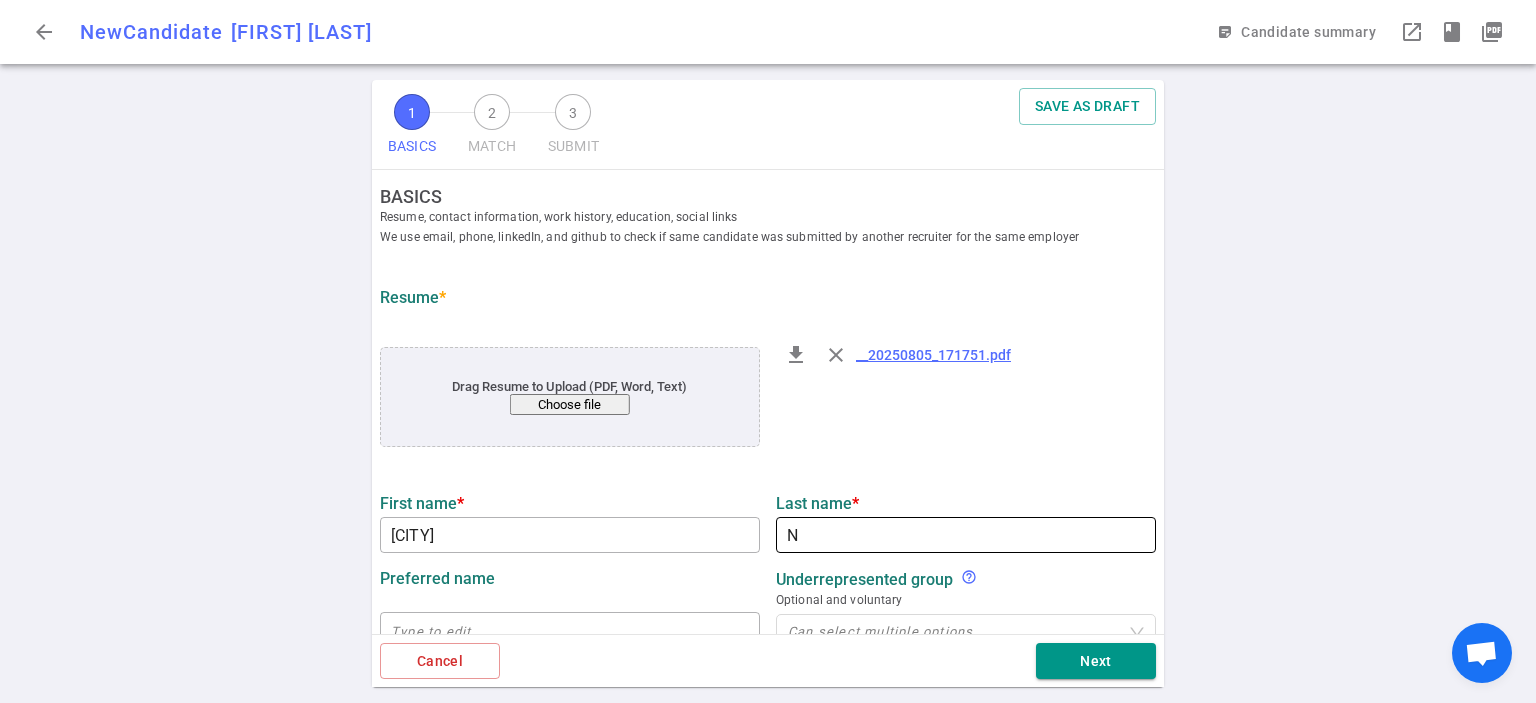 click on "N" at bounding box center [966, 535] 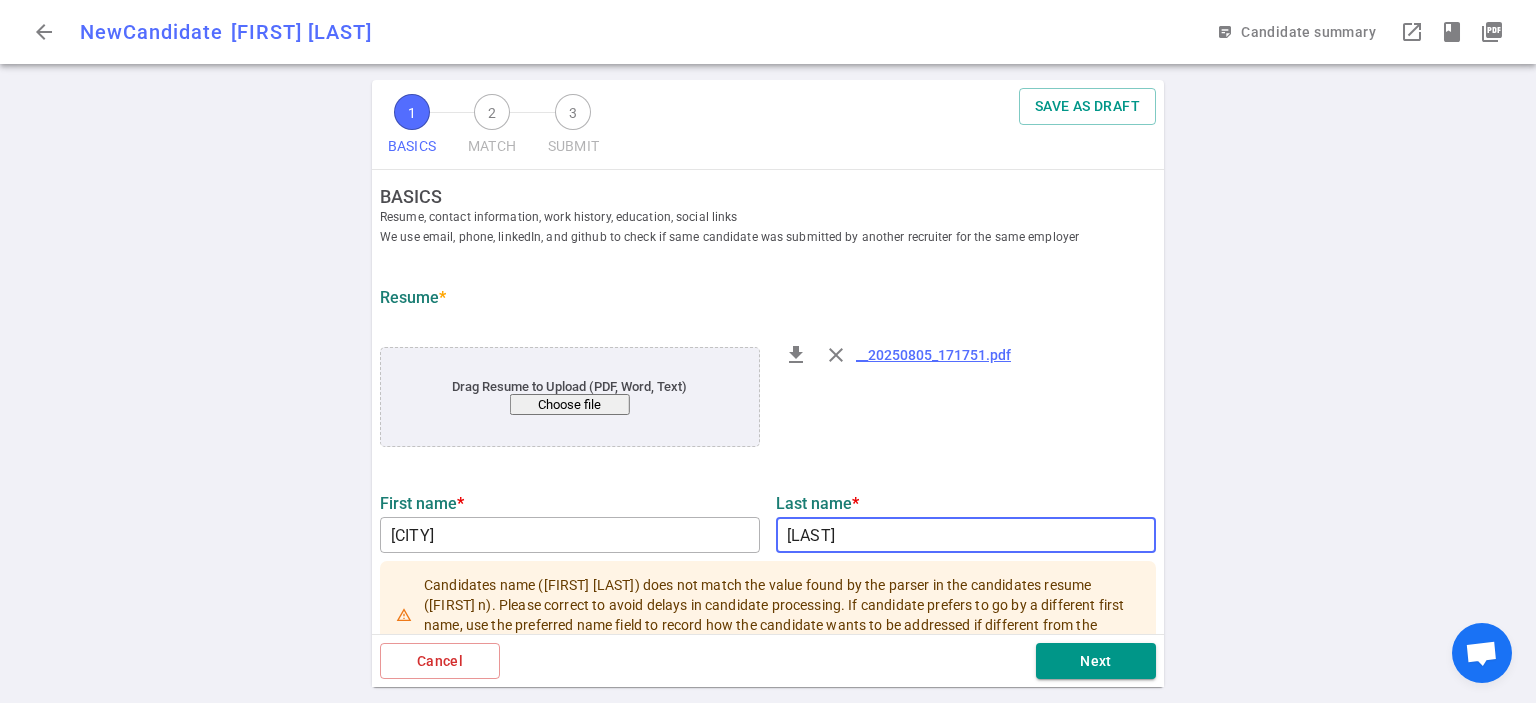 type on "N" 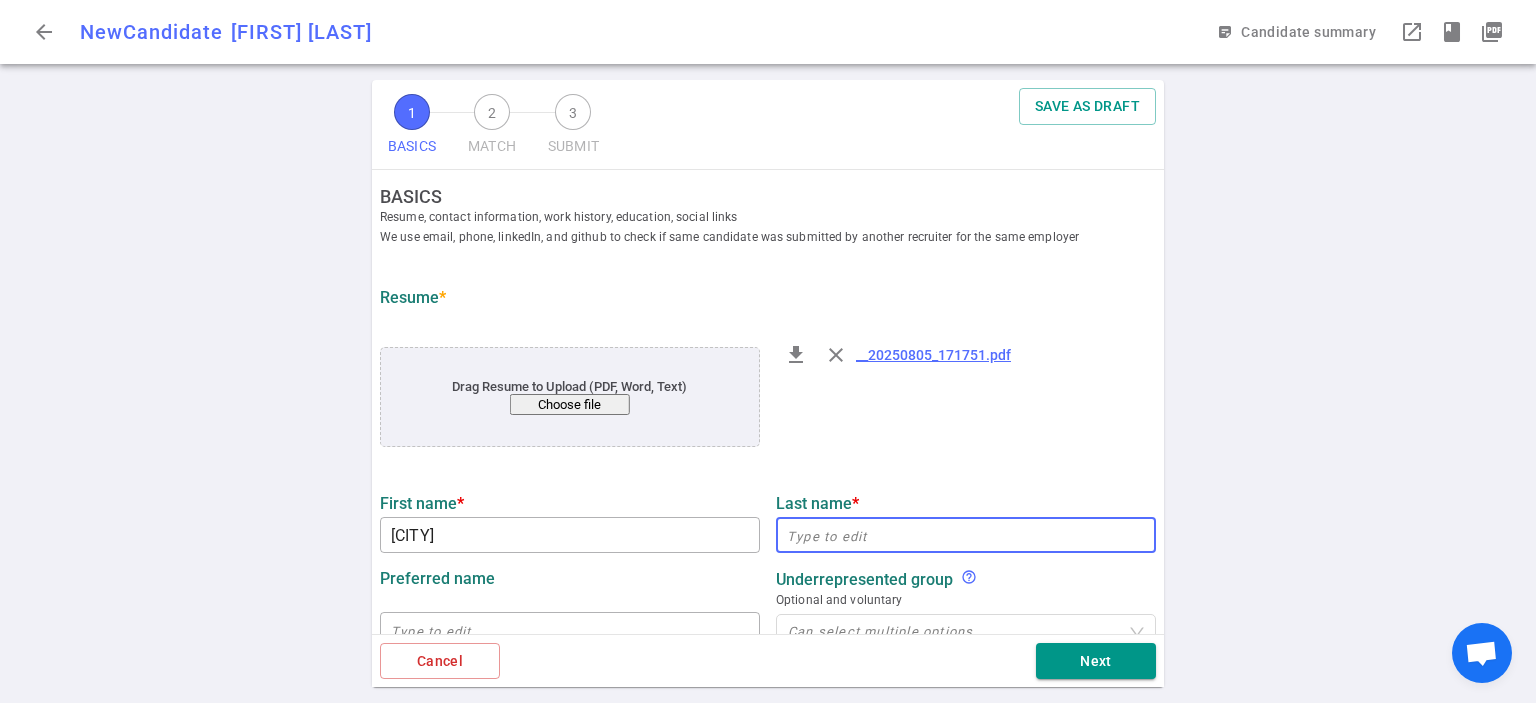 type on "[LAST]" 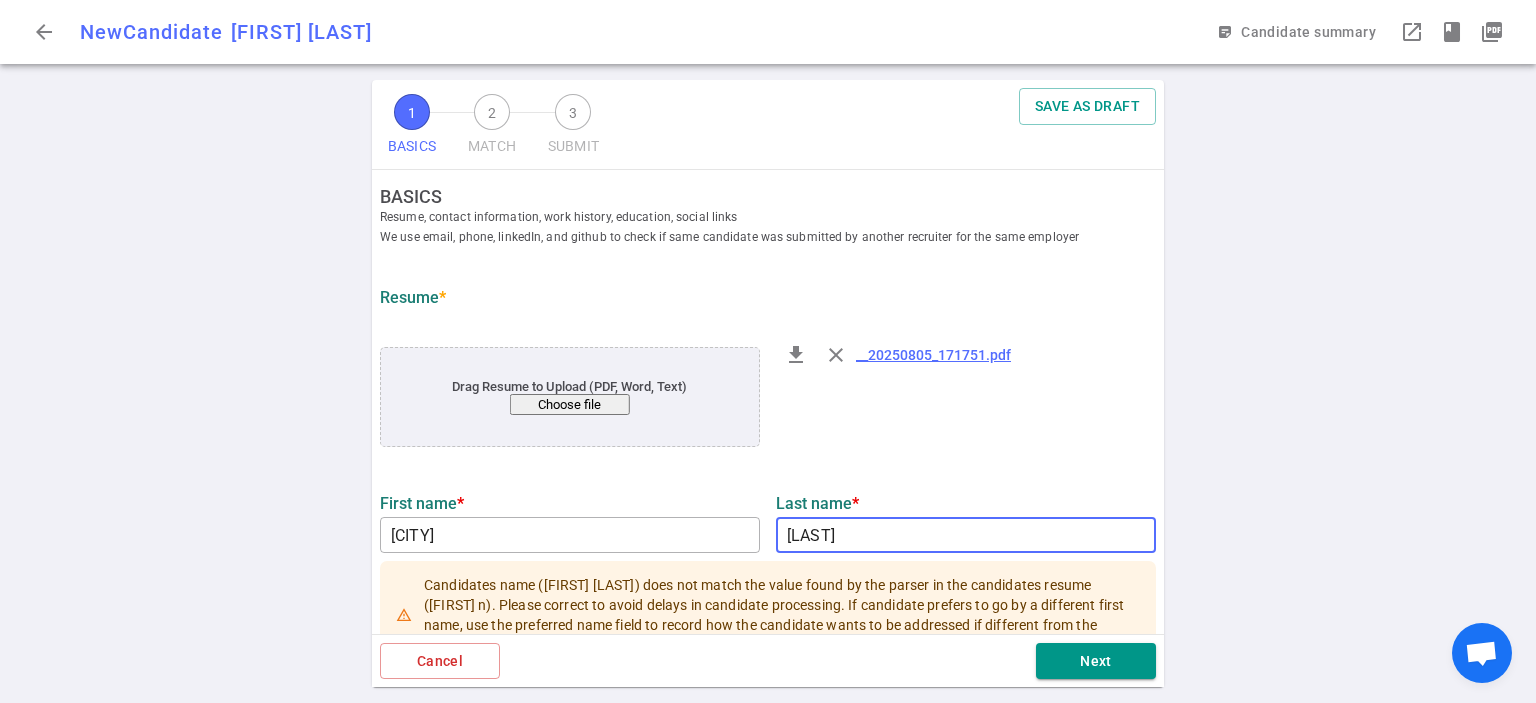scroll, scrollTop: 100, scrollLeft: 0, axis: vertical 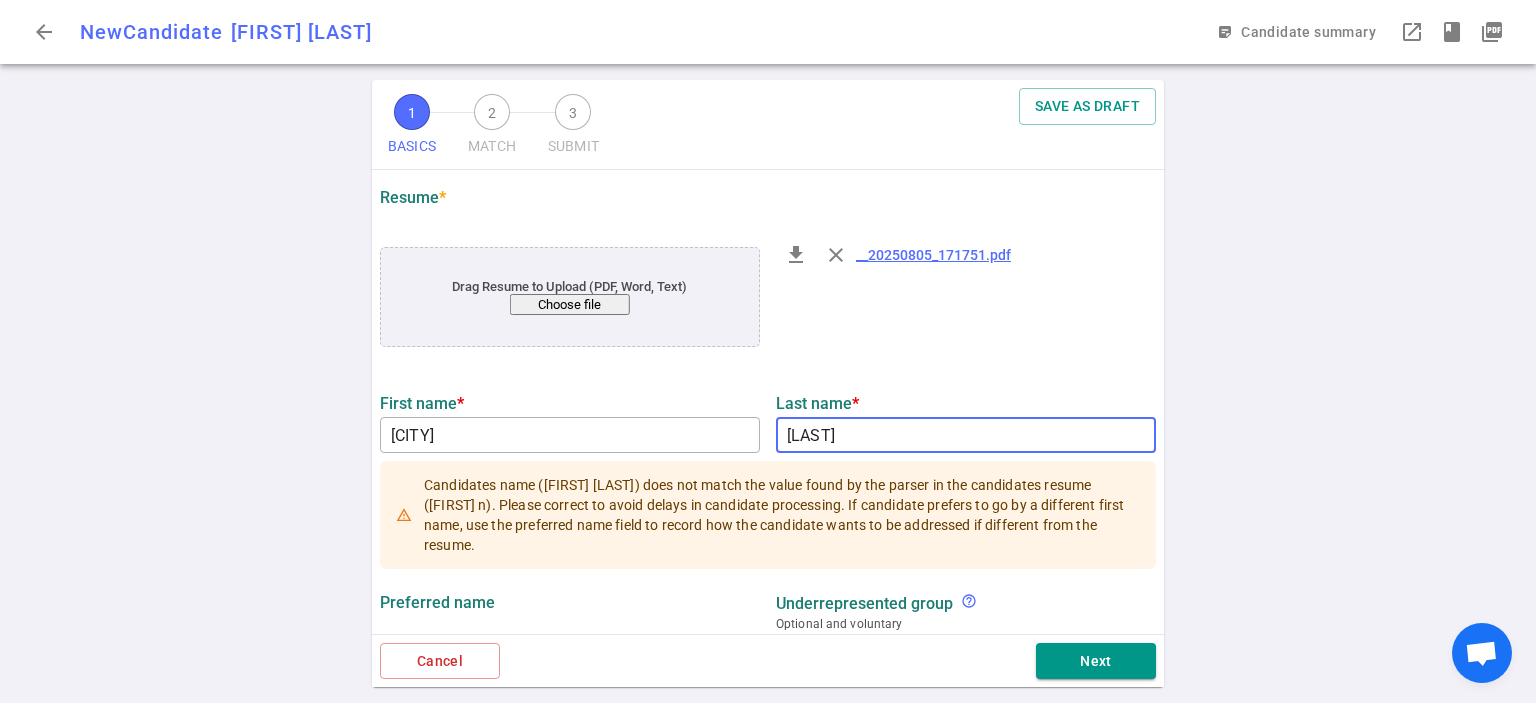 click on "Preferred name" at bounding box center (570, 602) 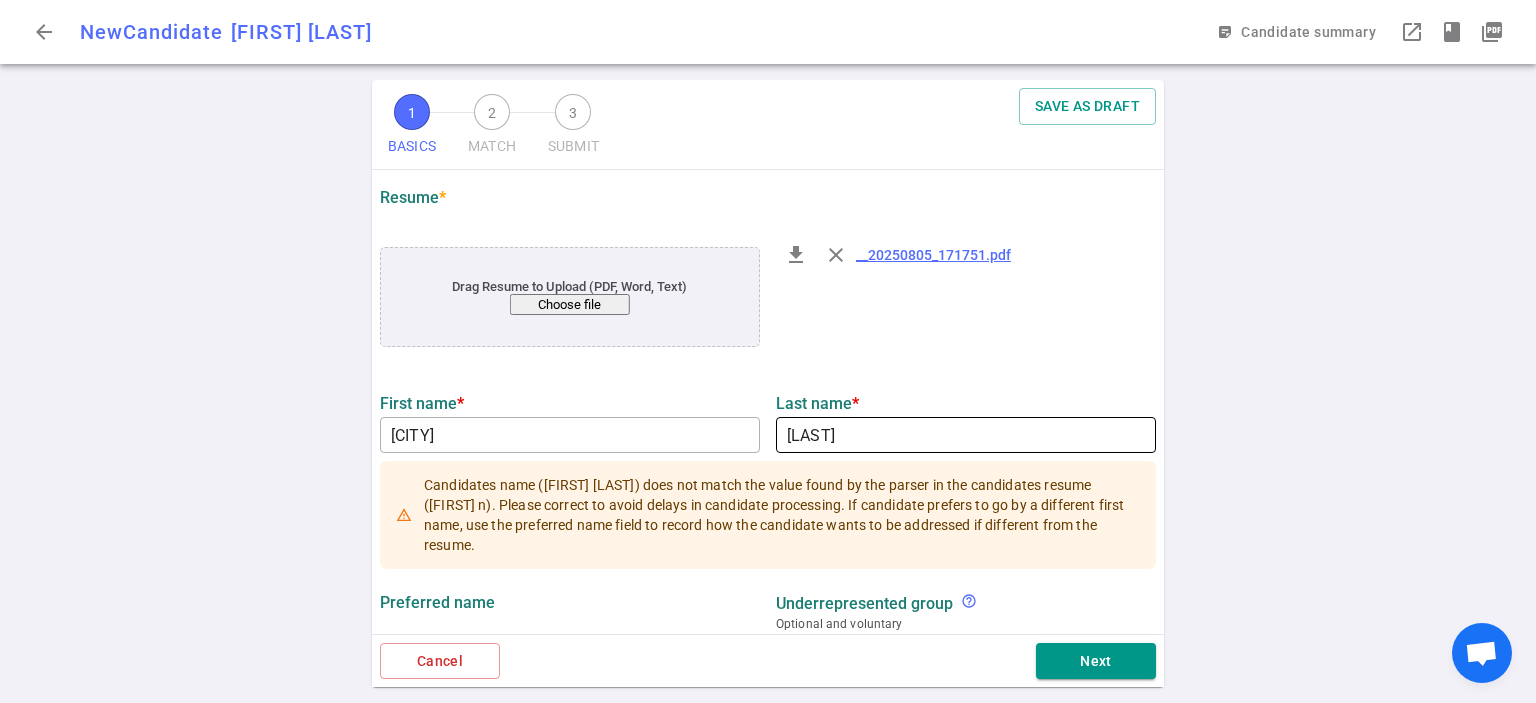 drag, startPoint x: 797, startPoint y: 435, endPoint x: 812, endPoint y: 435, distance: 15 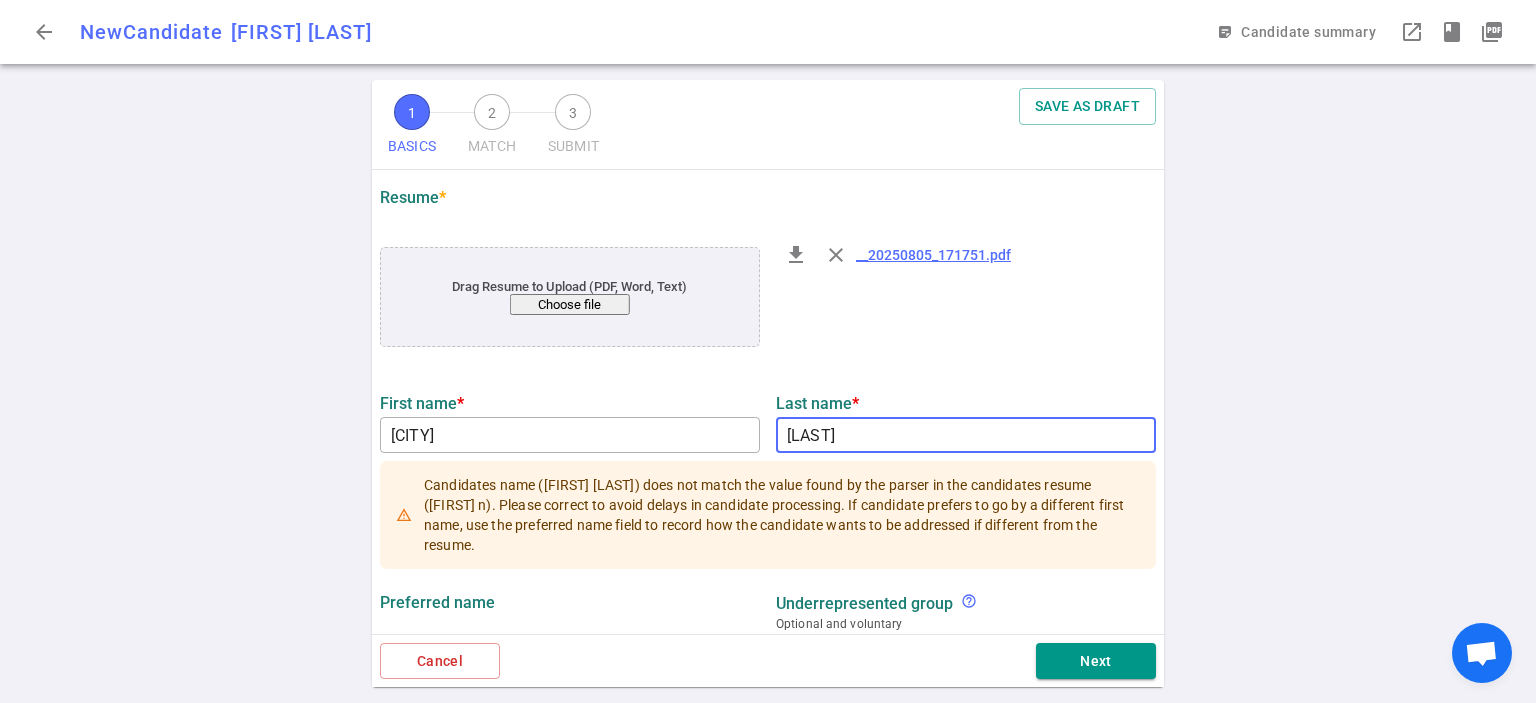 type on "[LAST]" 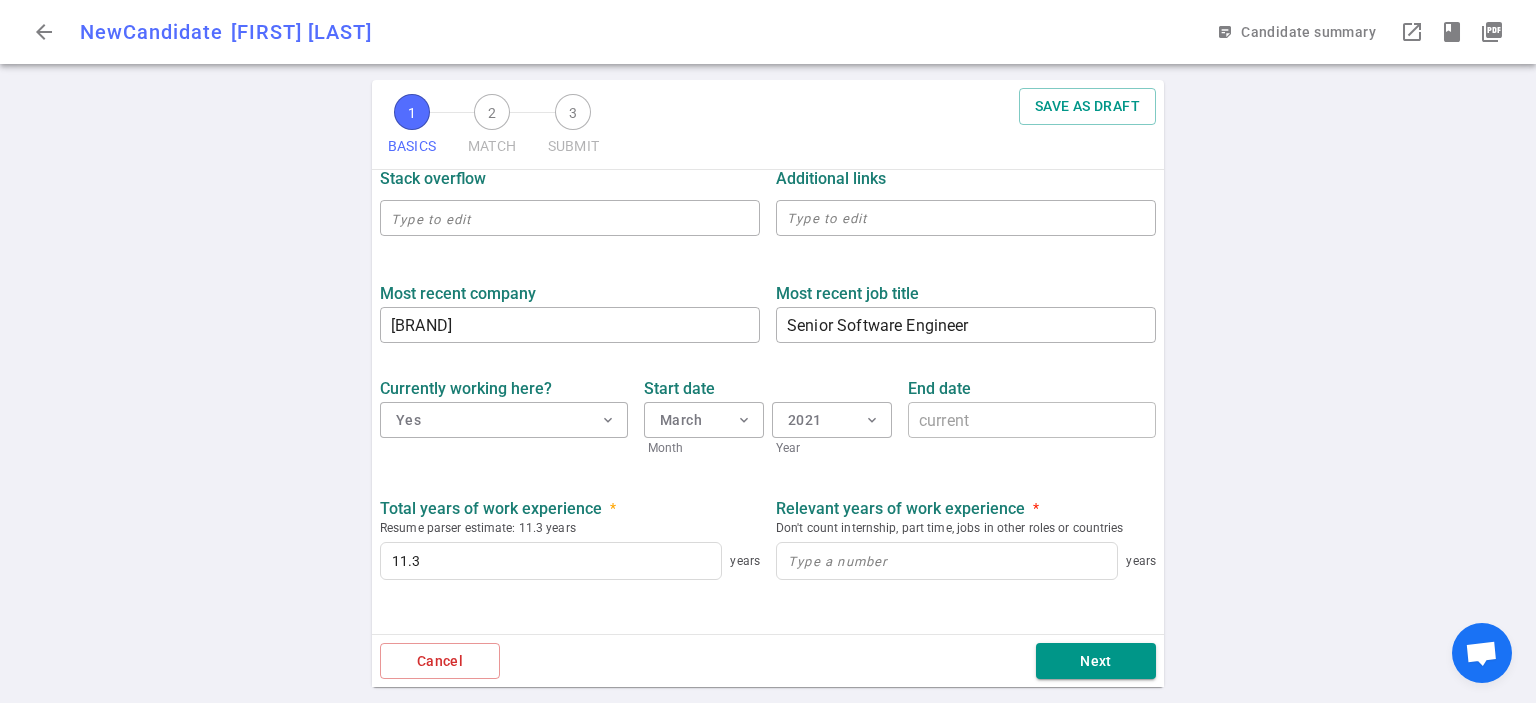 scroll, scrollTop: 900, scrollLeft: 0, axis: vertical 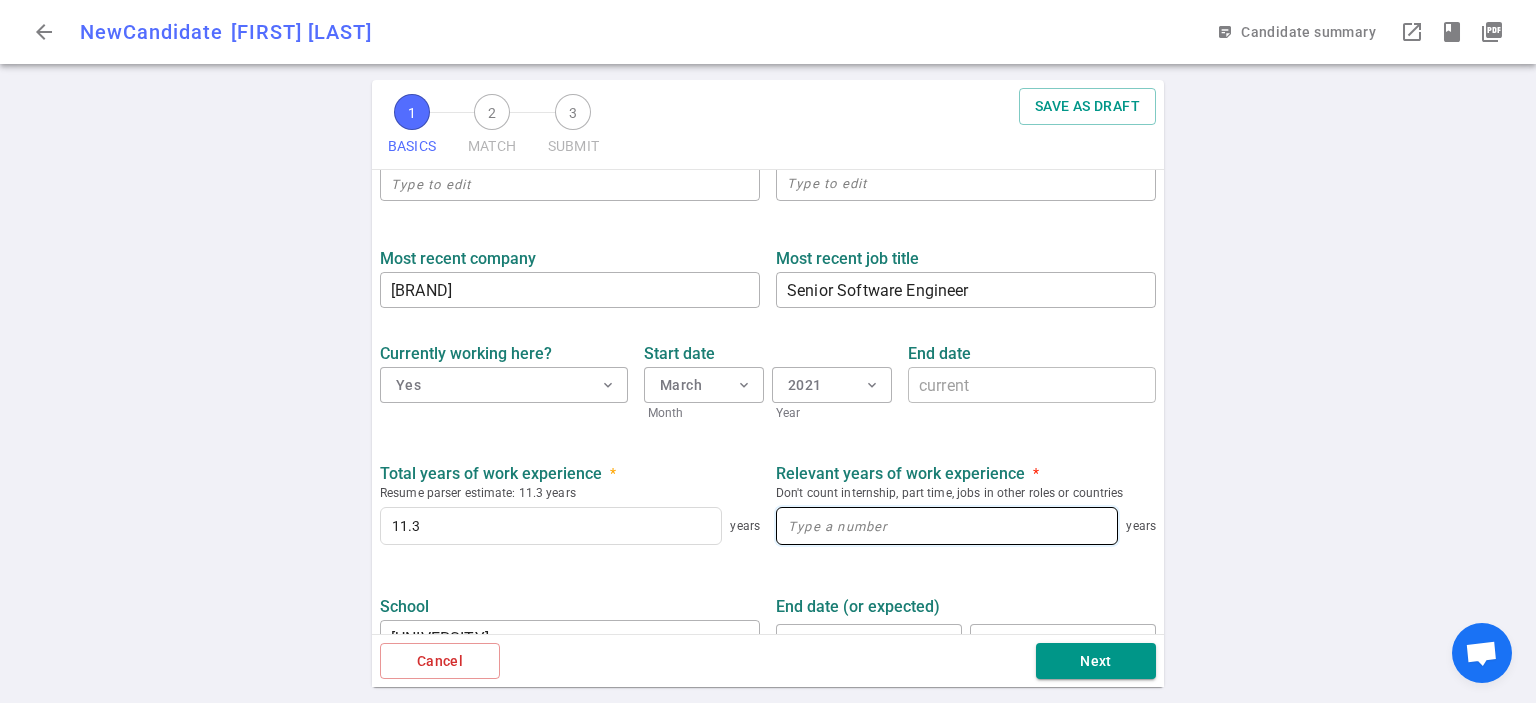 click at bounding box center (947, 526) 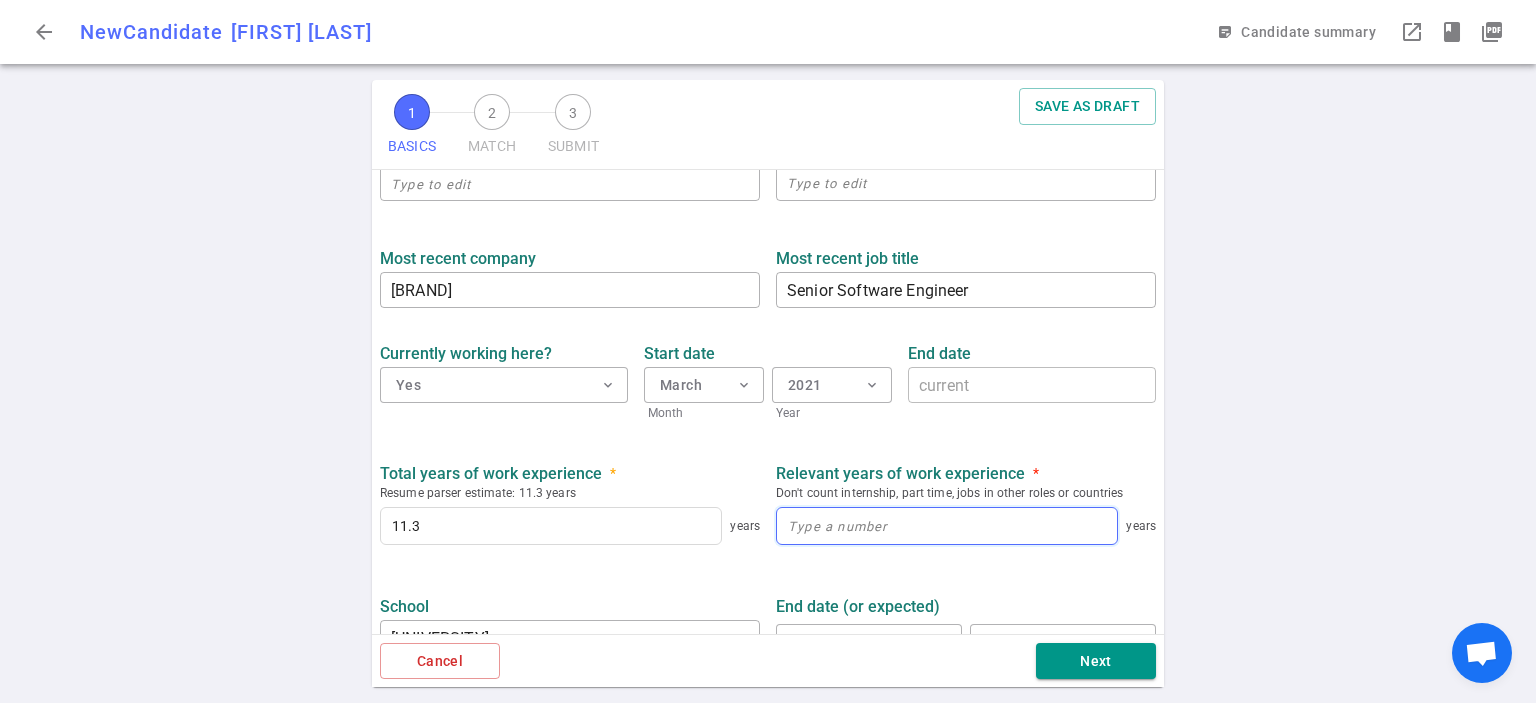 click at bounding box center [947, 526] 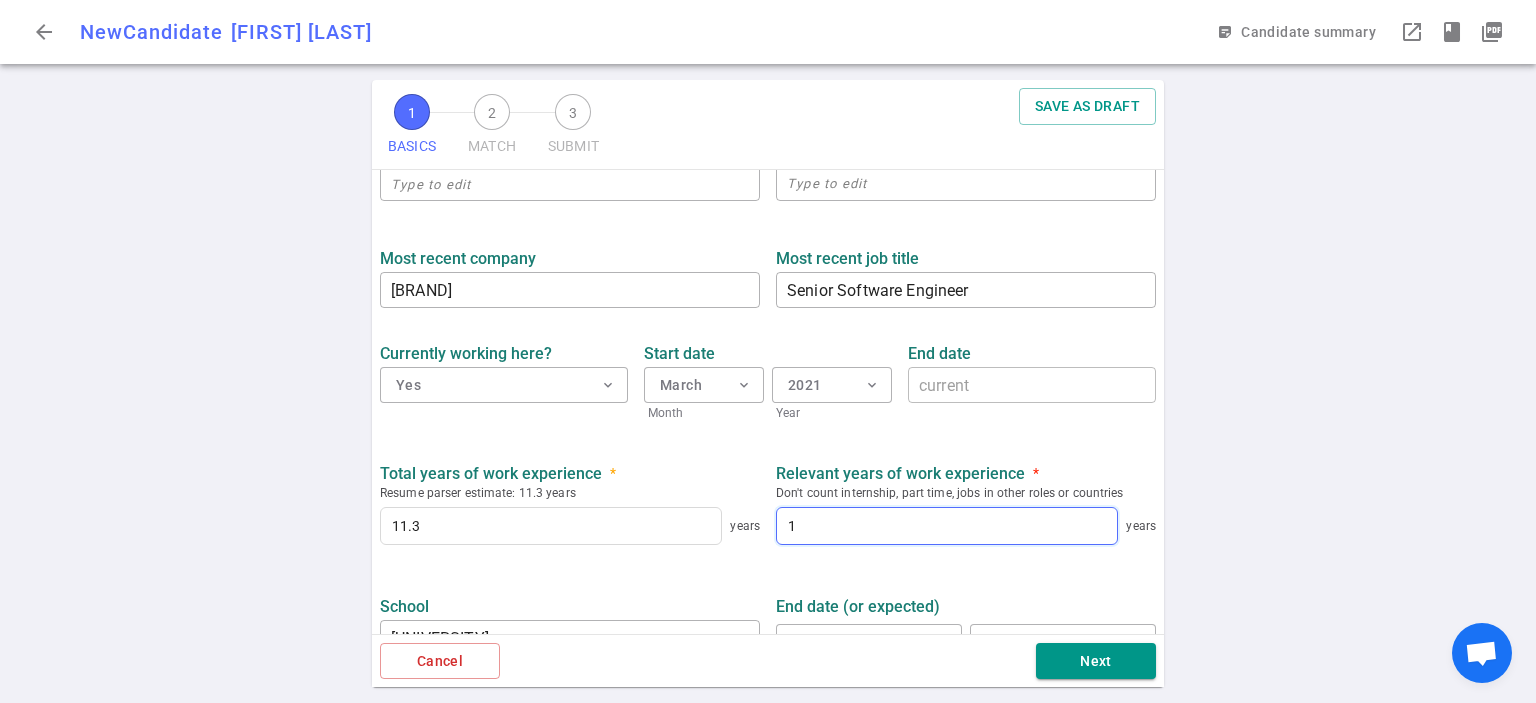 type on "10" 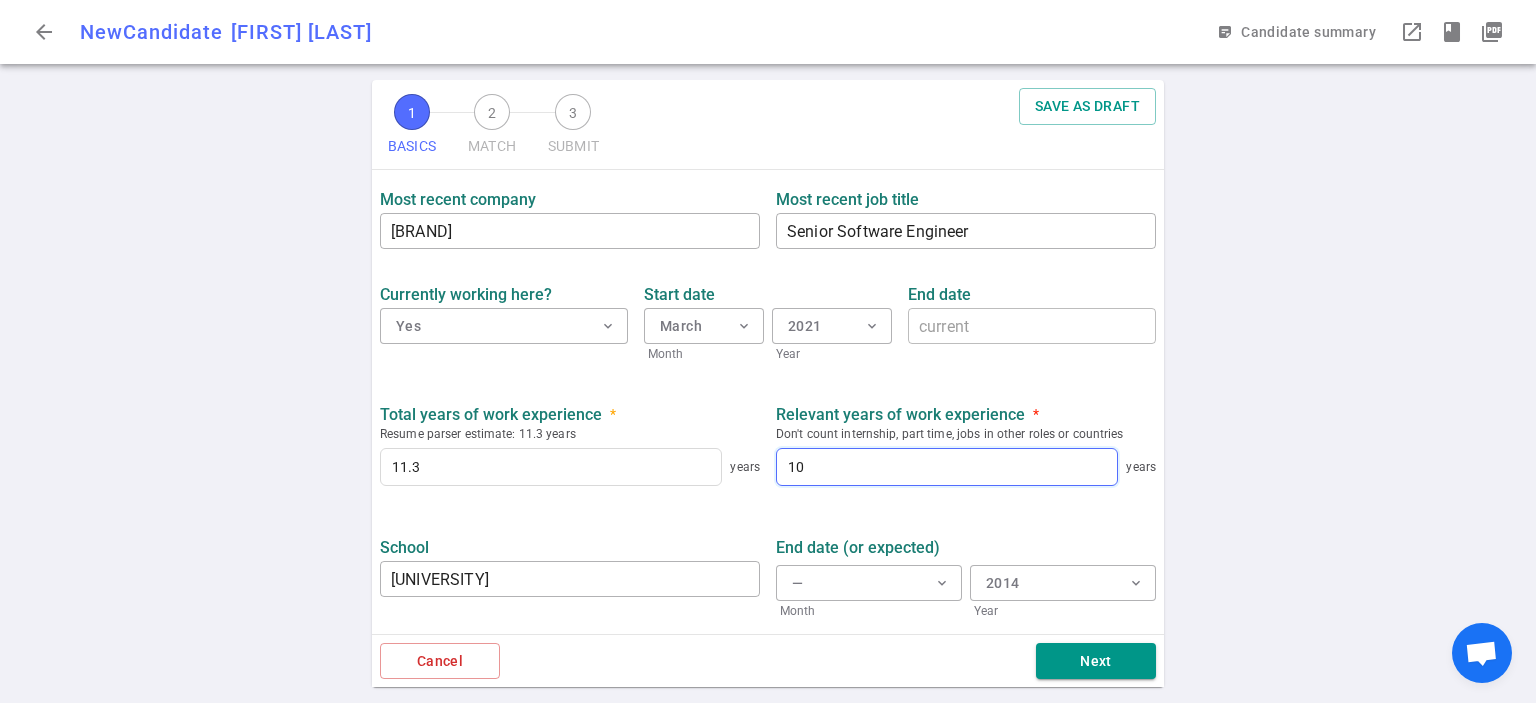 scroll, scrollTop: 1051, scrollLeft: 0, axis: vertical 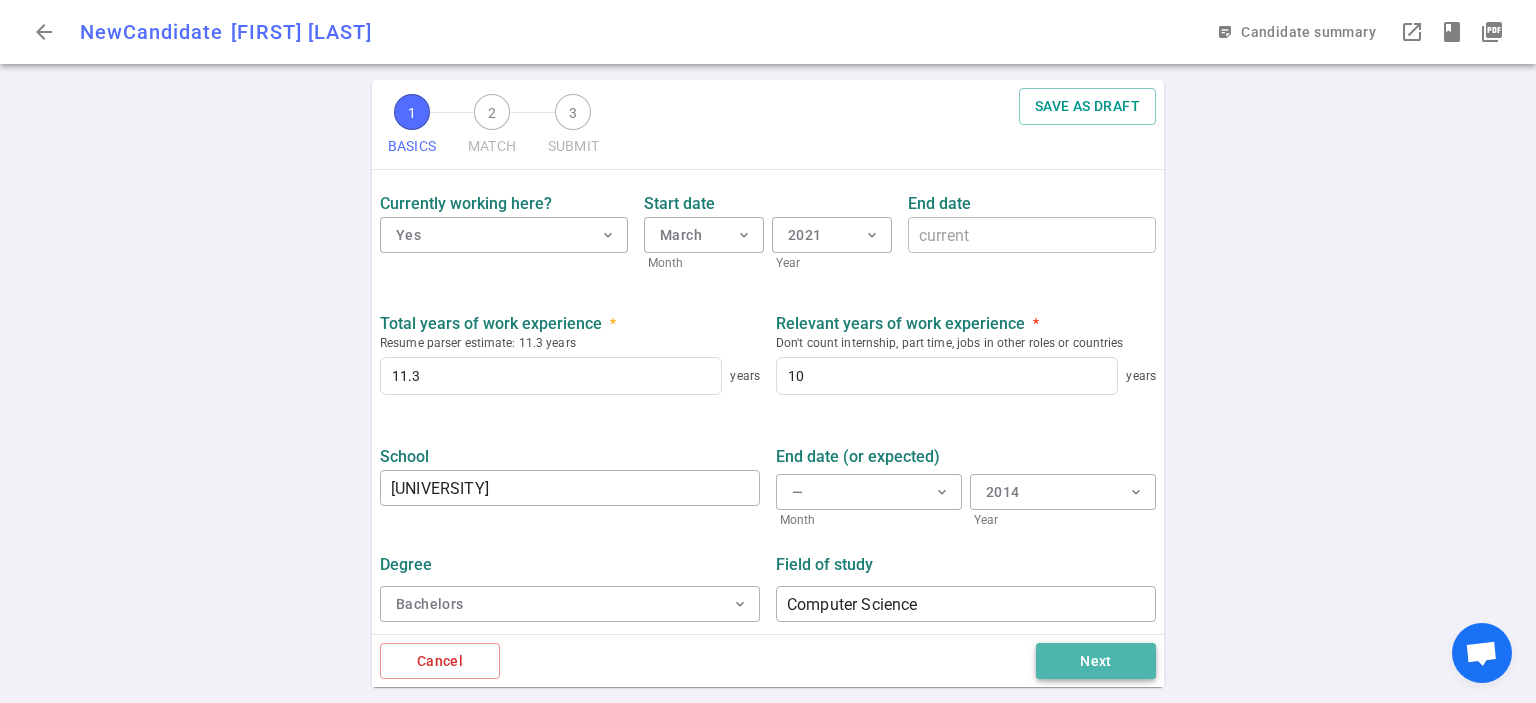 click on "Next" at bounding box center [1096, 661] 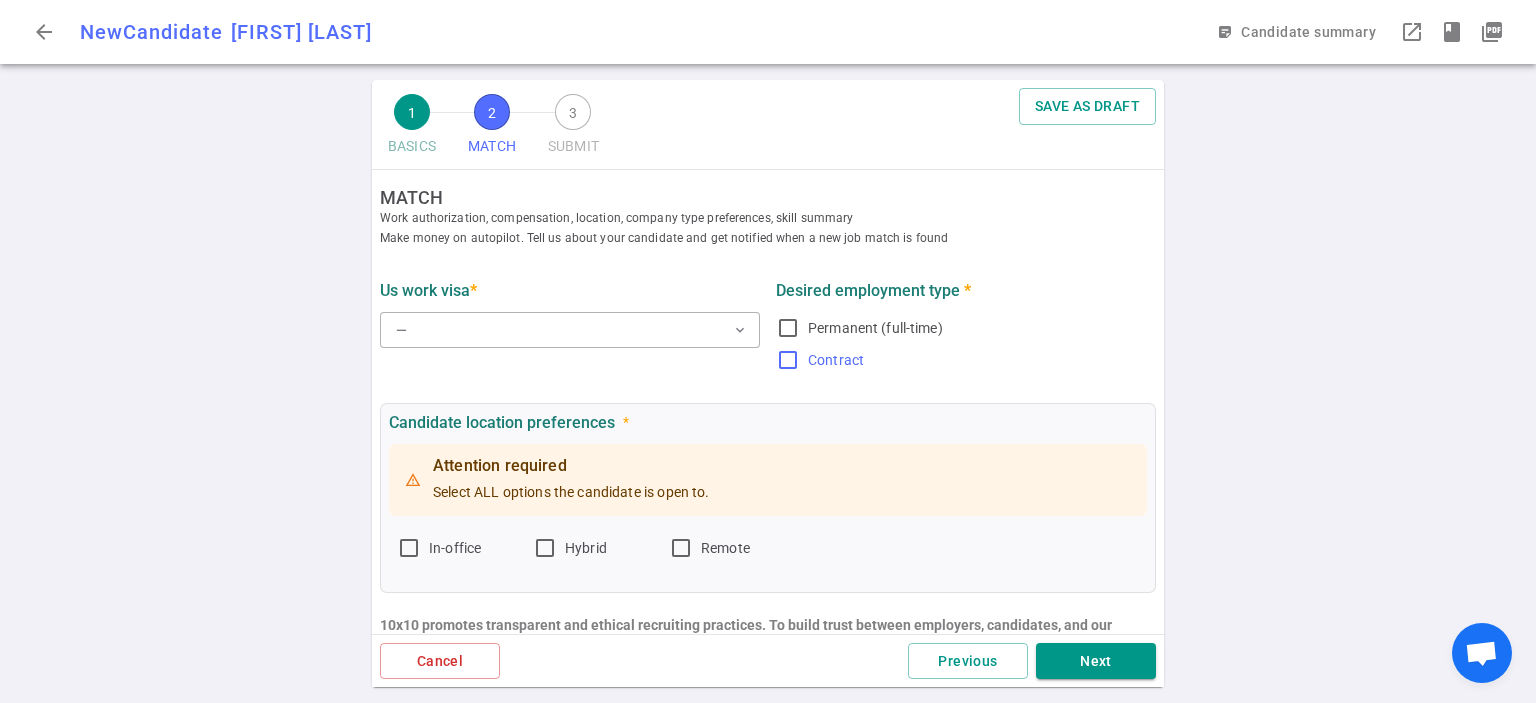 scroll, scrollTop: 0, scrollLeft: 0, axis: both 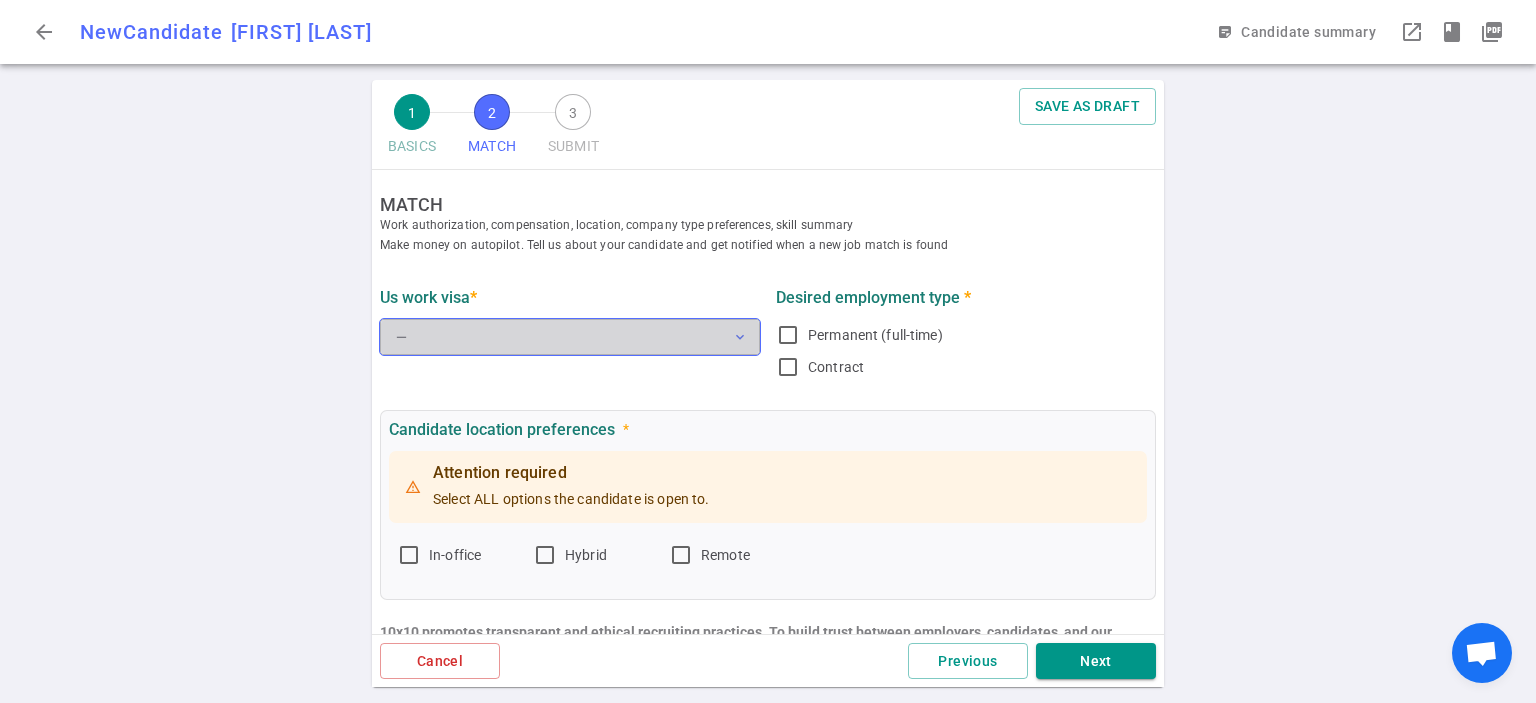 click on "— expand_more" at bounding box center [570, 337] 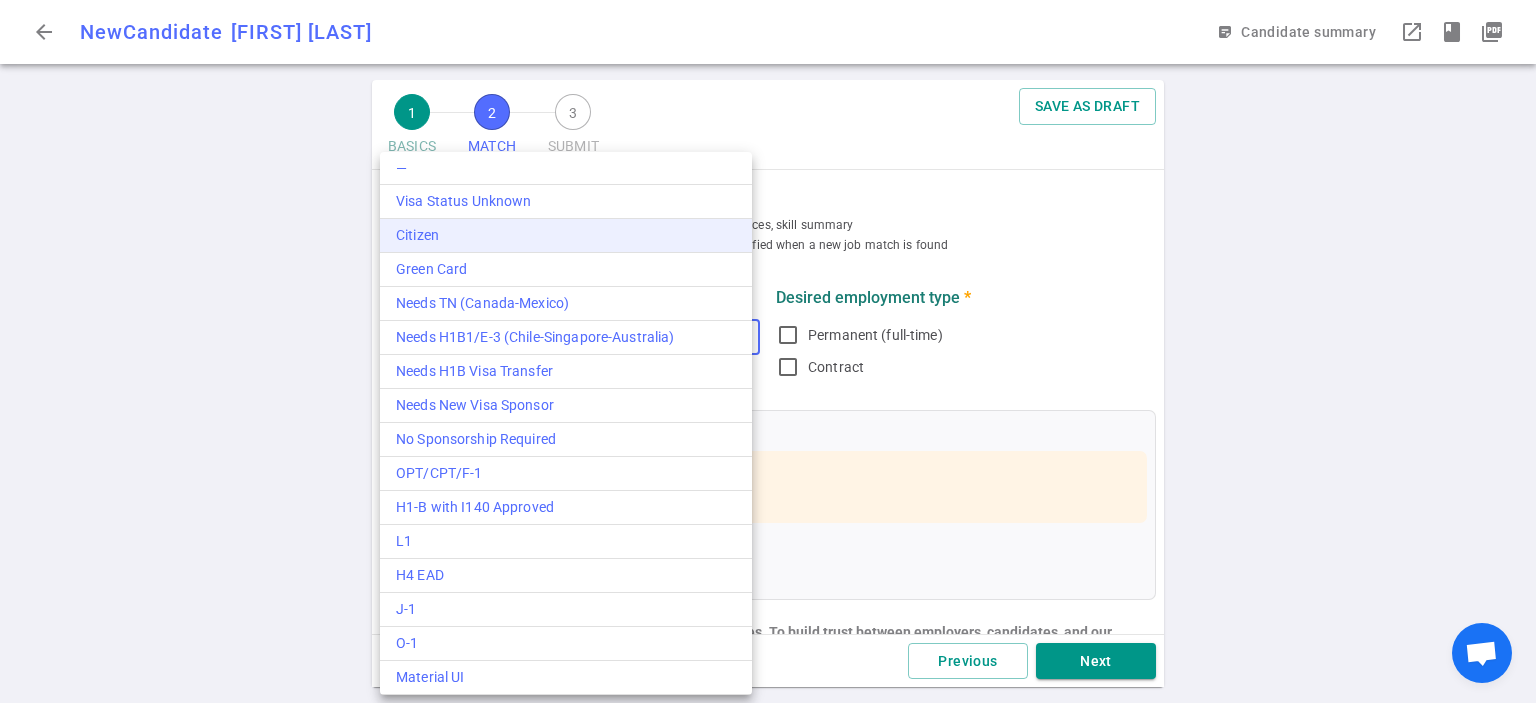 click on "Citizen" at bounding box center [566, 235] 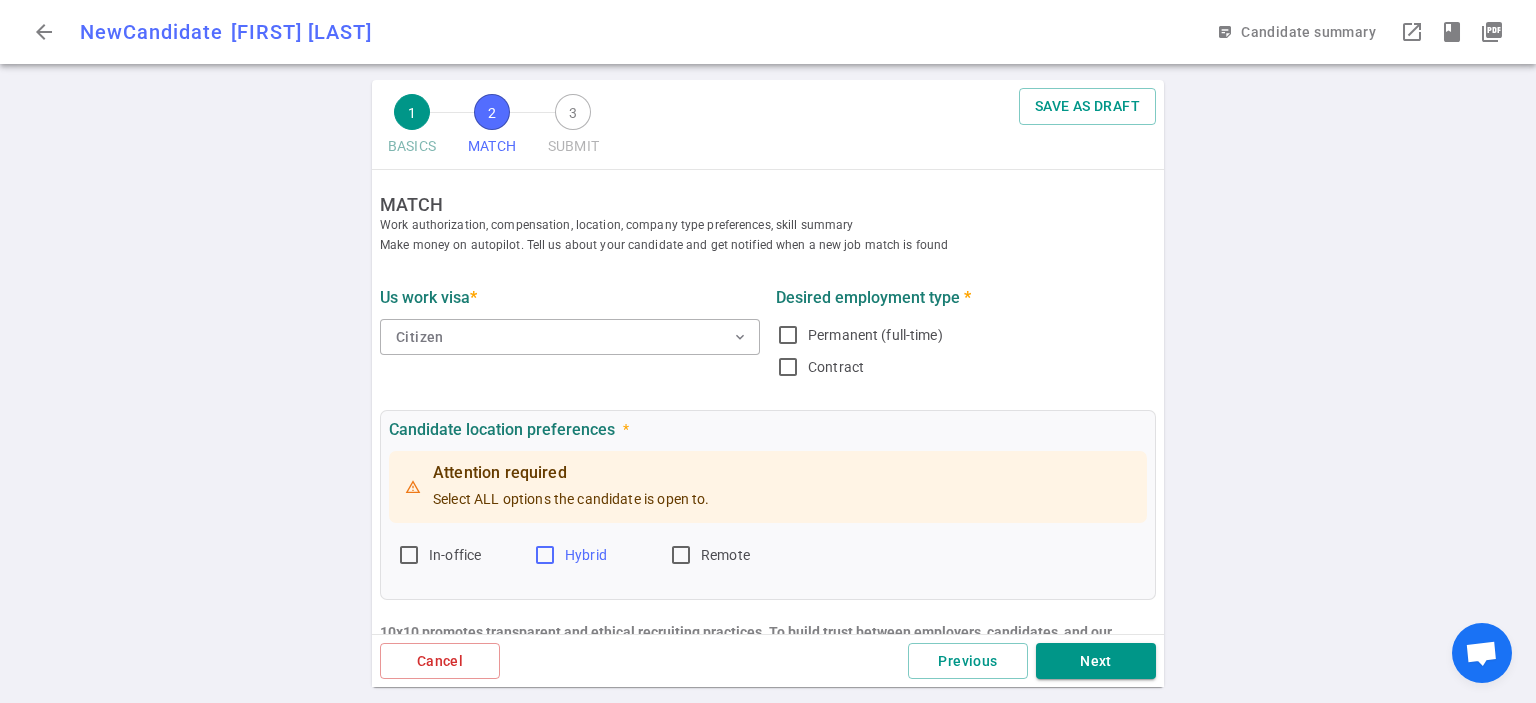 drag, startPoint x: 404, startPoint y: 552, endPoint x: 537, endPoint y: 561, distance: 133.30417 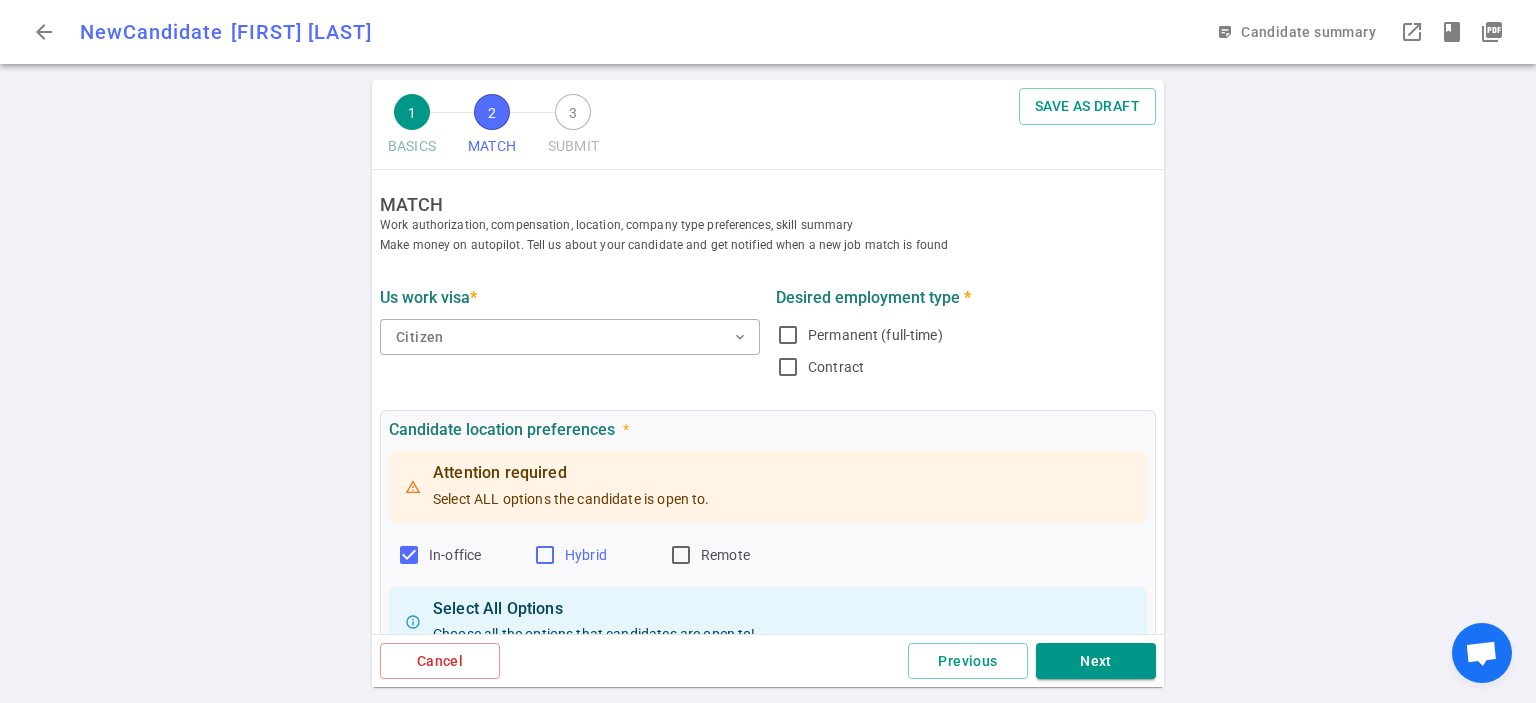 click on "Hybrid" at bounding box center (545, 555) 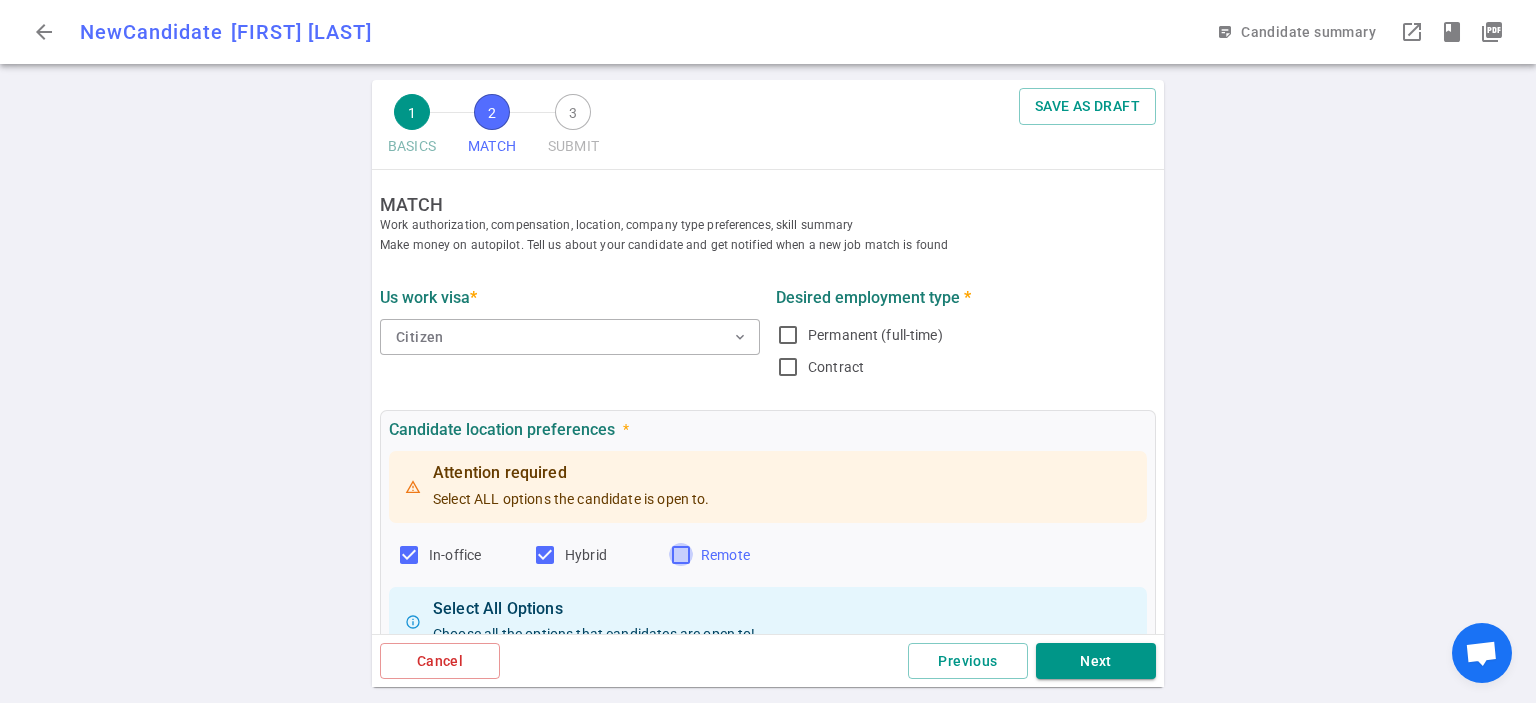 click on "Remote" at bounding box center [681, 555] 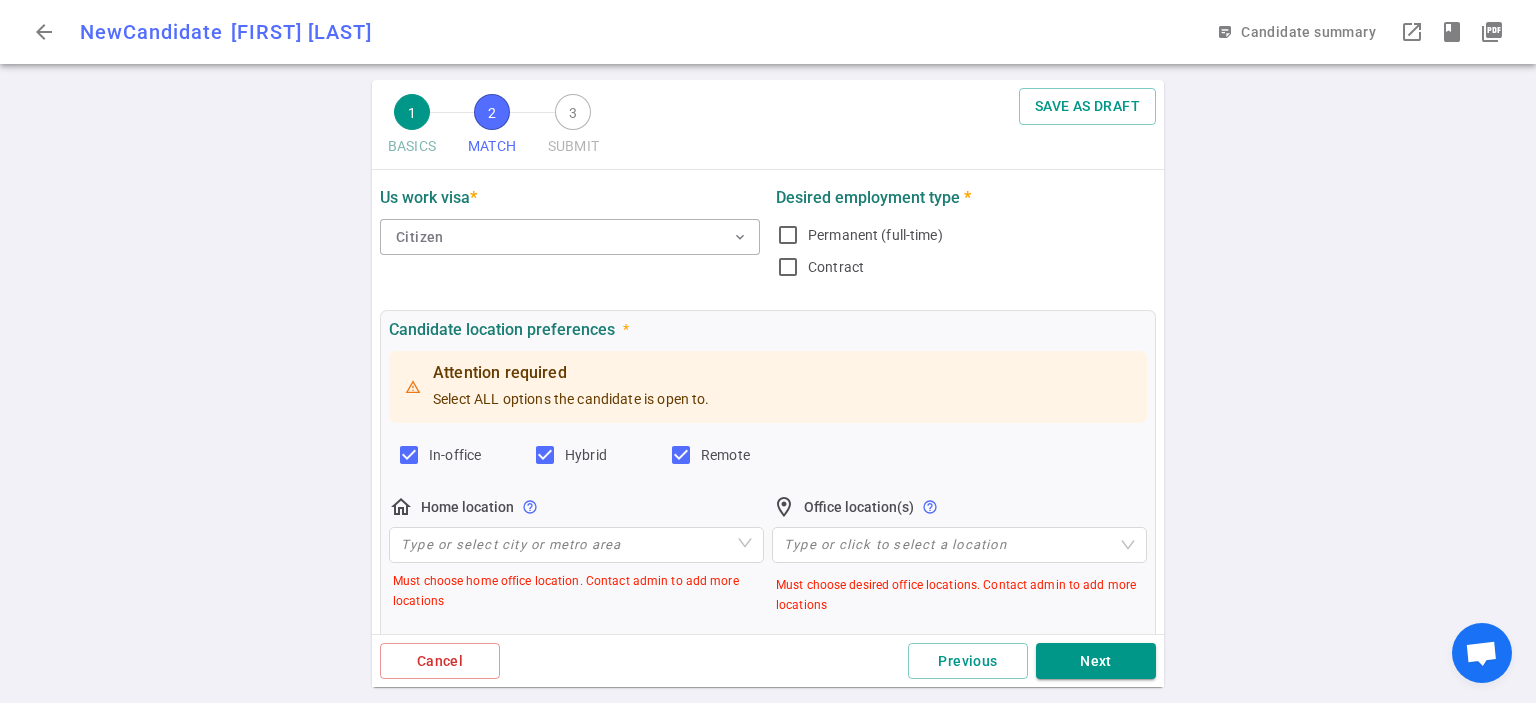 scroll, scrollTop: 200, scrollLeft: 0, axis: vertical 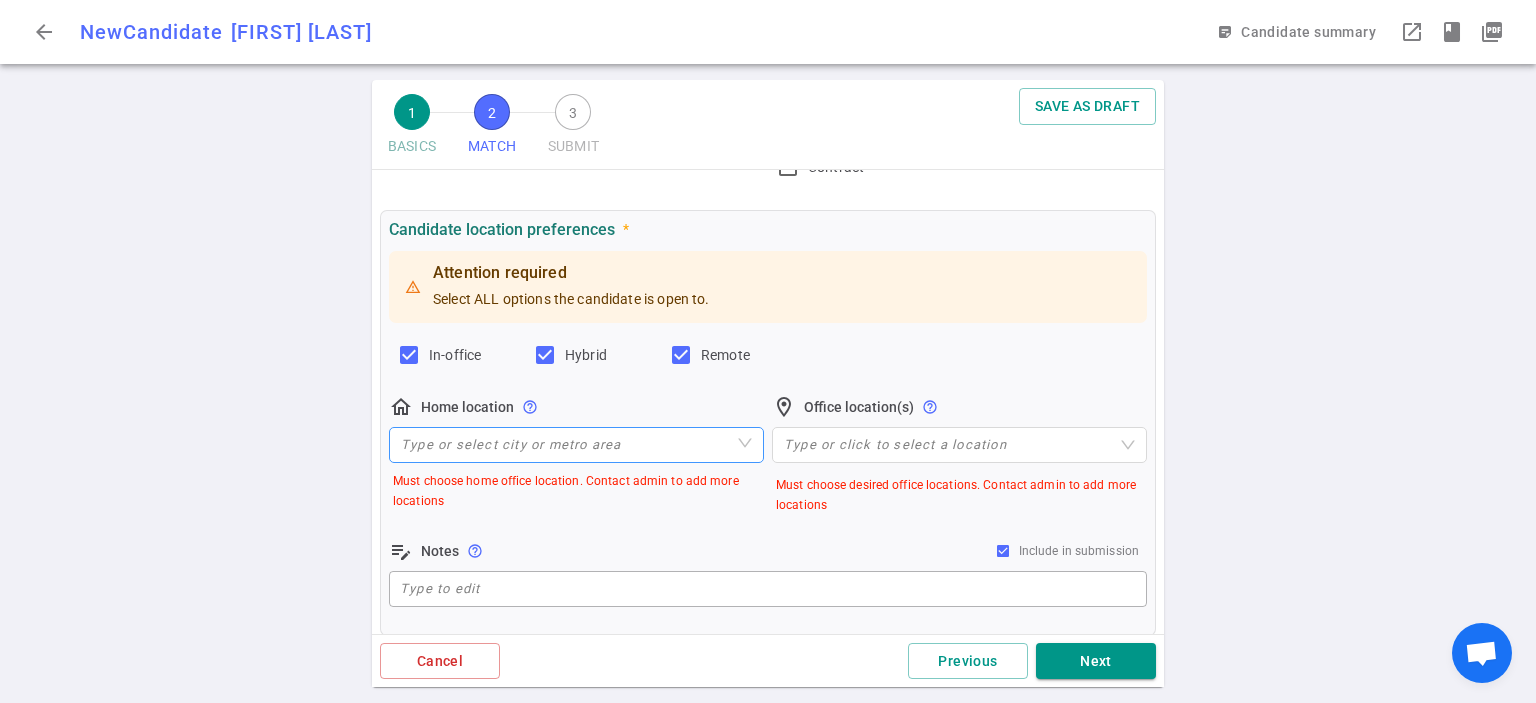 click at bounding box center (576, 445) 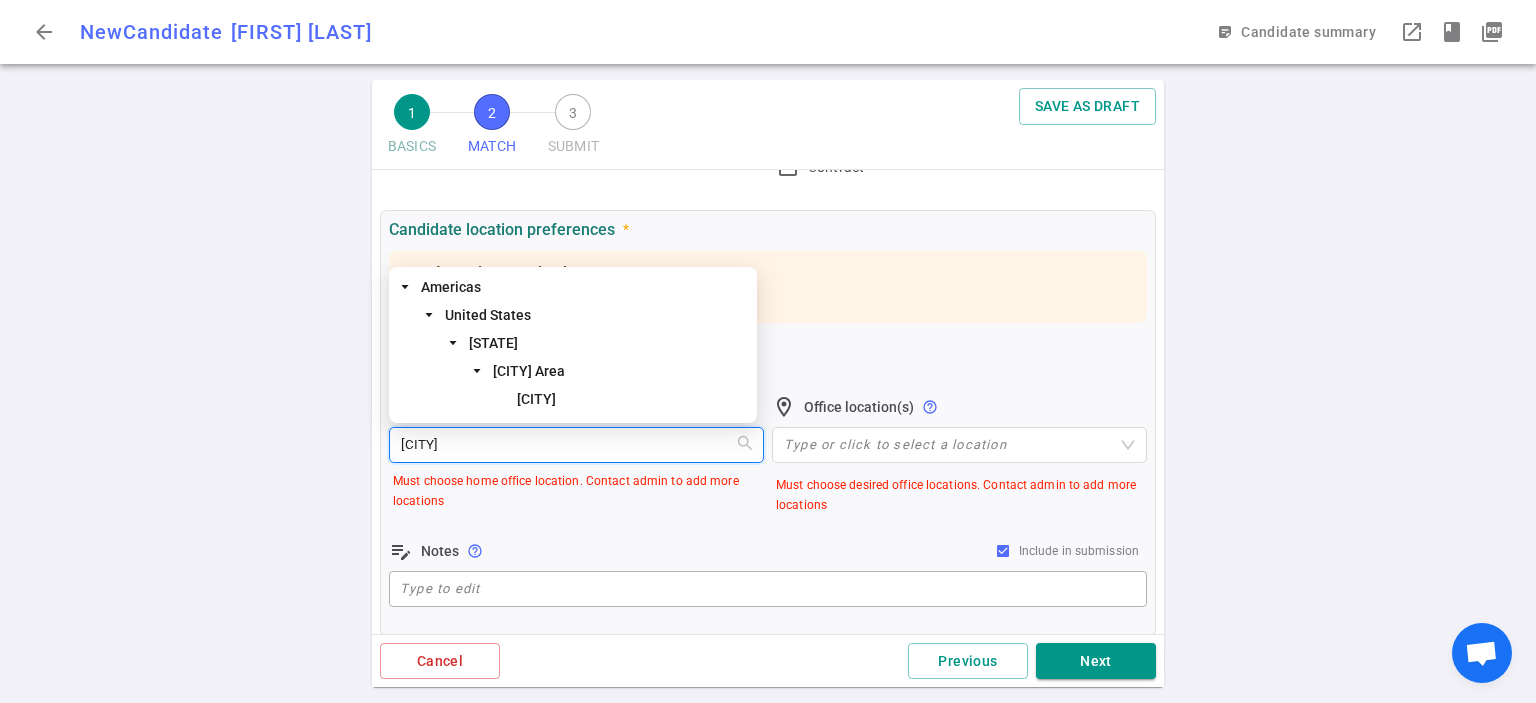 type on "[CITY]" 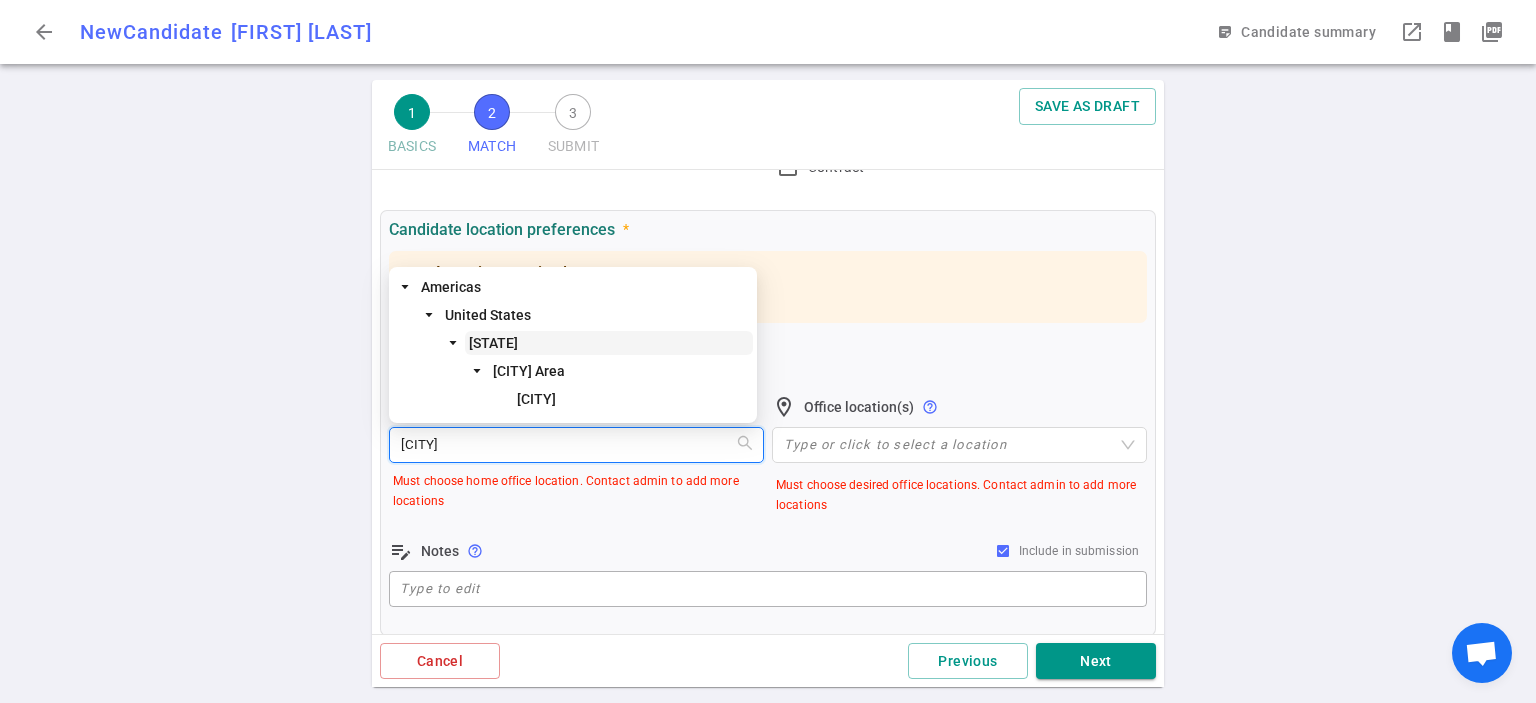 click on "[STATE]" at bounding box center [493, 343] 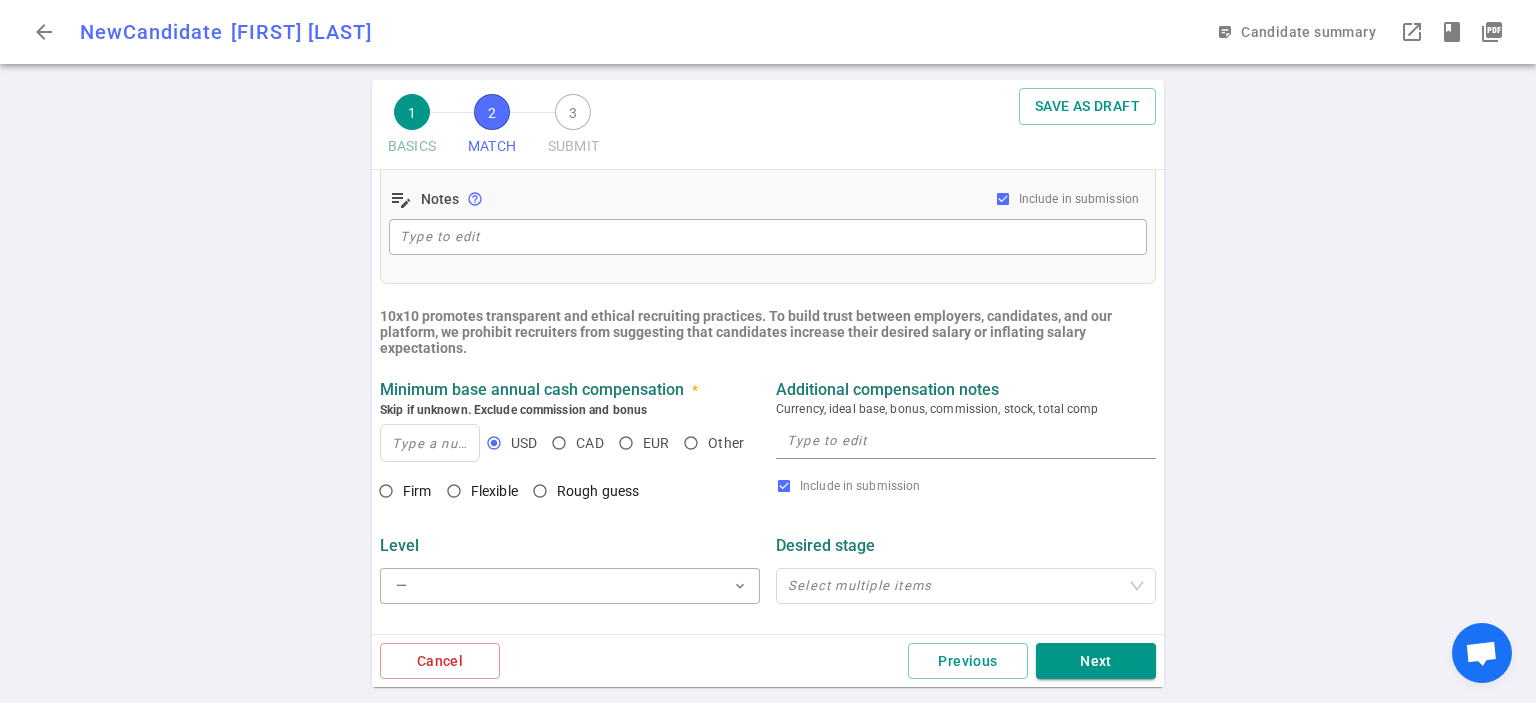 scroll, scrollTop: 600, scrollLeft: 0, axis: vertical 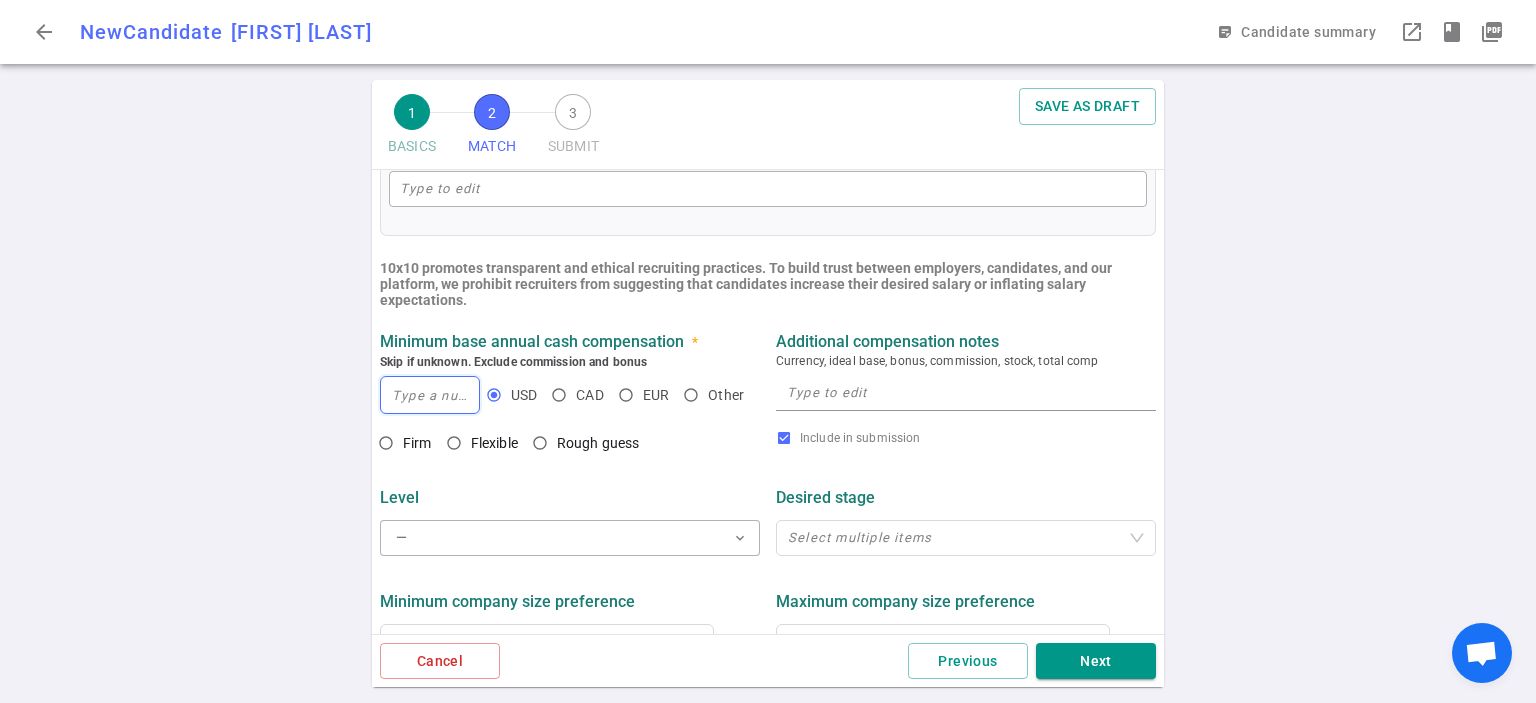 click at bounding box center [430, 395] 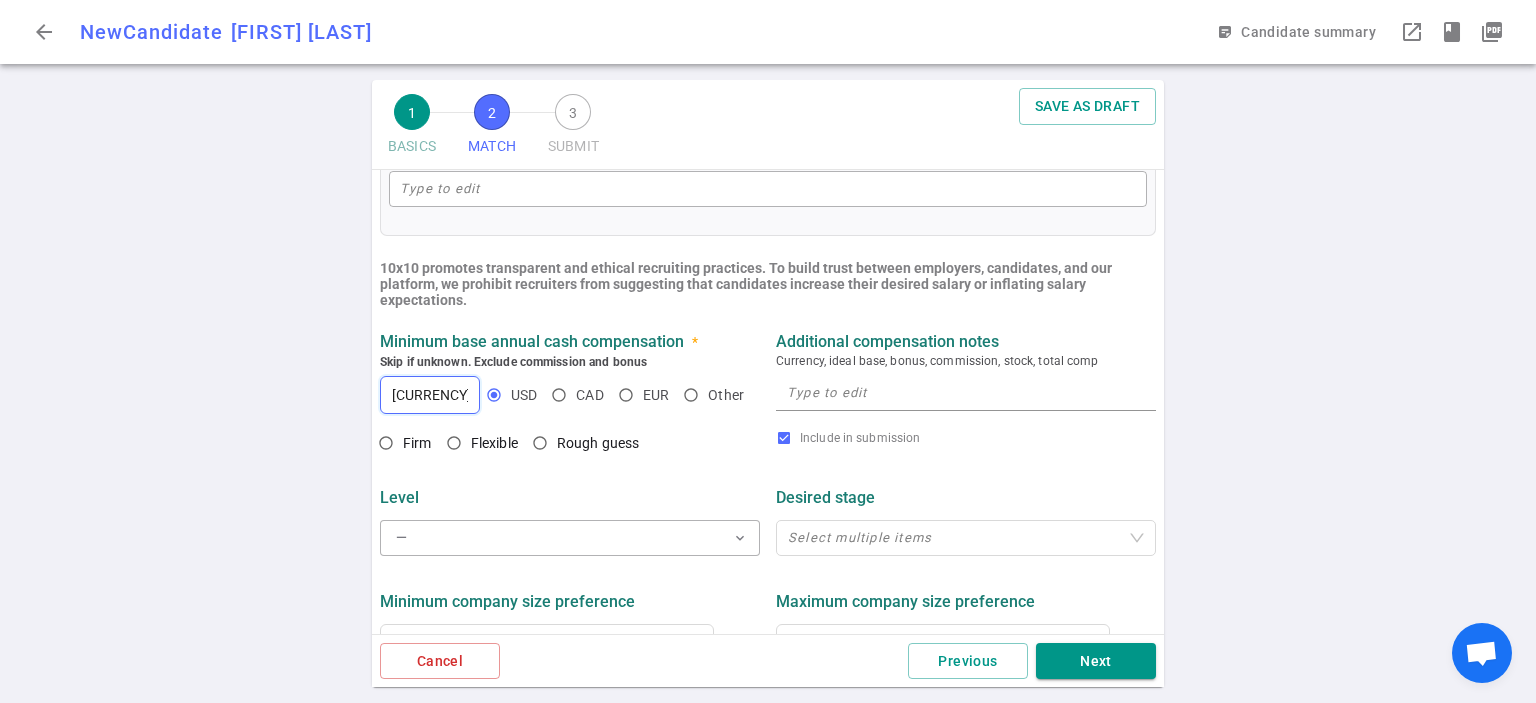 type on "[CURRENCY]" 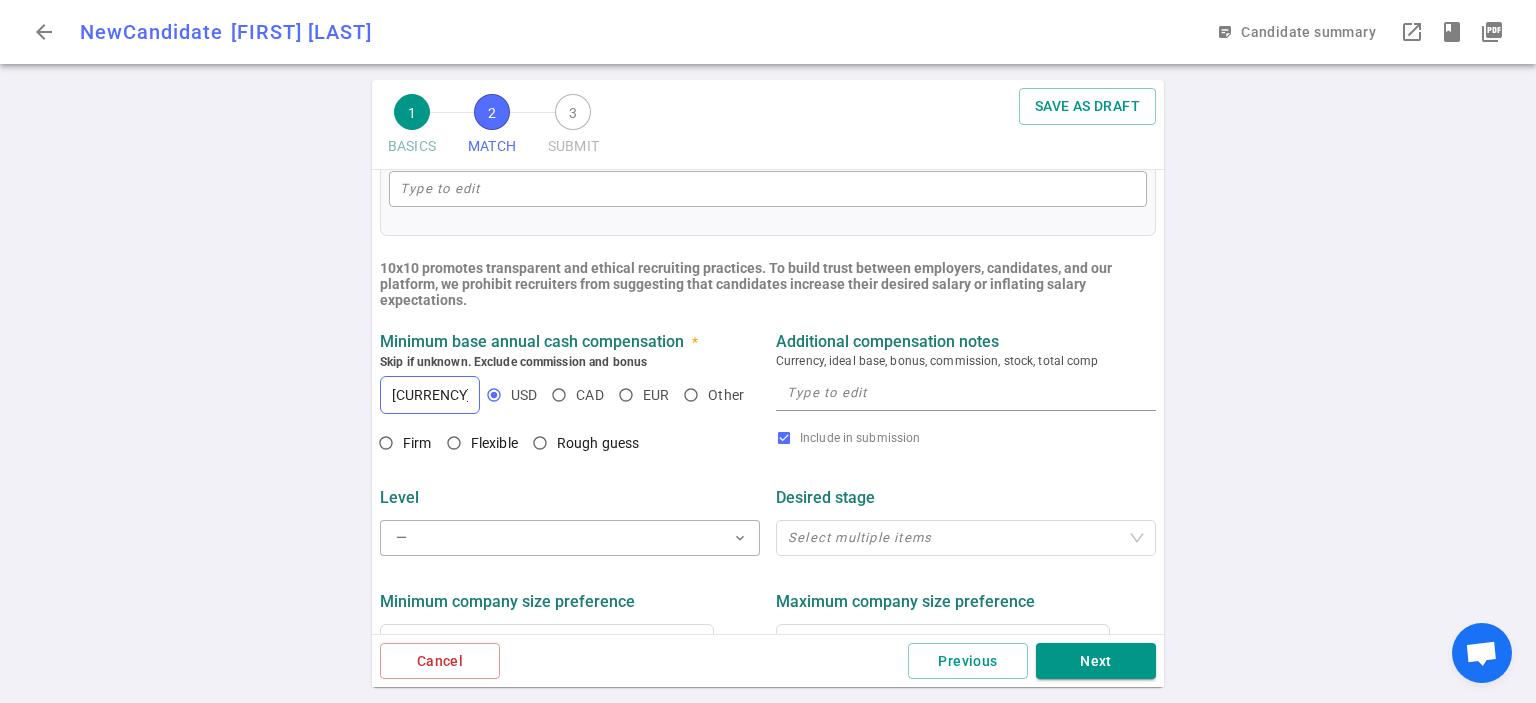click at bounding box center (966, 392) 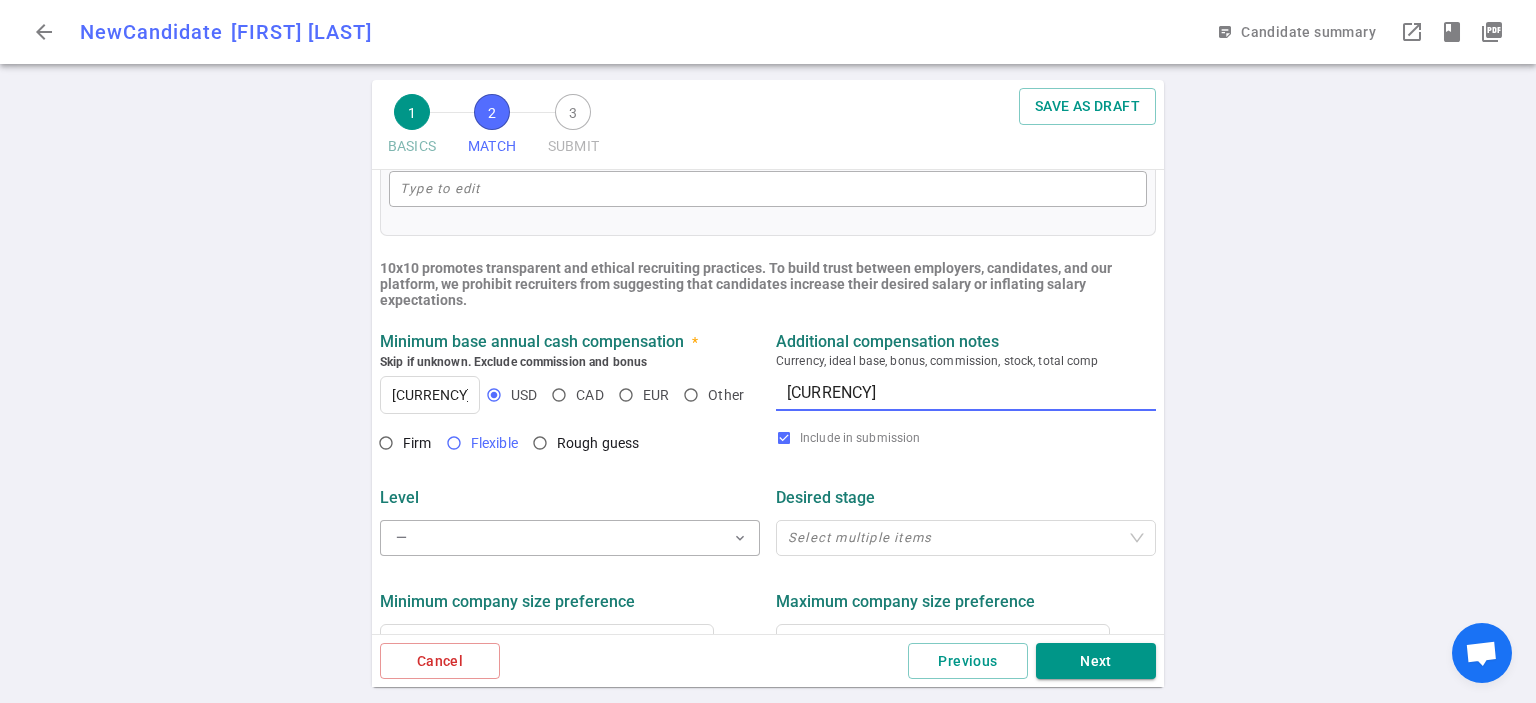 type on "[CURRENCY]" 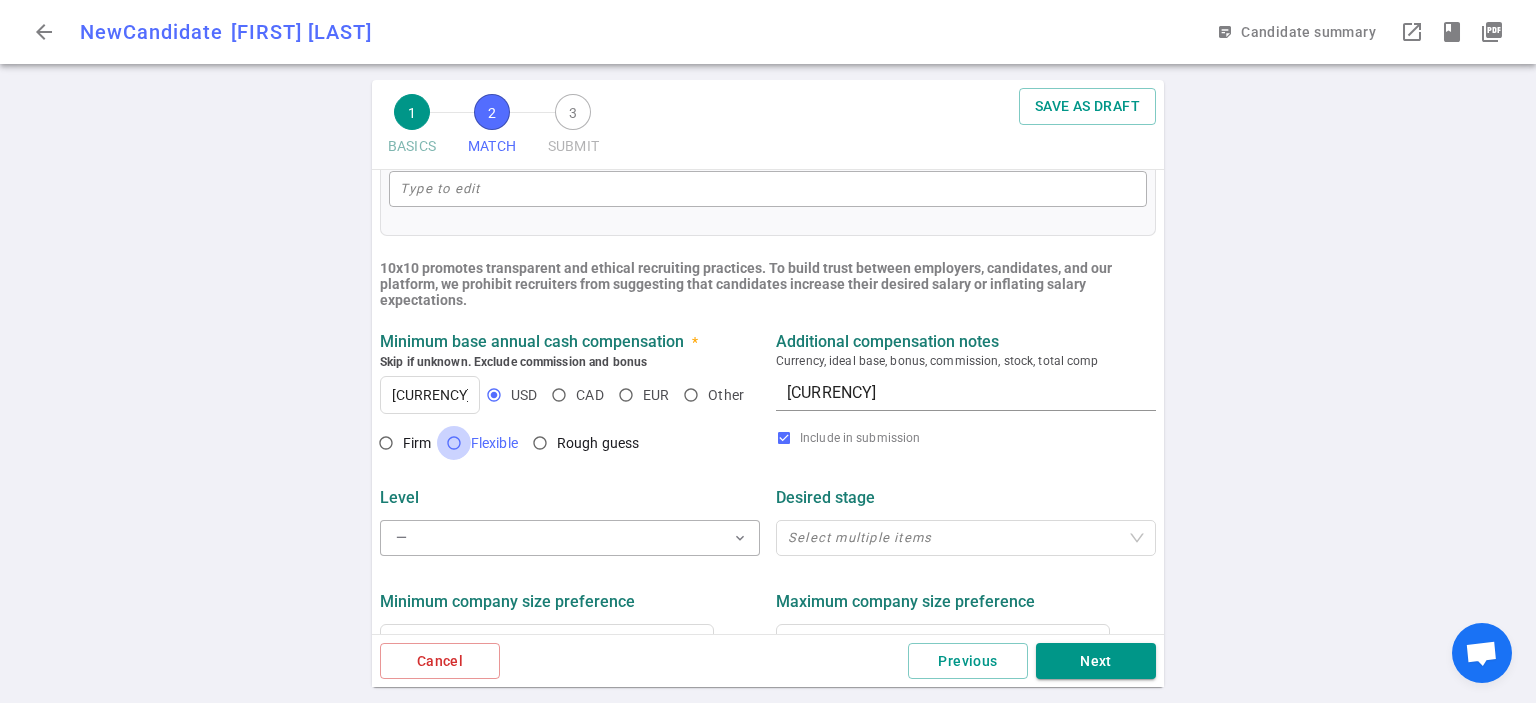 click on "Flexible" at bounding box center (454, 443) 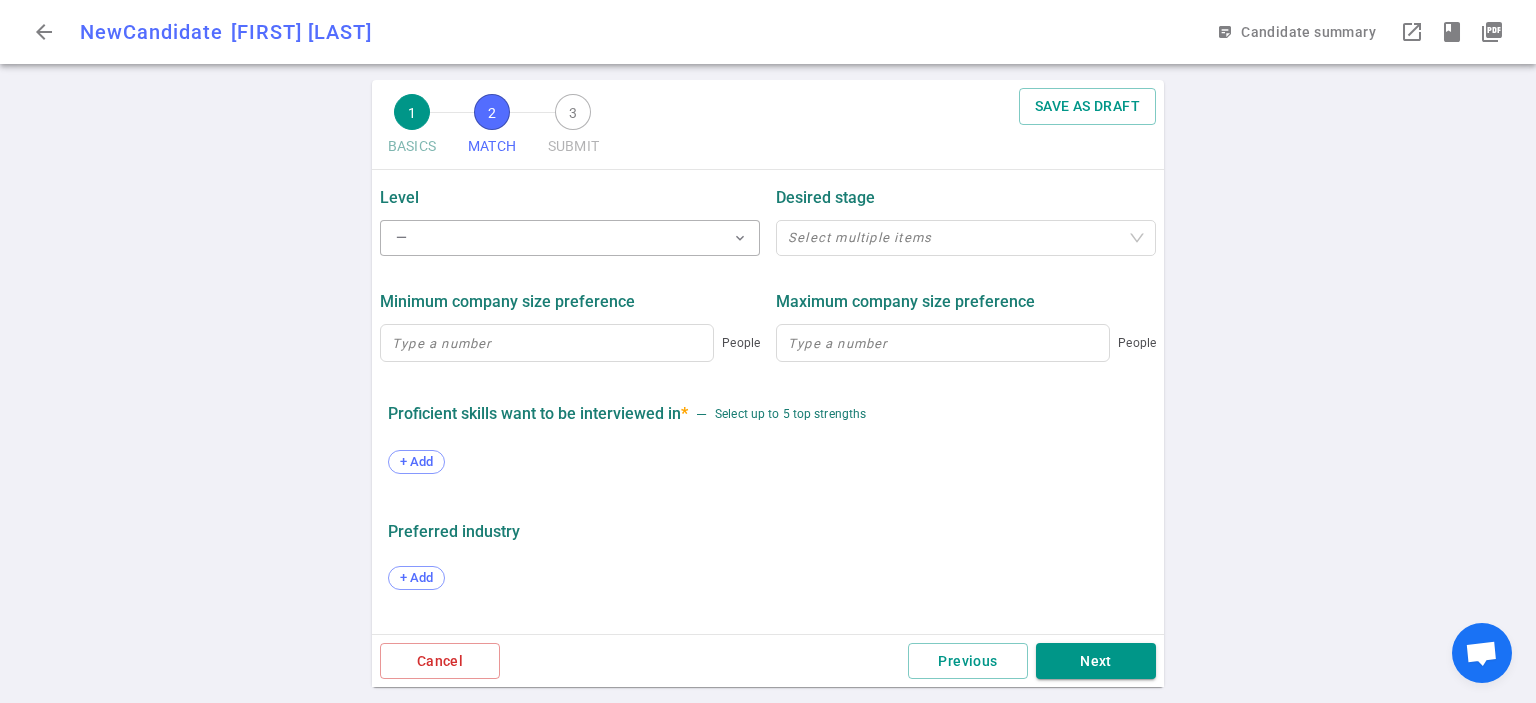 scroll, scrollTop: 997, scrollLeft: 0, axis: vertical 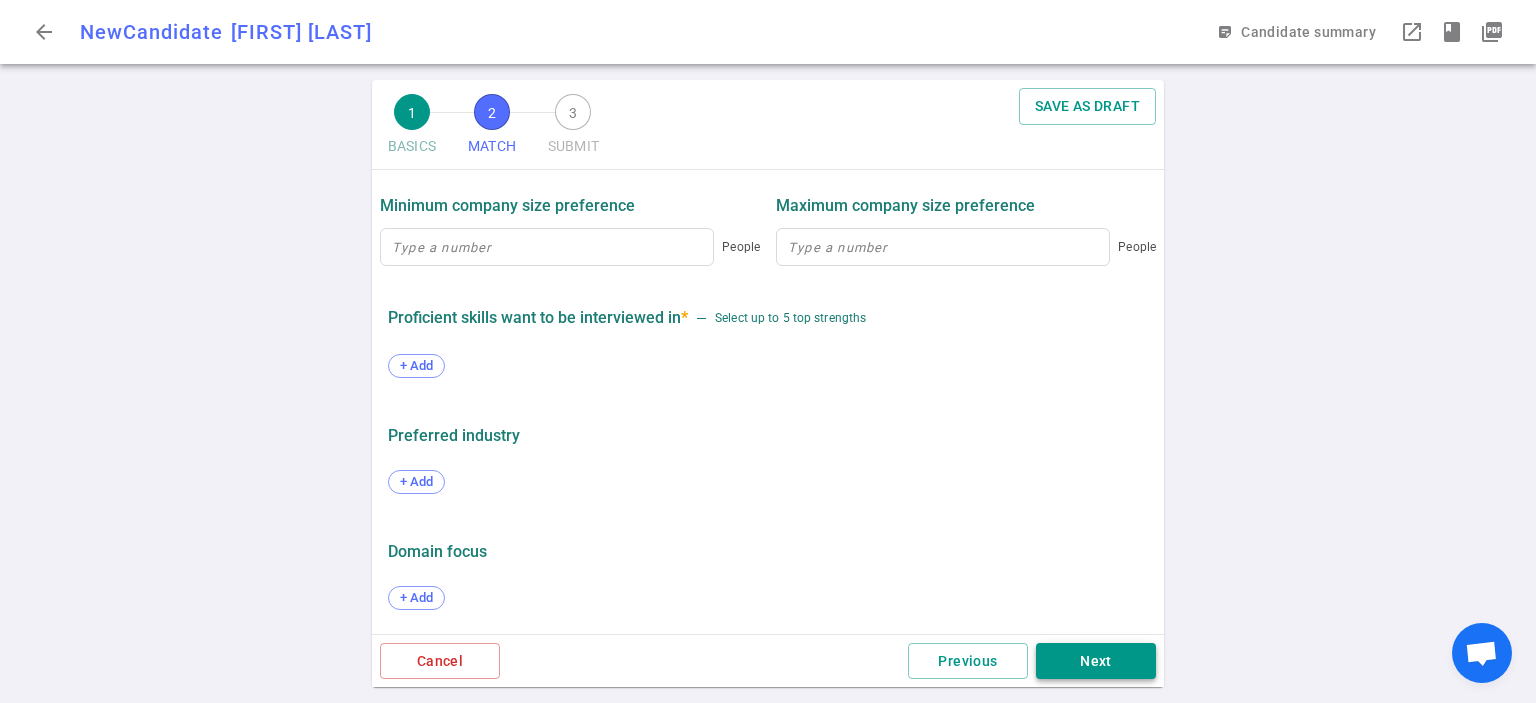 click on "Next" at bounding box center [1096, 661] 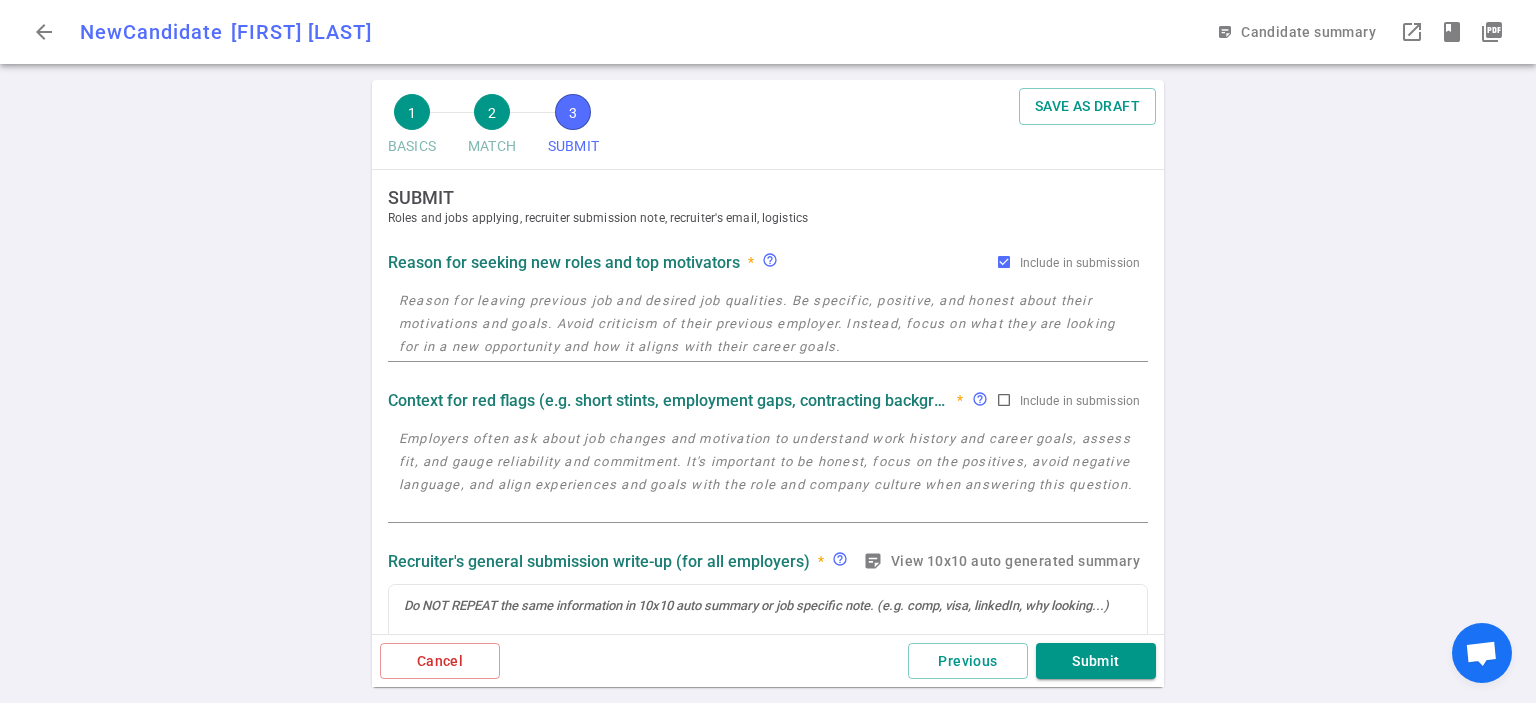 scroll, scrollTop: 0, scrollLeft: 0, axis: both 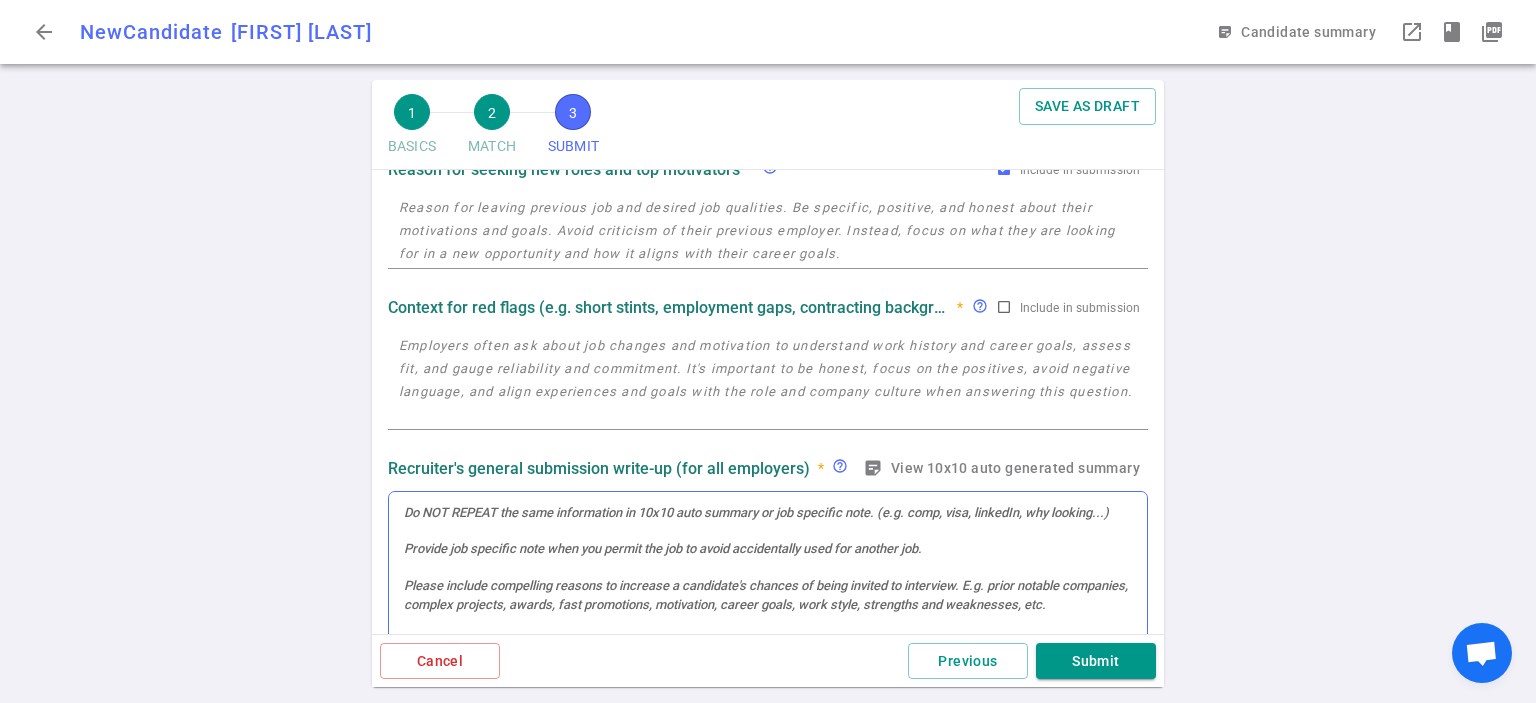 click at bounding box center [768, 584] 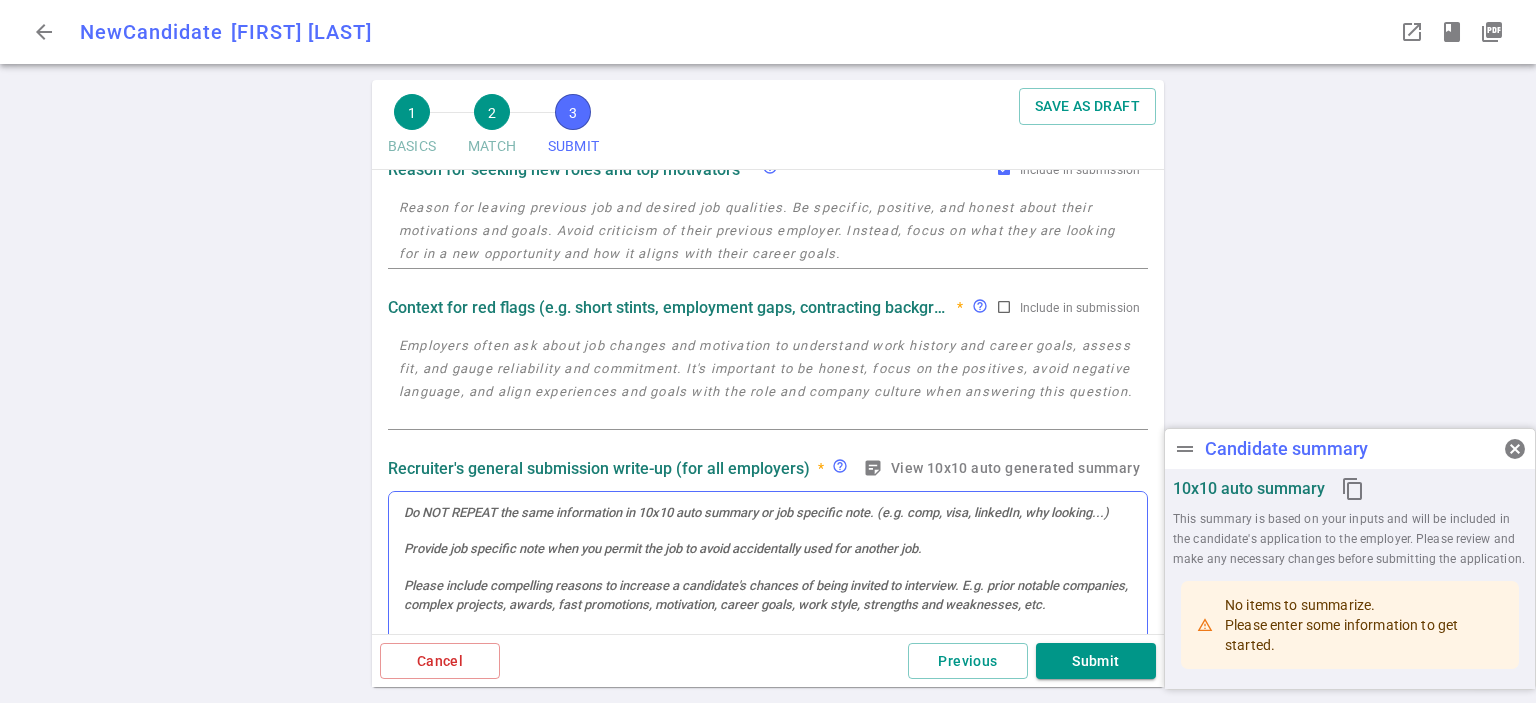 scroll, scrollTop: 140, scrollLeft: 0, axis: vertical 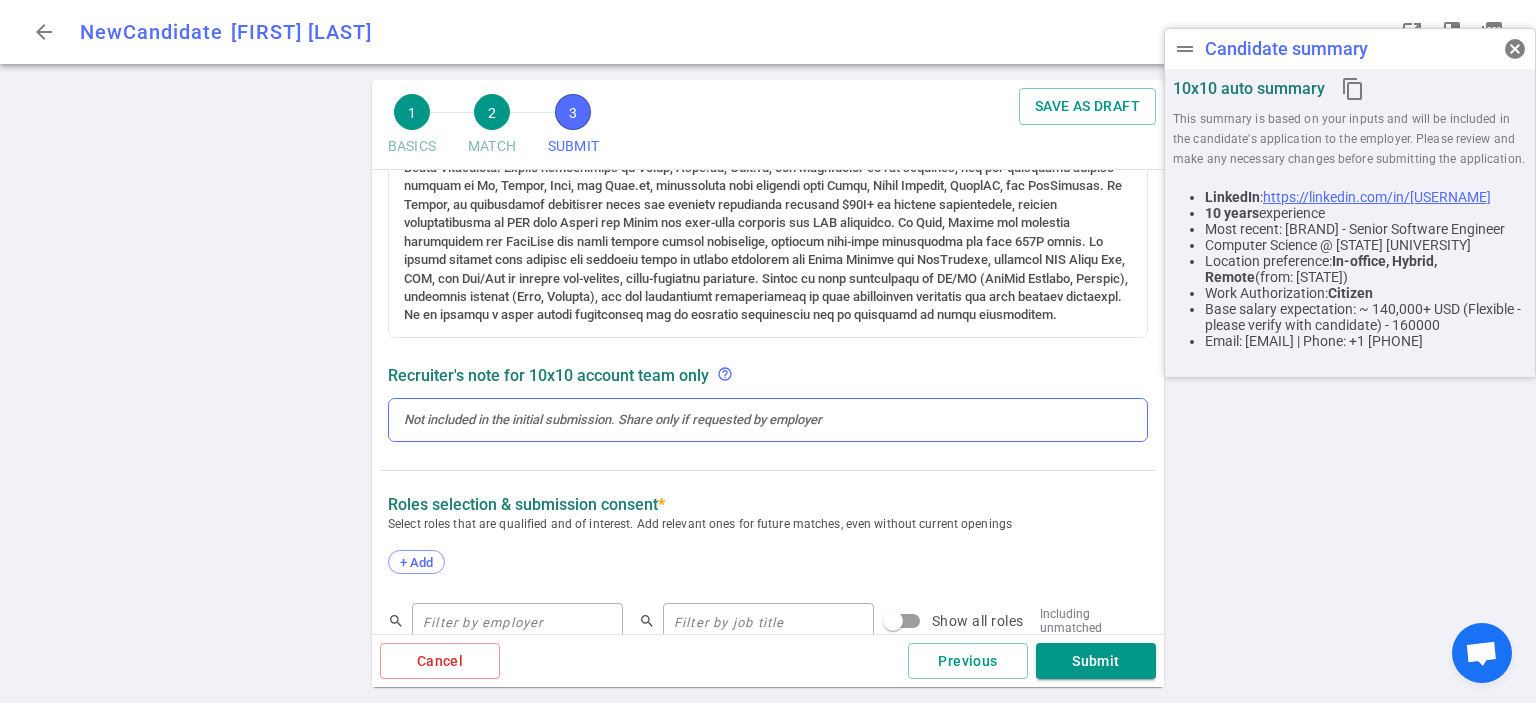 click at bounding box center (768, 420) 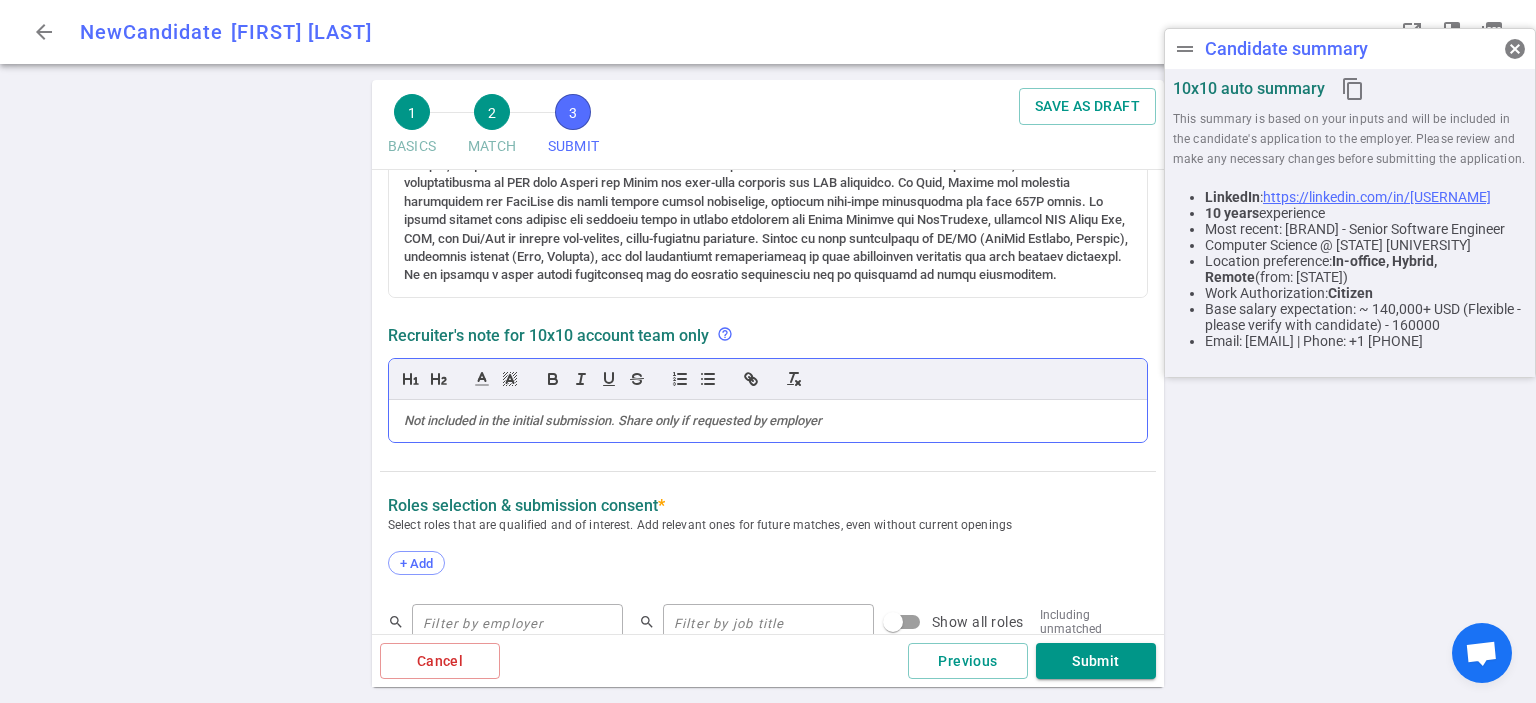 scroll, scrollTop: 0, scrollLeft: 0, axis: both 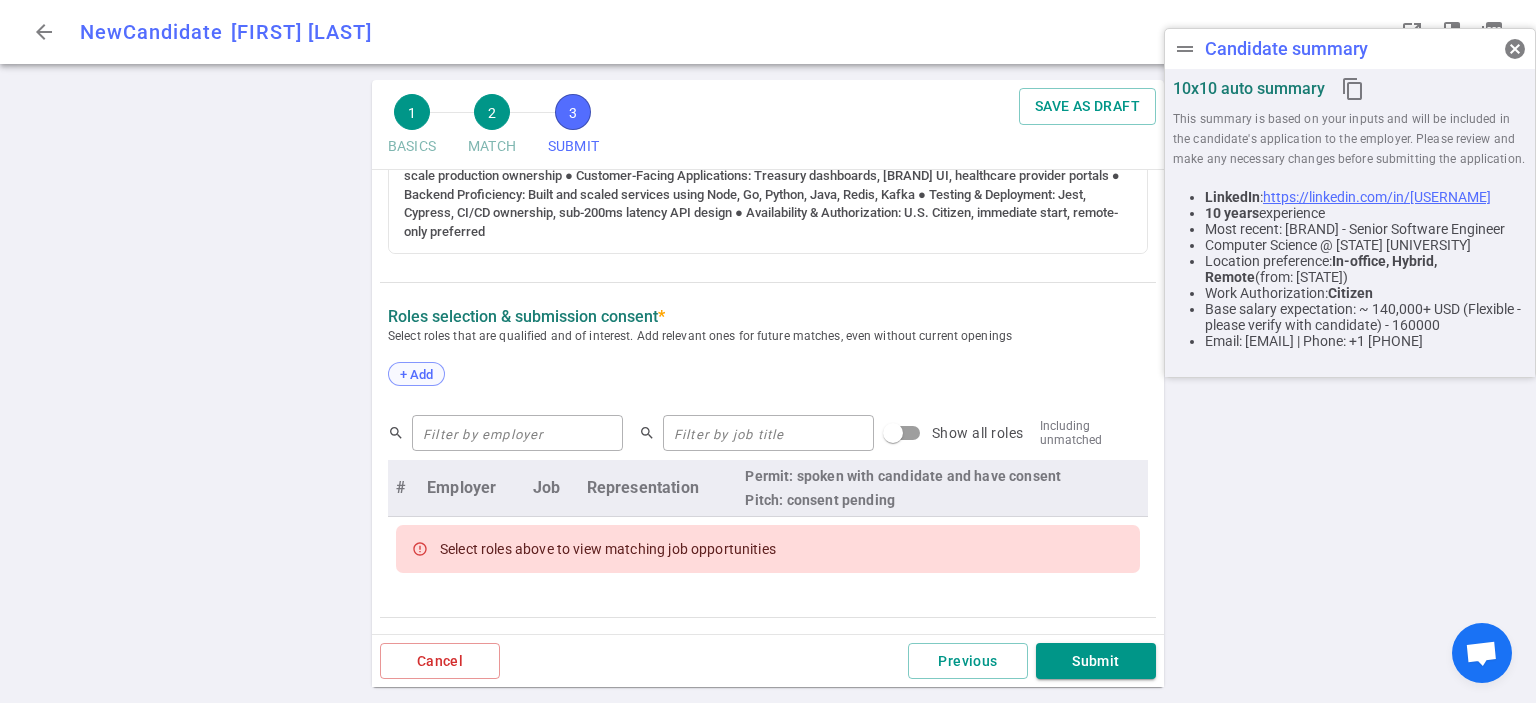 click on "+ Add" at bounding box center [416, 374] 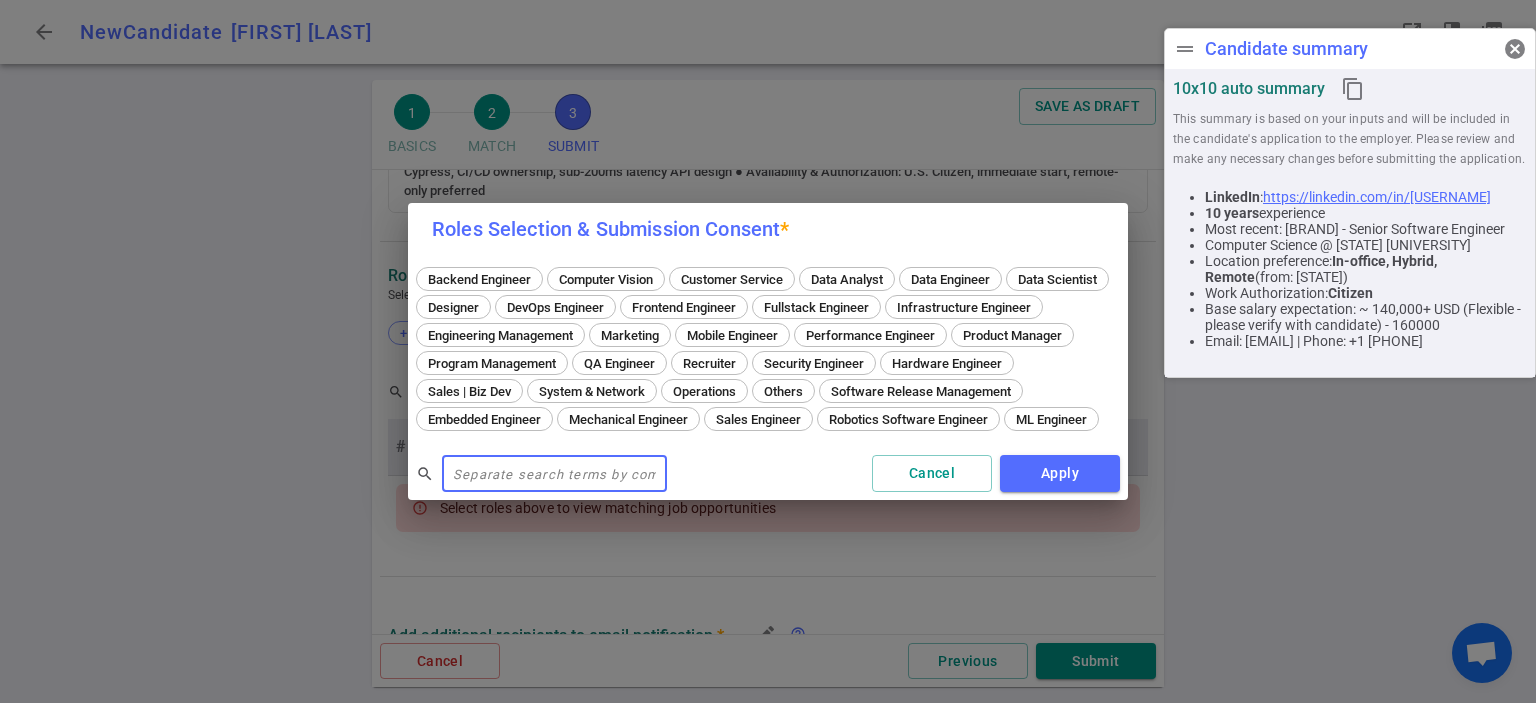 scroll, scrollTop: 800, scrollLeft: 0, axis: vertical 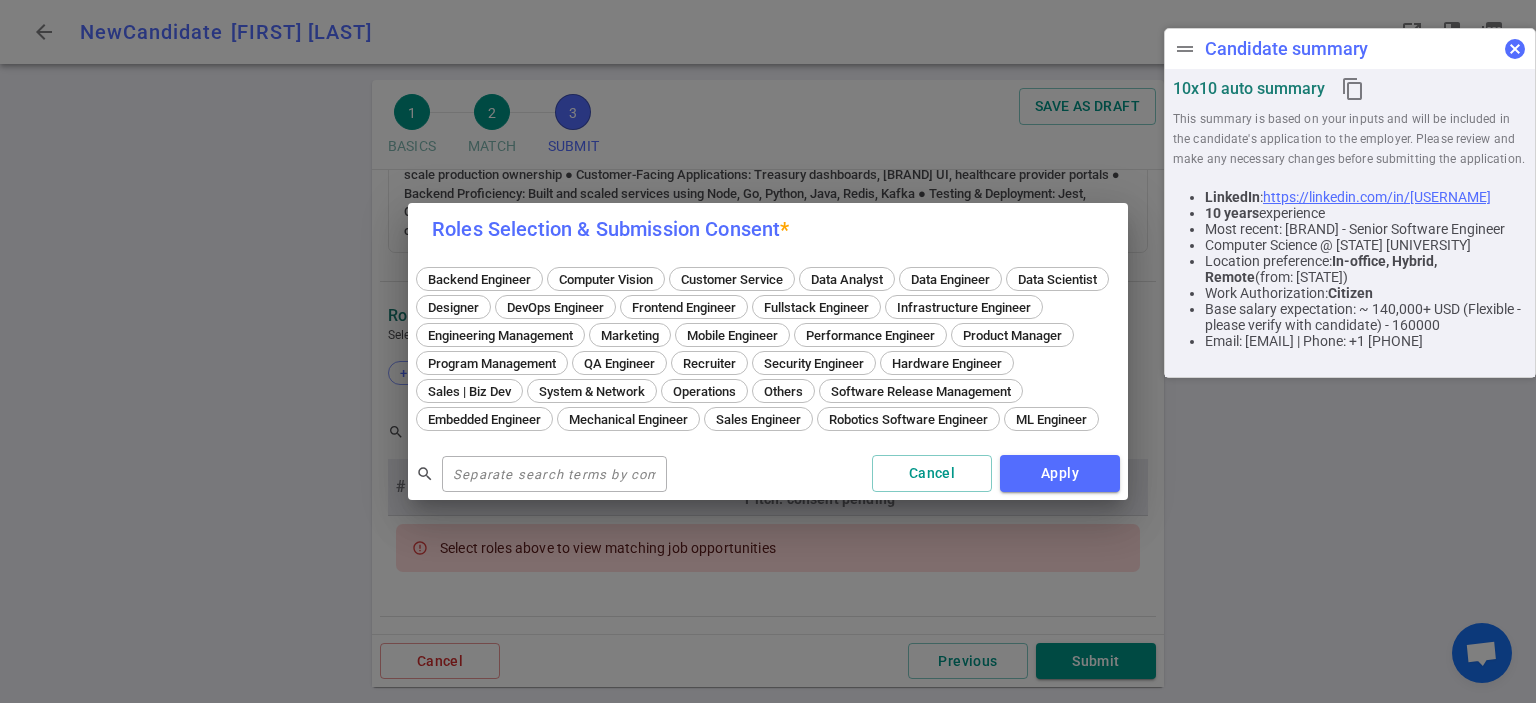 click on "cancel" at bounding box center (1515, 49) 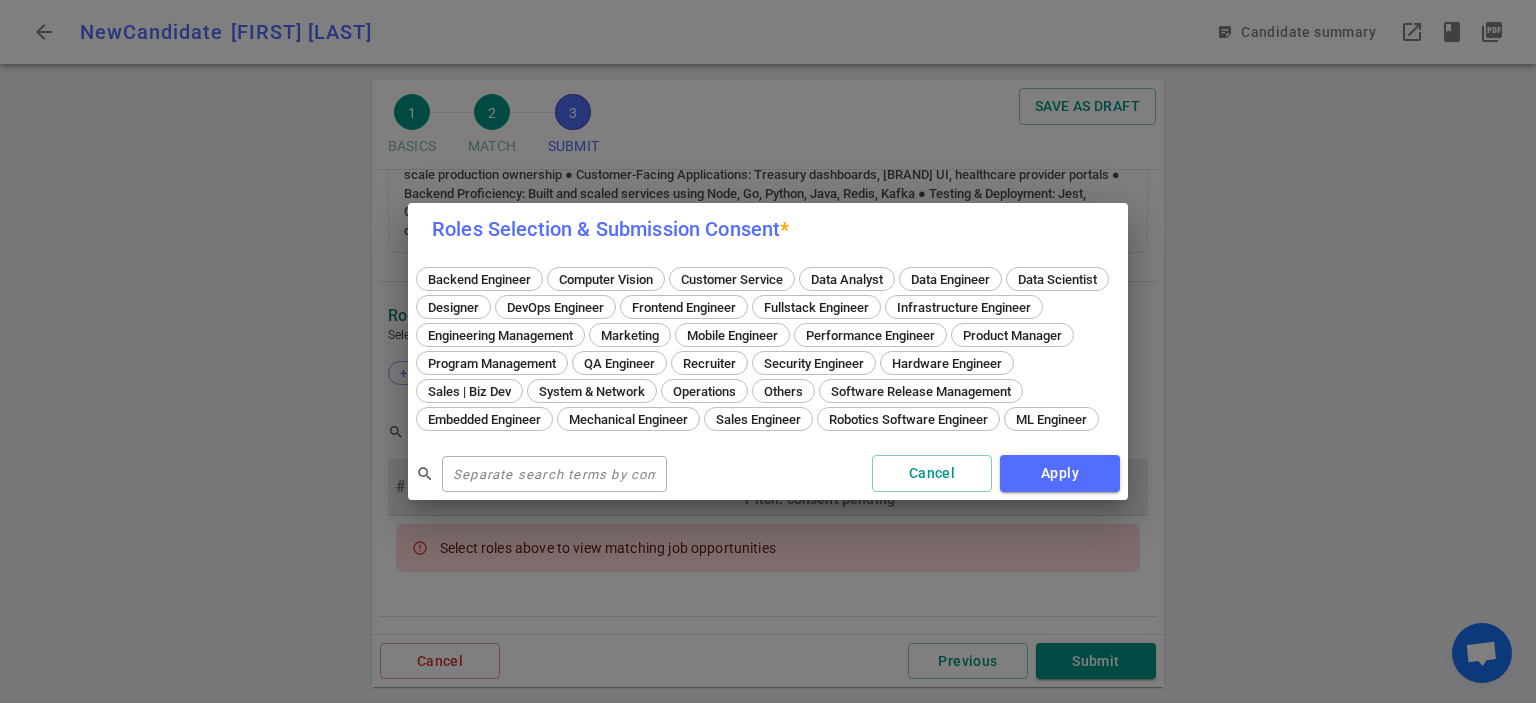 click on "Fullstack Engineer" at bounding box center [816, 307] 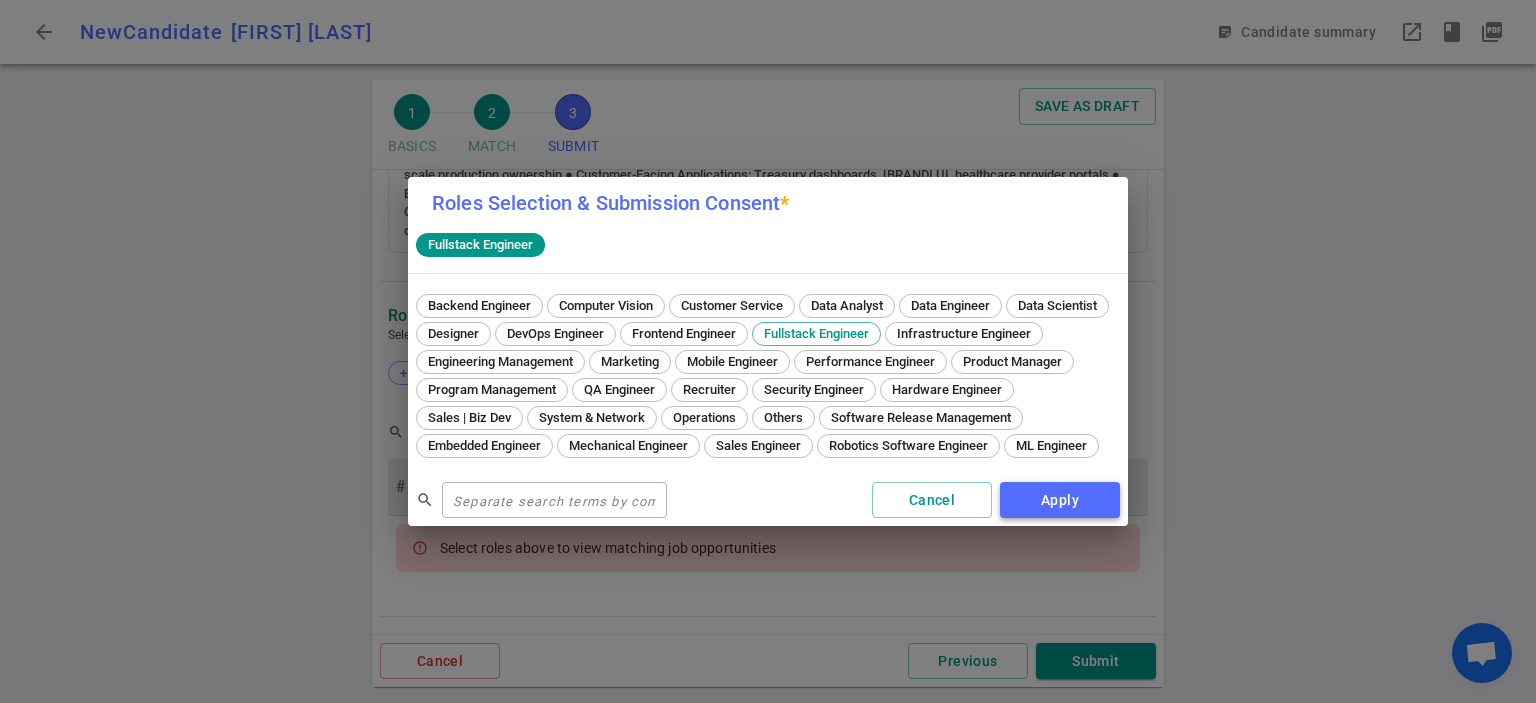 click on "Apply" at bounding box center [1060, 500] 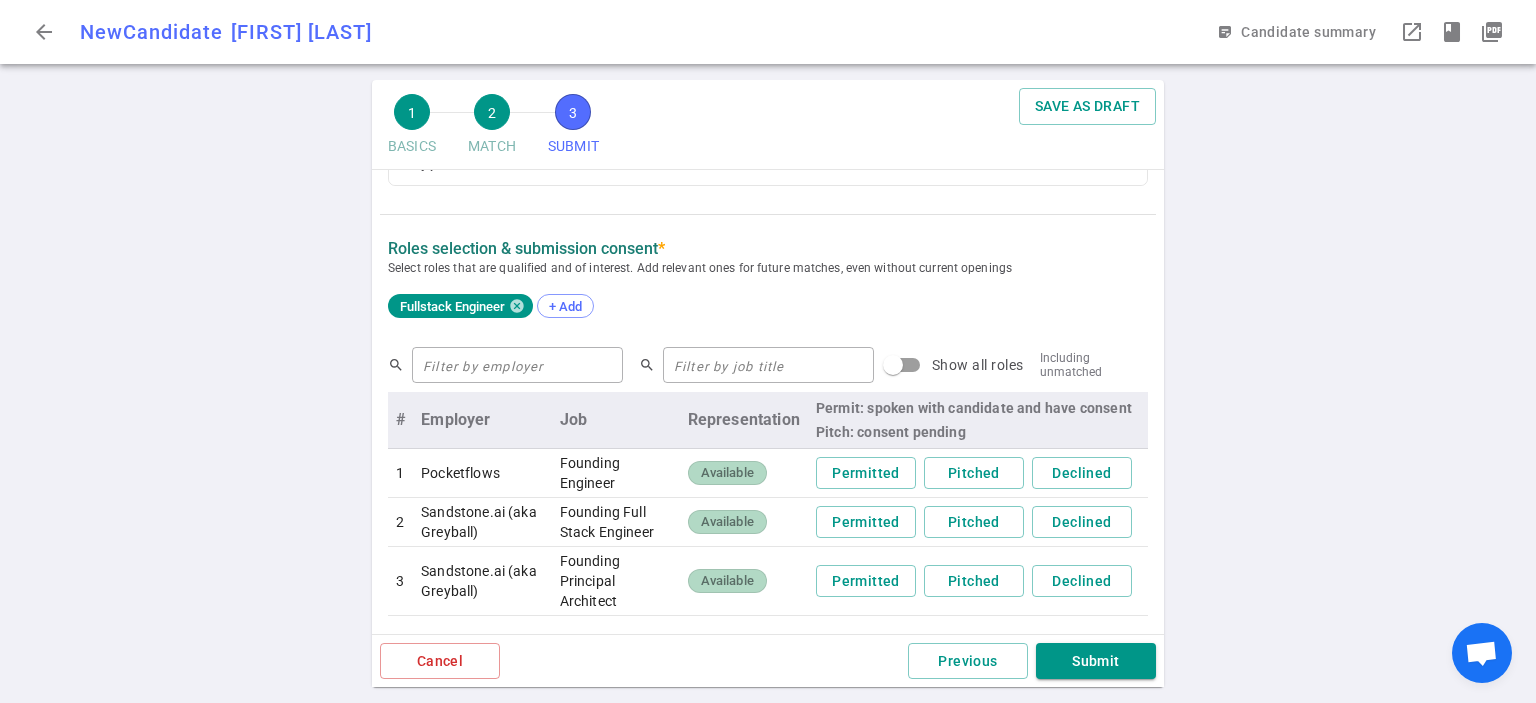 scroll, scrollTop: 900, scrollLeft: 0, axis: vertical 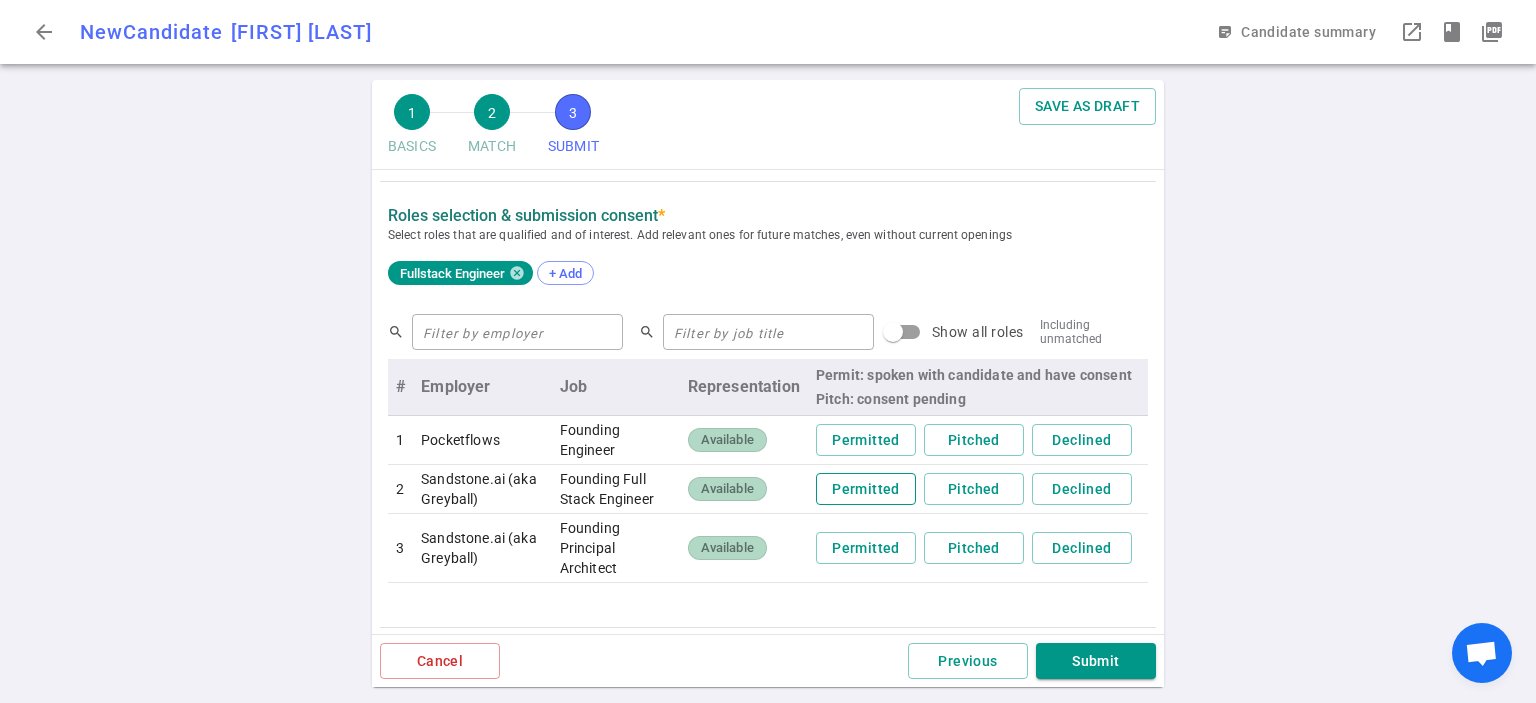 click on "Permitted" at bounding box center [866, 489] 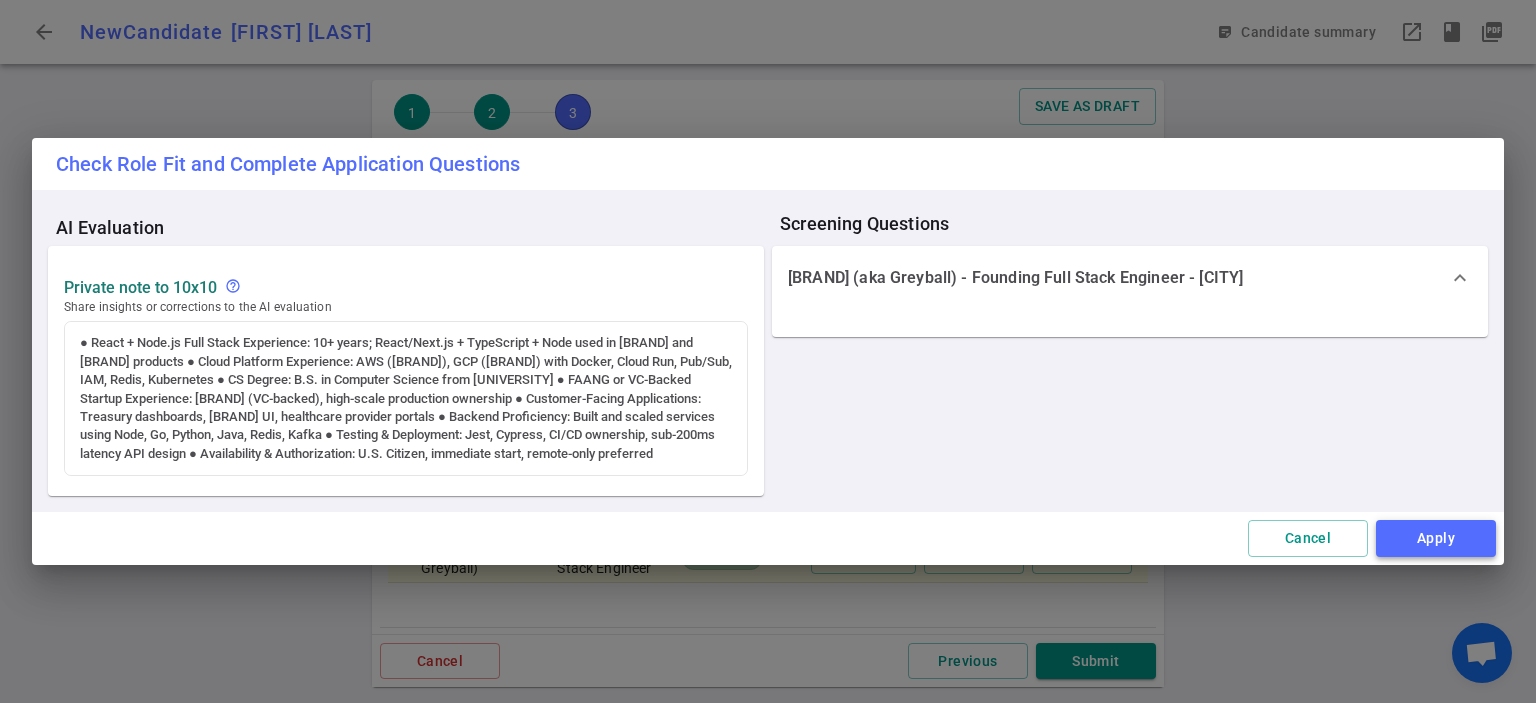click on "Apply" at bounding box center [1436, 538] 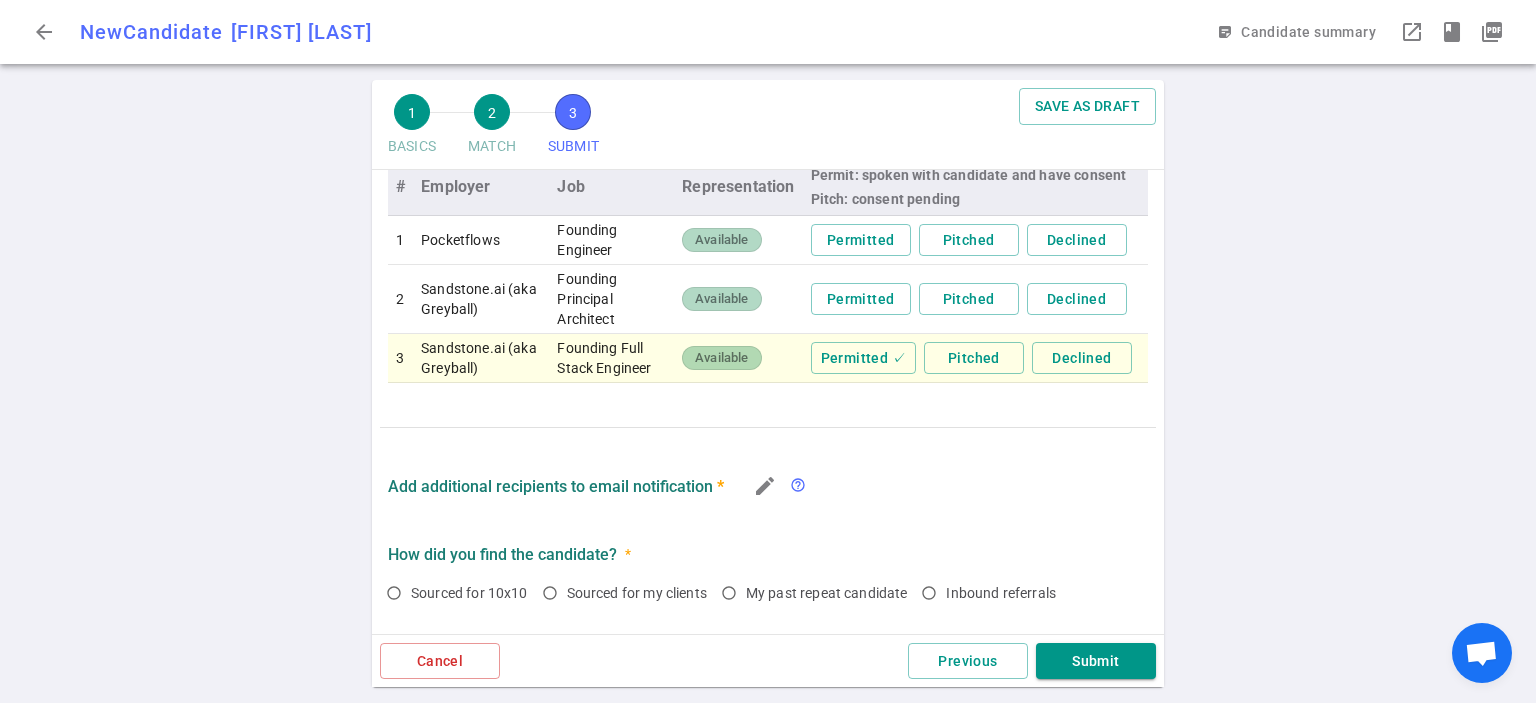 scroll, scrollTop: 1200, scrollLeft: 0, axis: vertical 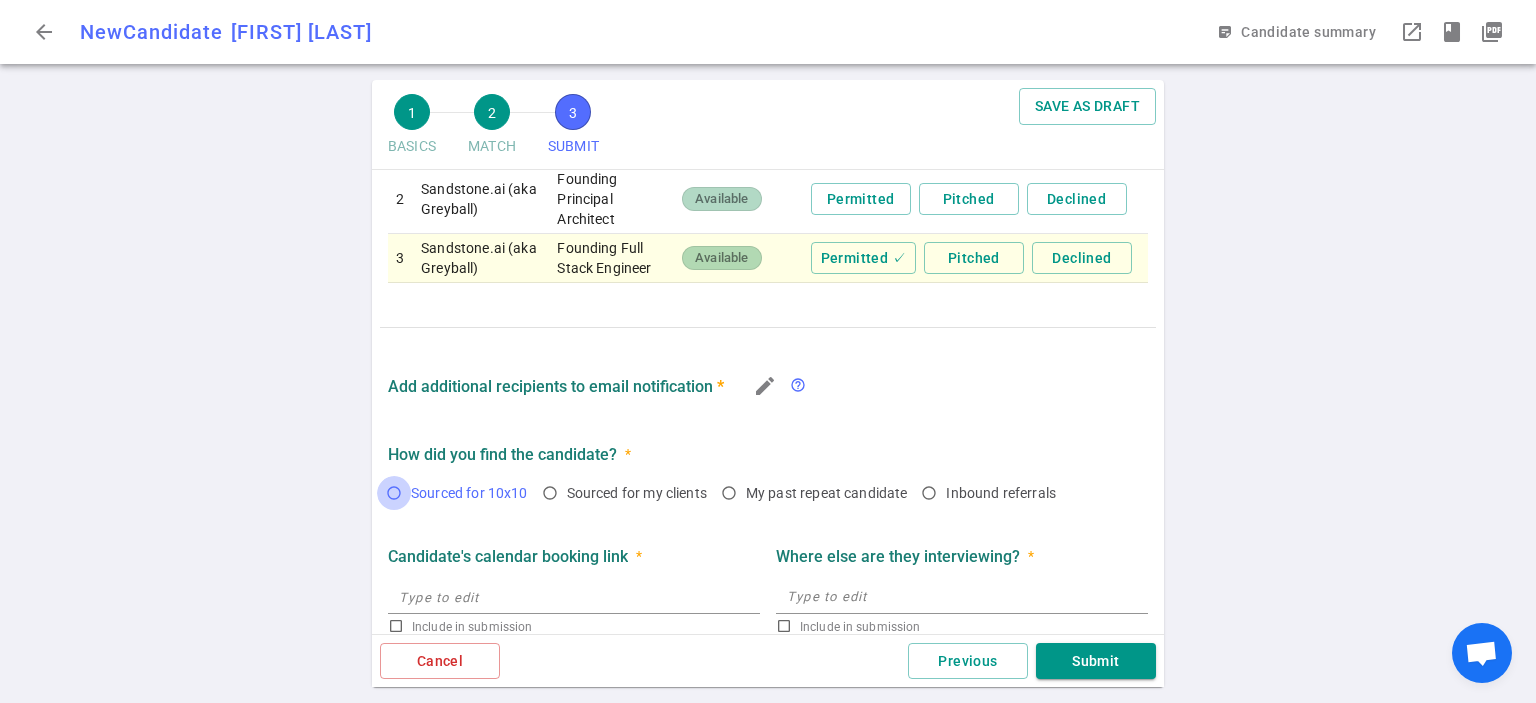 click on "Sourced for 10x10" at bounding box center (394, 493) 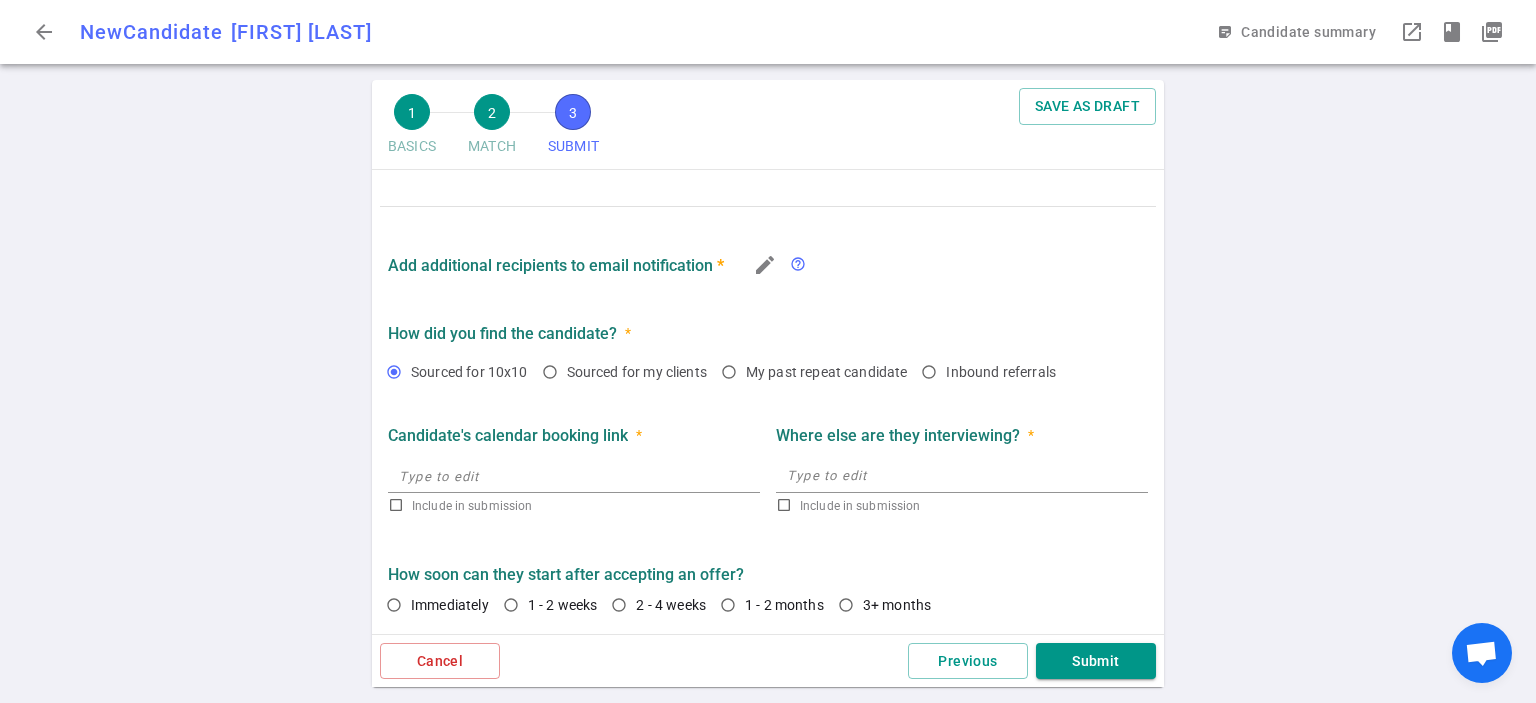 scroll, scrollTop: 1338, scrollLeft: 0, axis: vertical 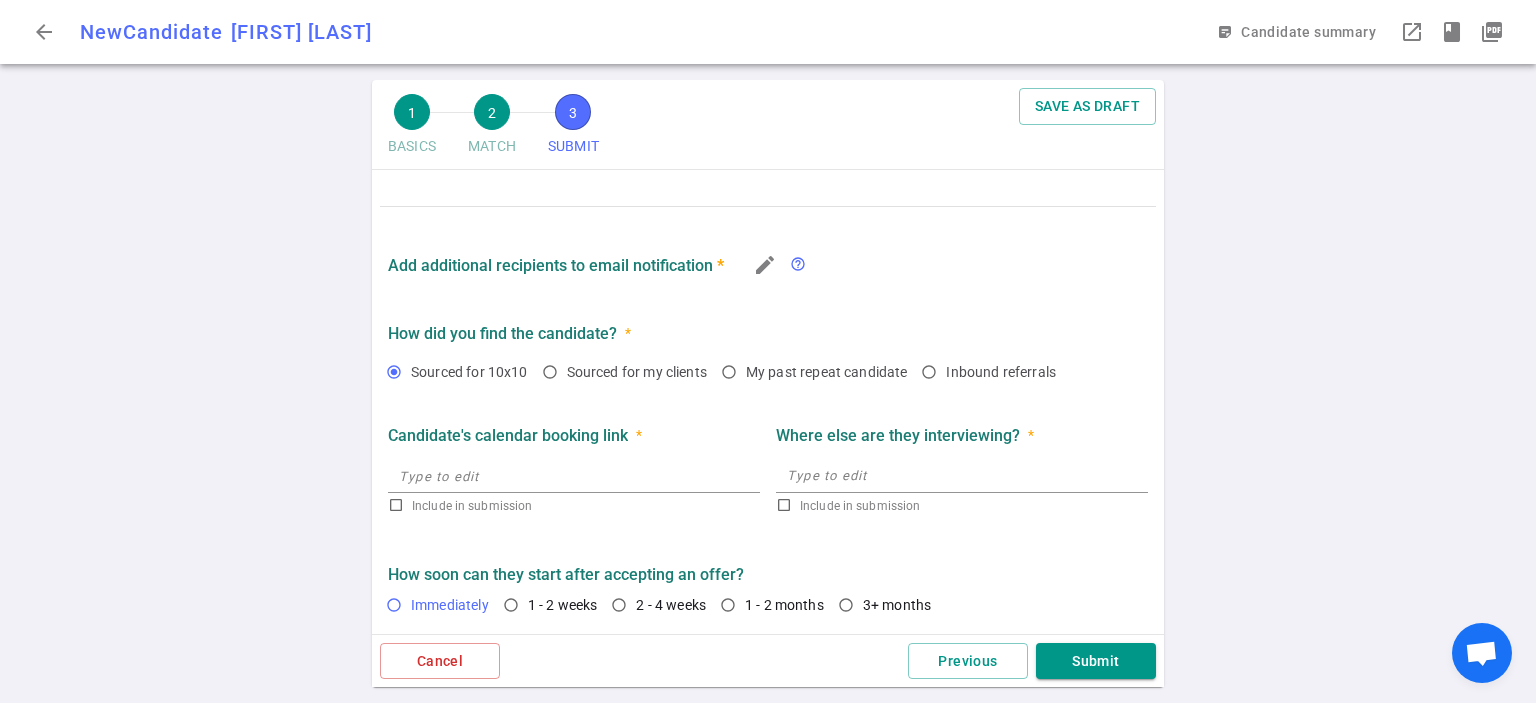 click on "Immediately" at bounding box center [394, 605] 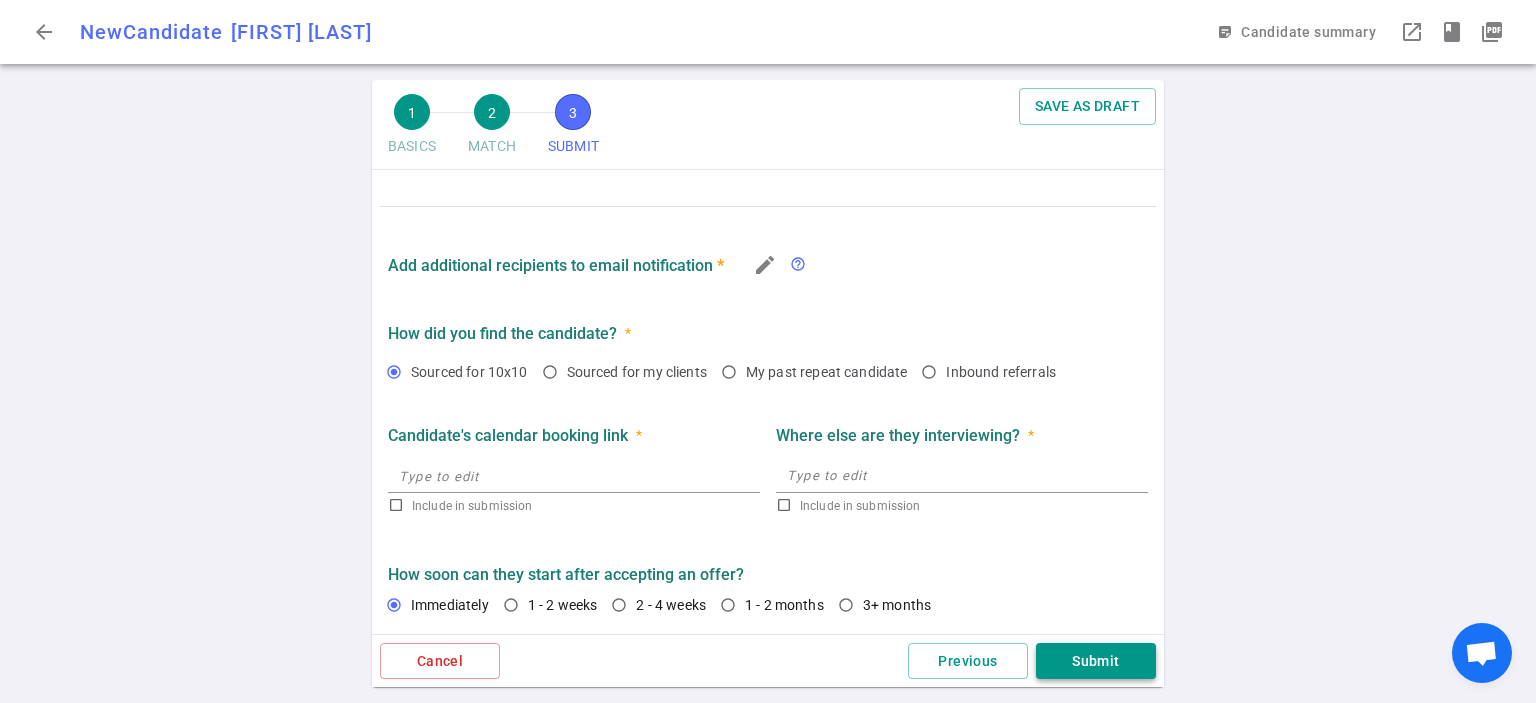 click on "Submit" at bounding box center (1096, 661) 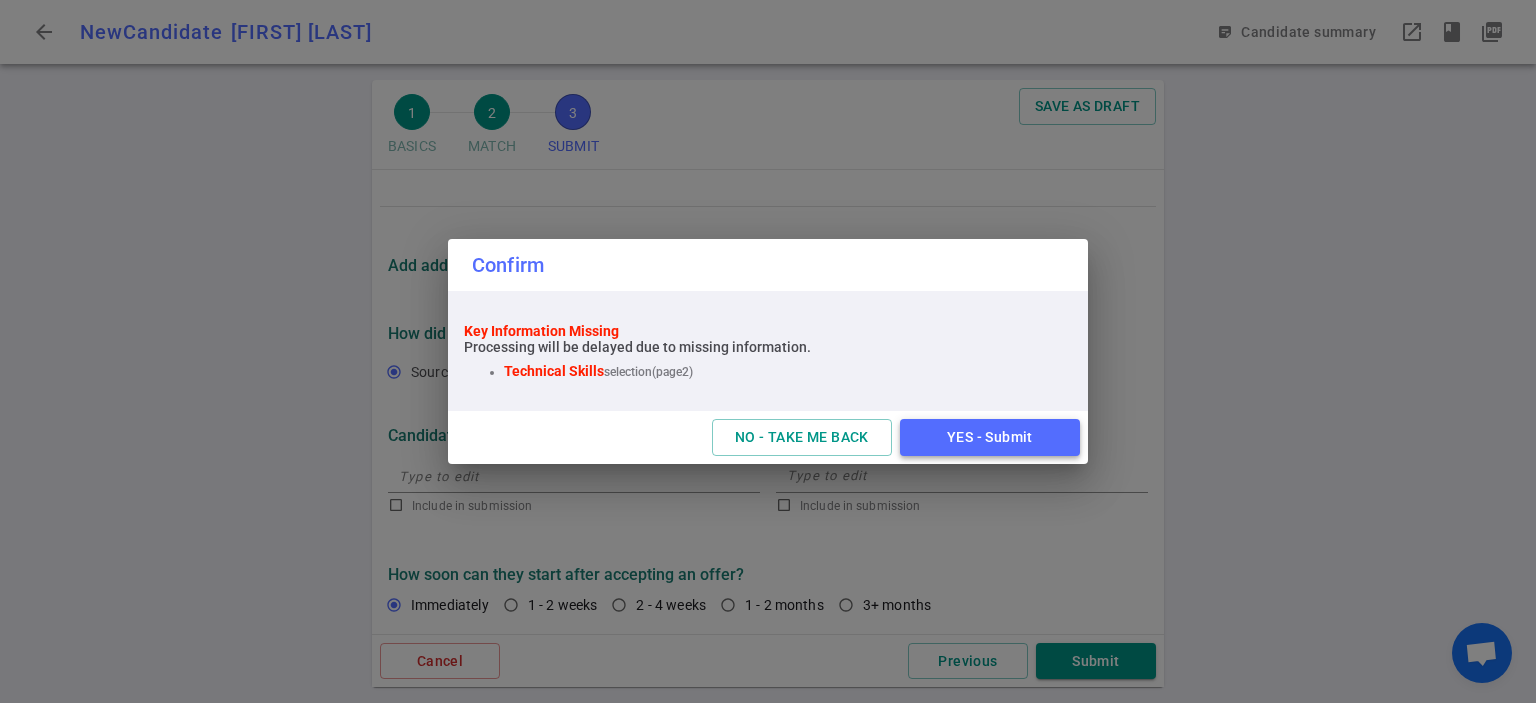 click on "YES - Submit" at bounding box center [990, 437] 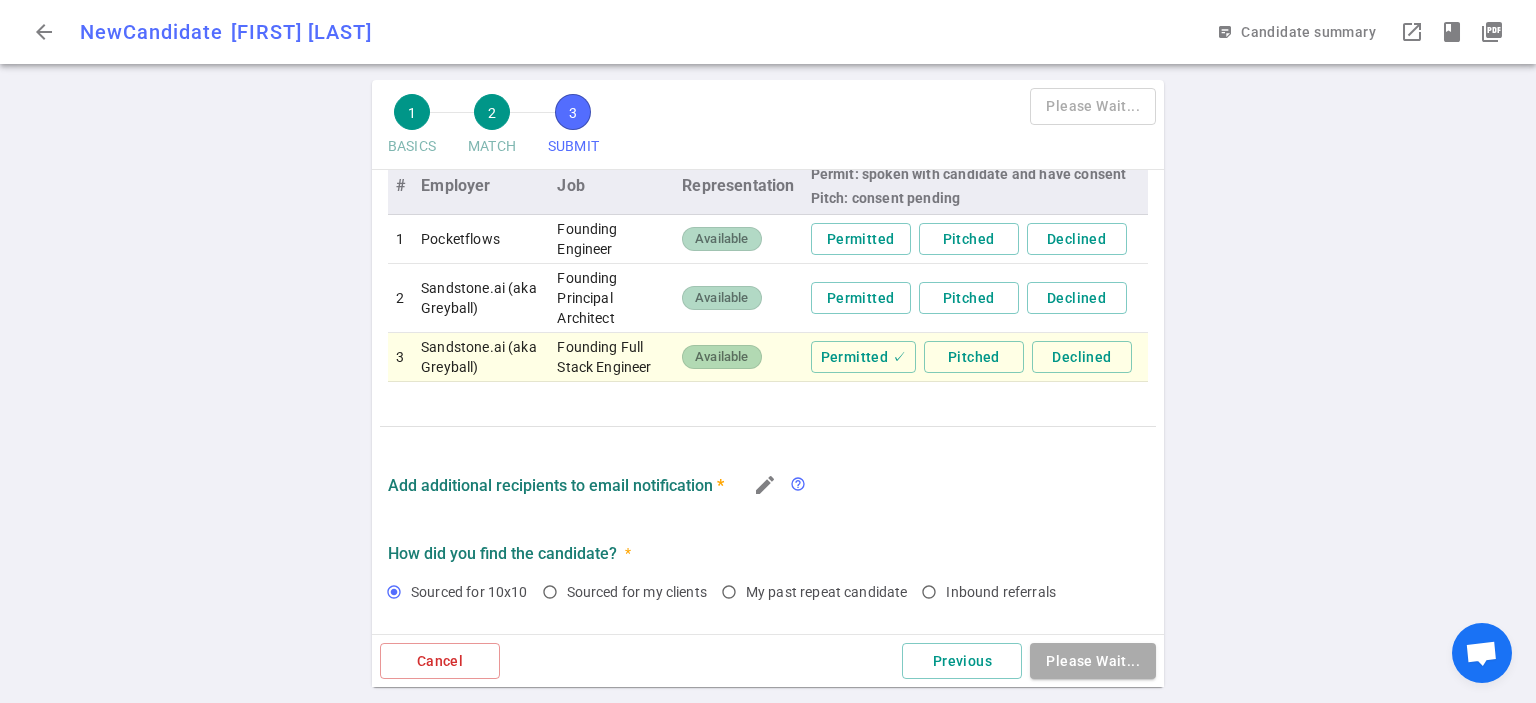scroll, scrollTop: 1338, scrollLeft: 0, axis: vertical 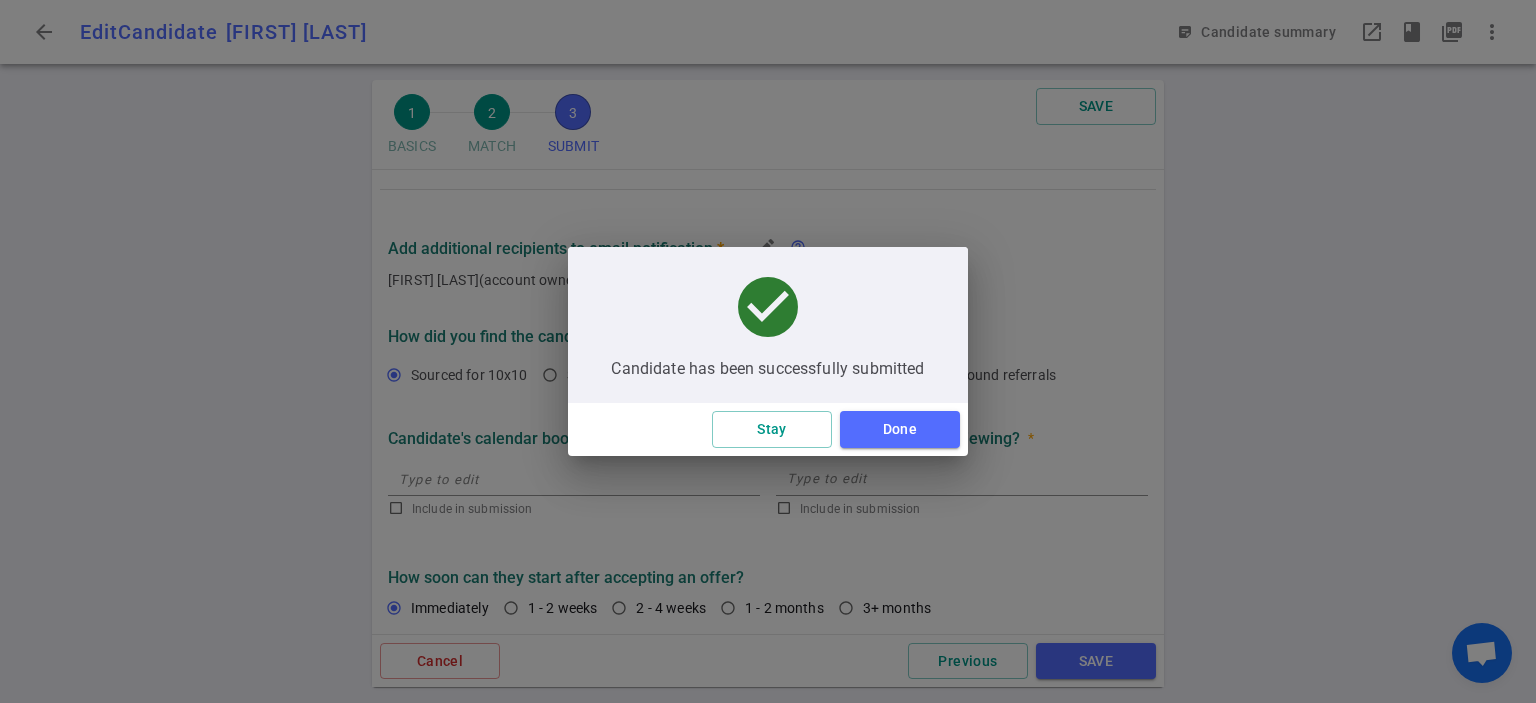click on "Done" at bounding box center [900, 429] 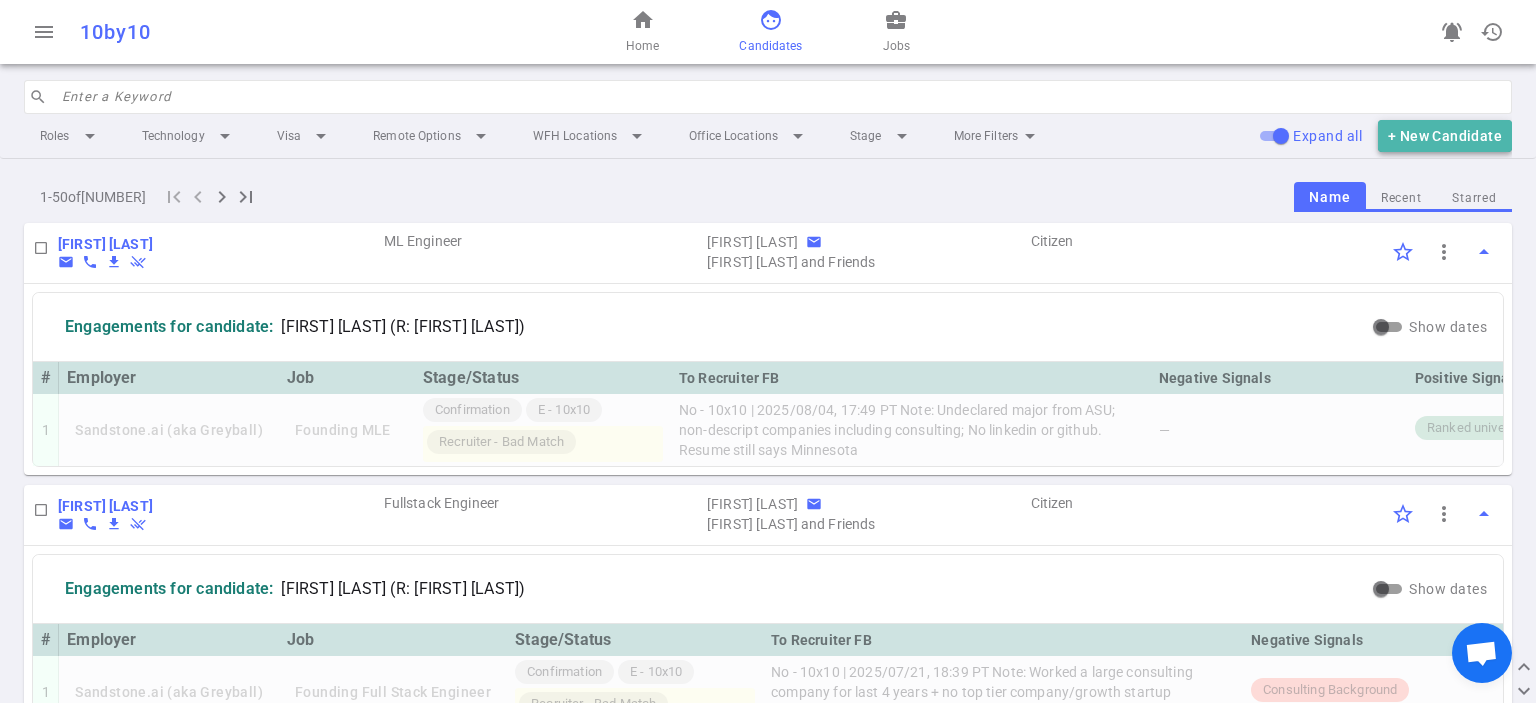 click on "+ New Candidate" at bounding box center [1445, 136] 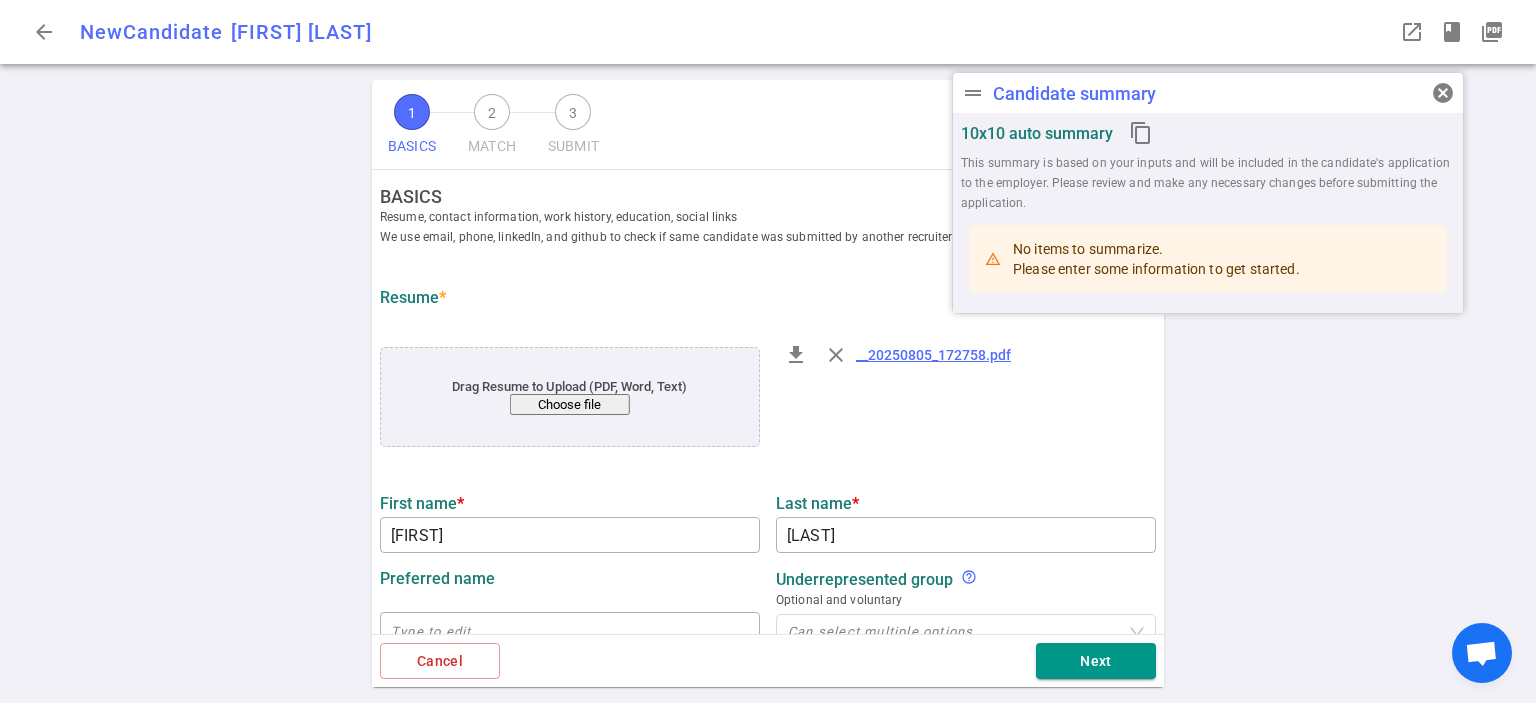 type on "[FIRST]" 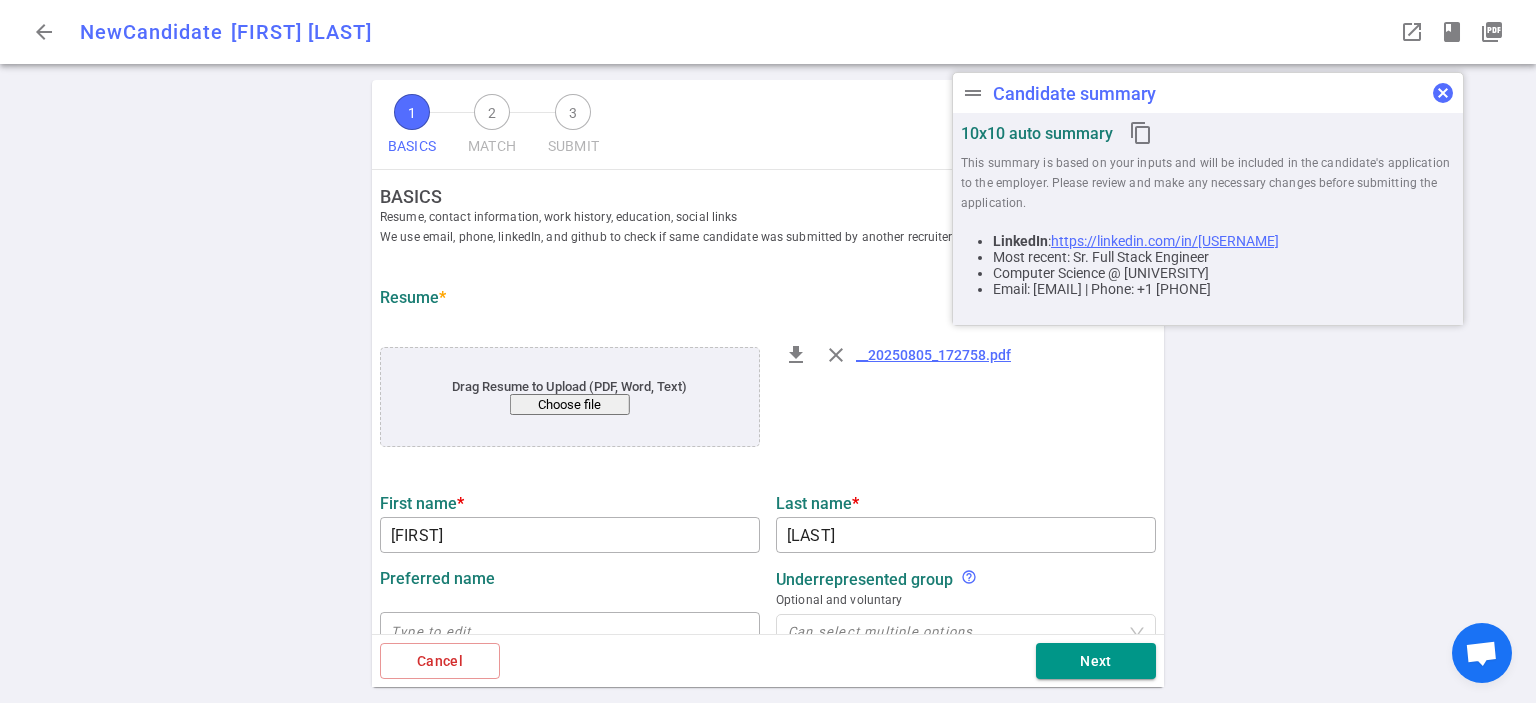 click on "cancel" at bounding box center [1443, 93] 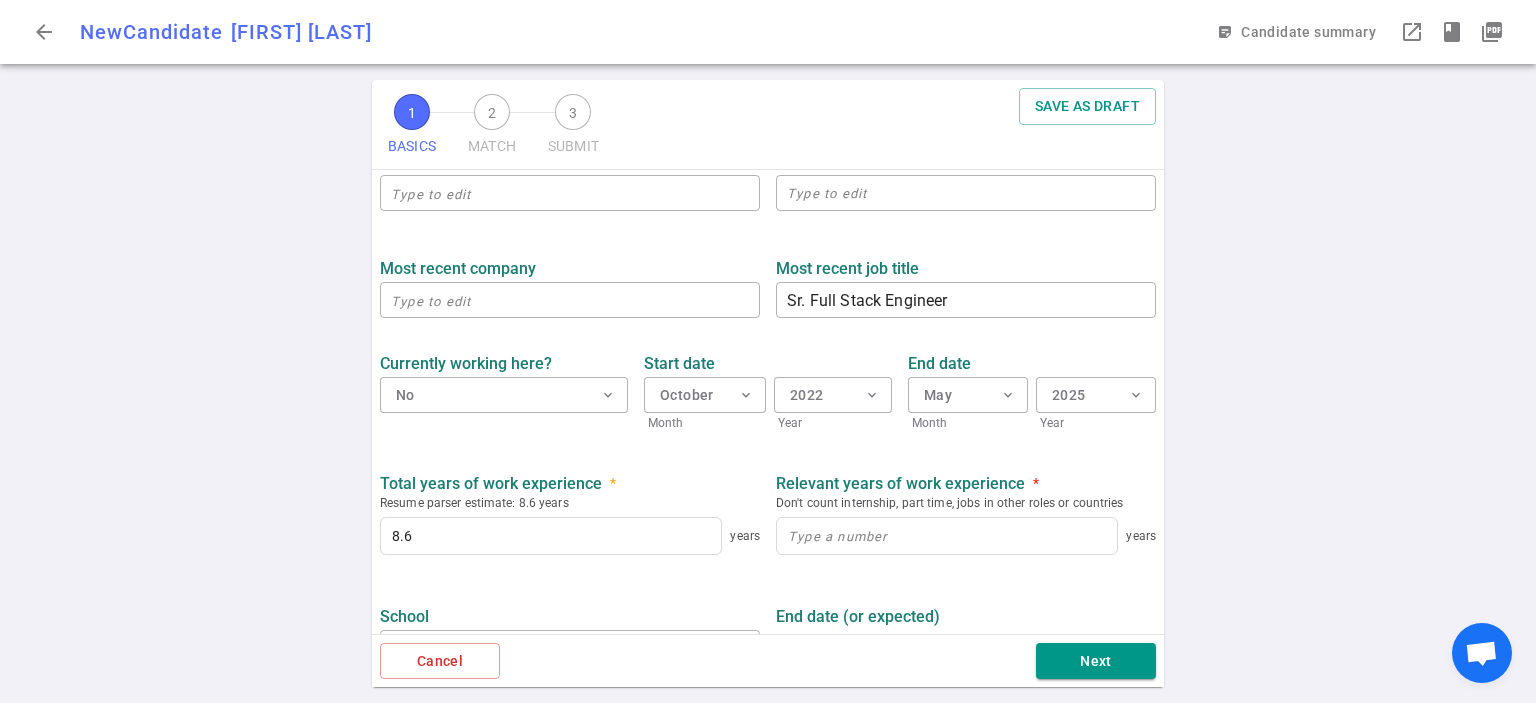 scroll, scrollTop: 800, scrollLeft: 0, axis: vertical 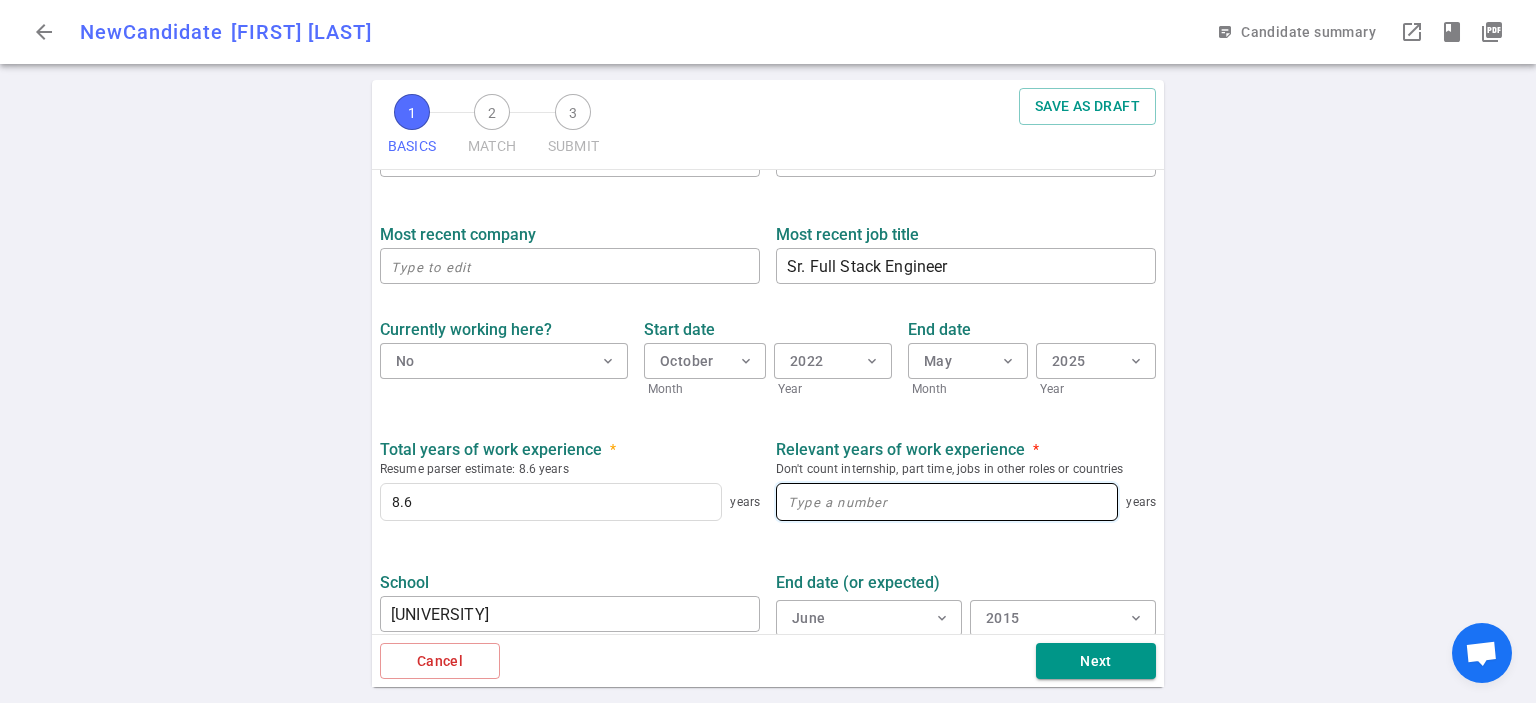 click at bounding box center (947, 502) 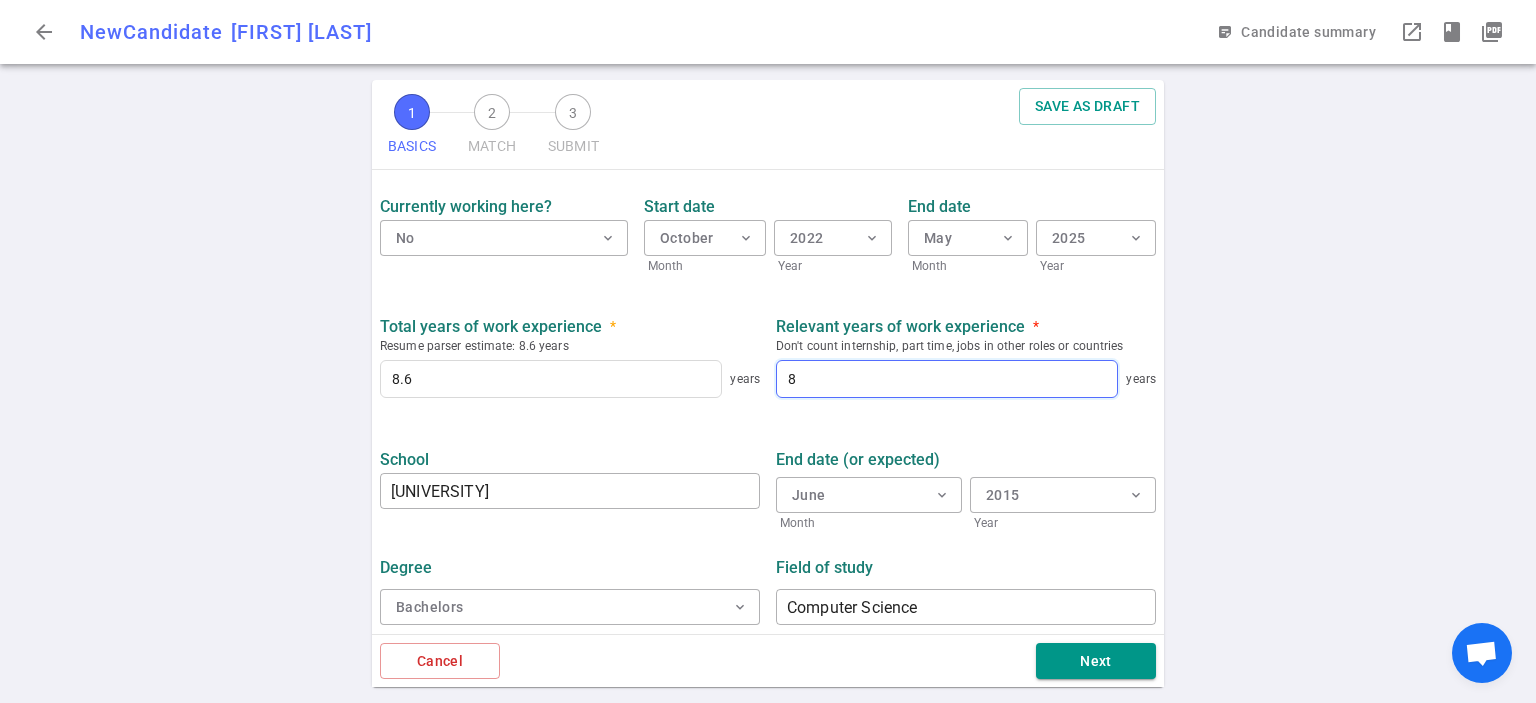 scroll, scrollTop: 927, scrollLeft: 0, axis: vertical 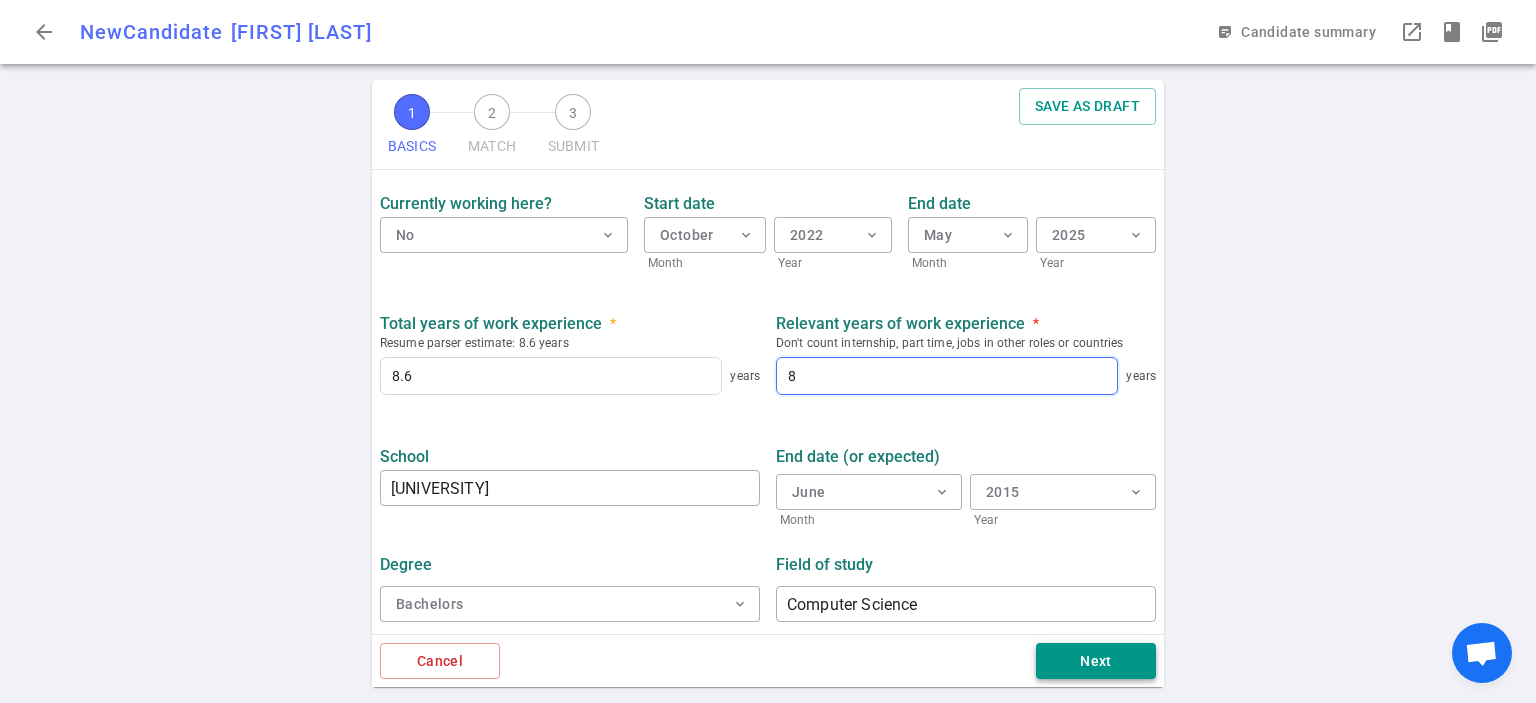 type on "8" 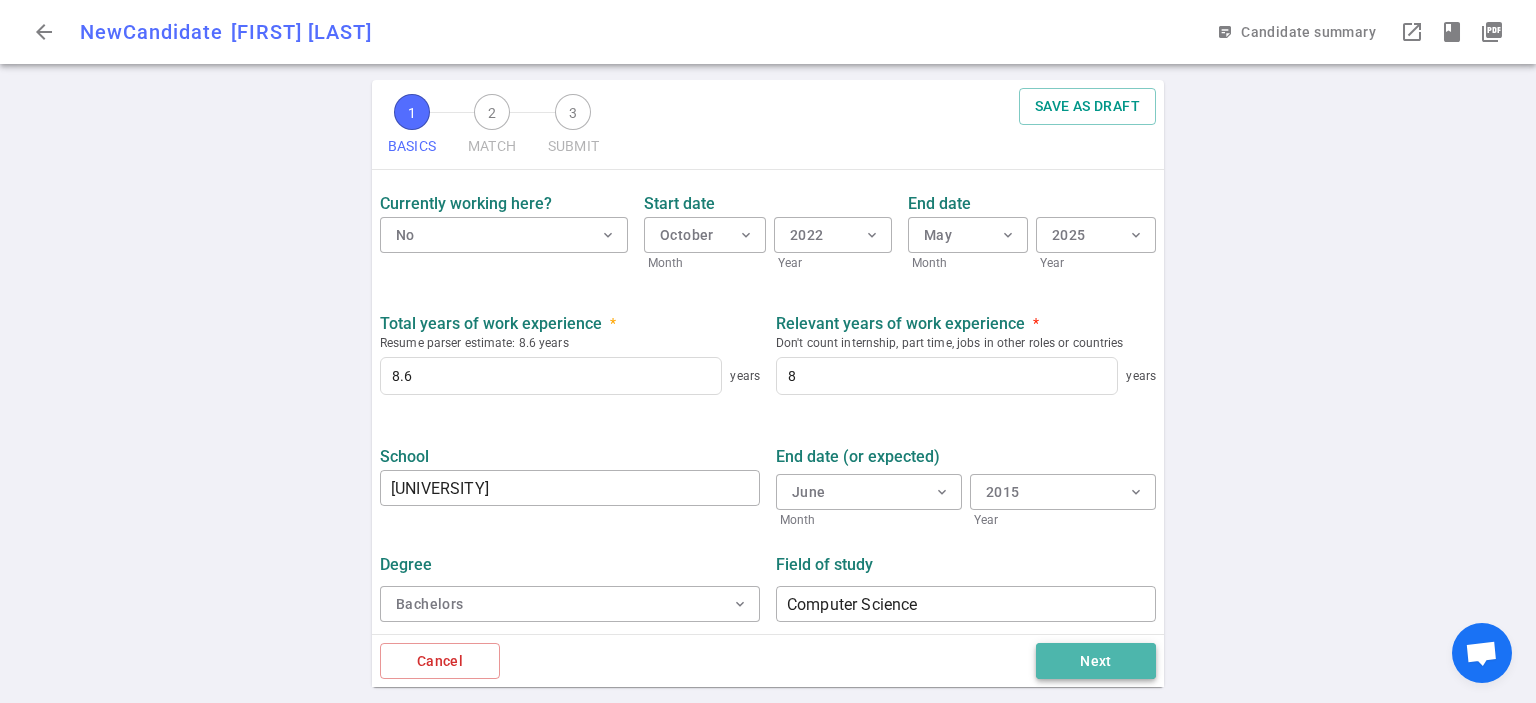 click on "Next" at bounding box center [1096, 661] 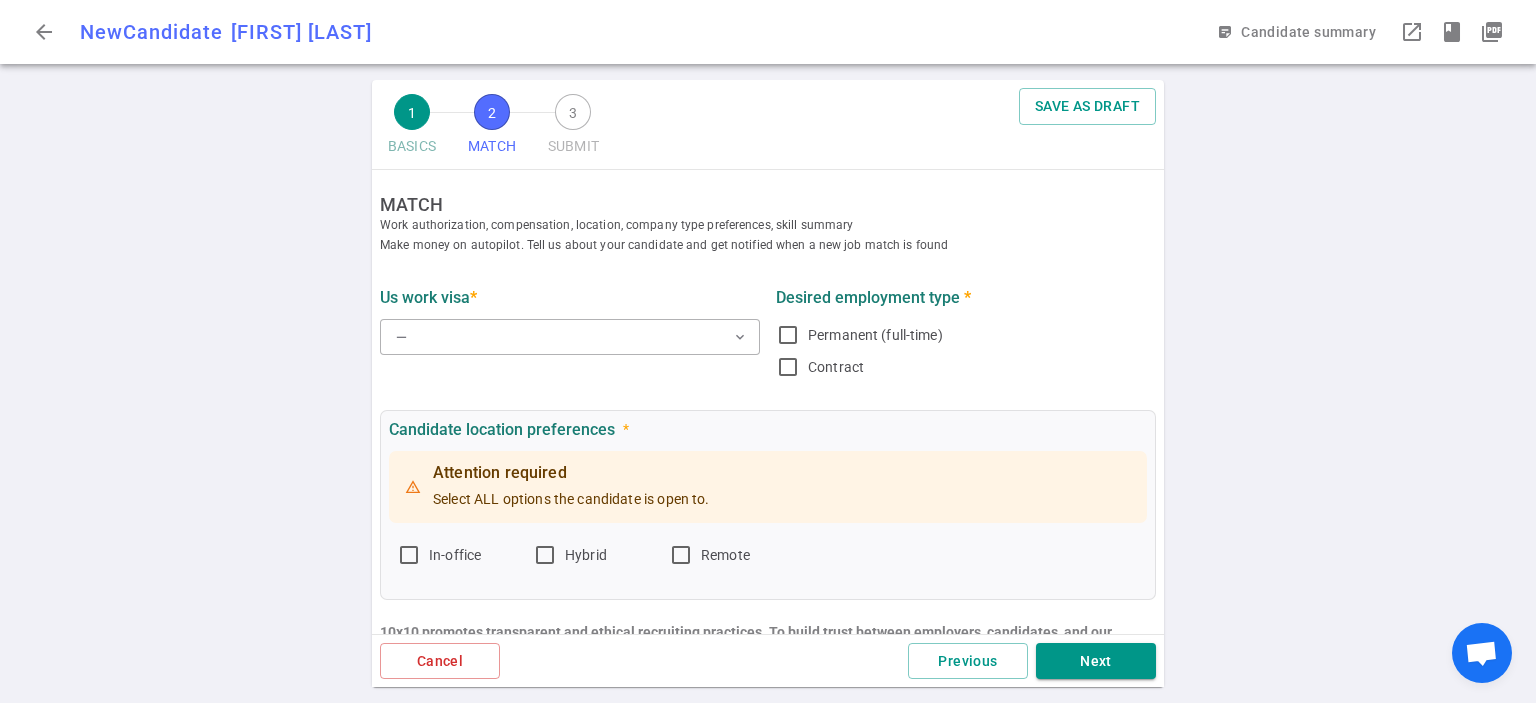 scroll, scrollTop: 0, scrollLeft: 0, axis: both 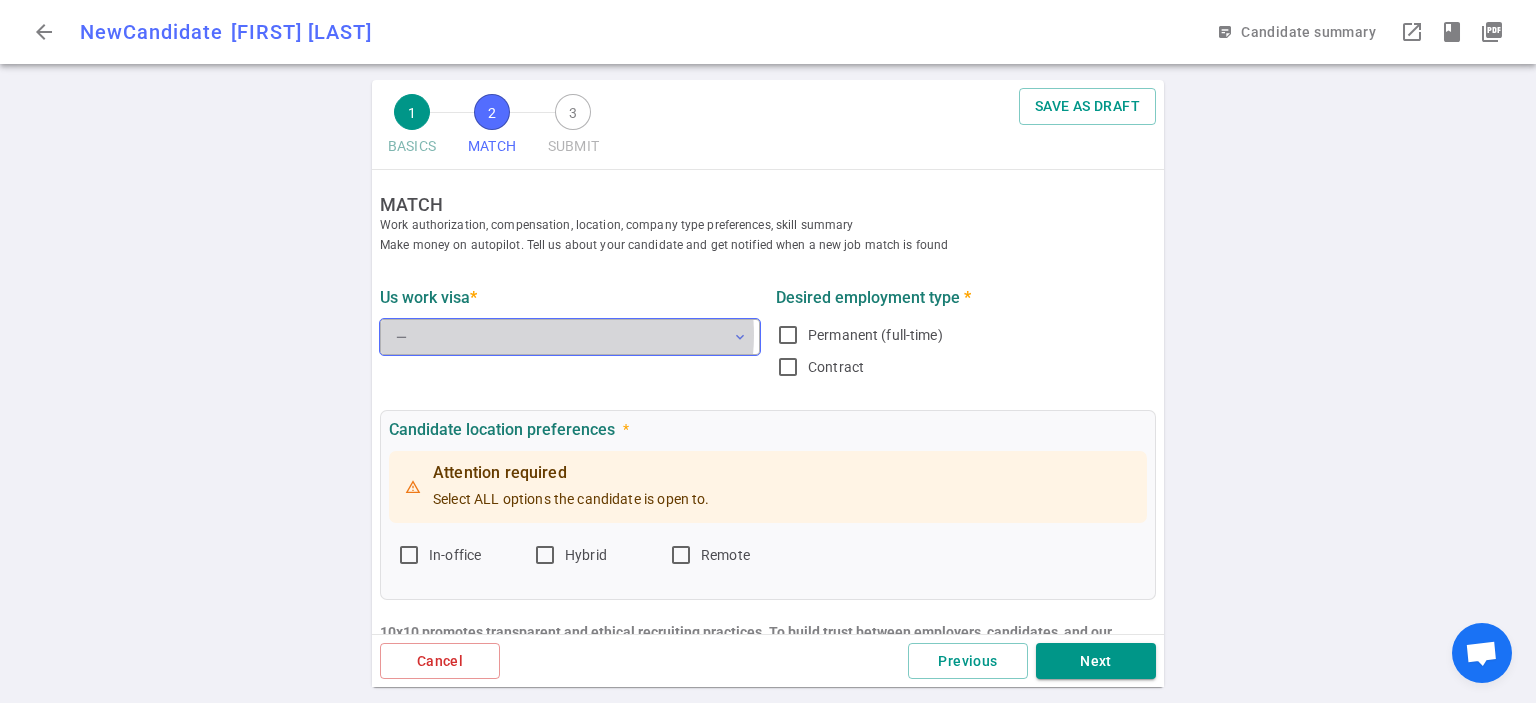 click on "— expand_more" at bounding box center [570, 337] 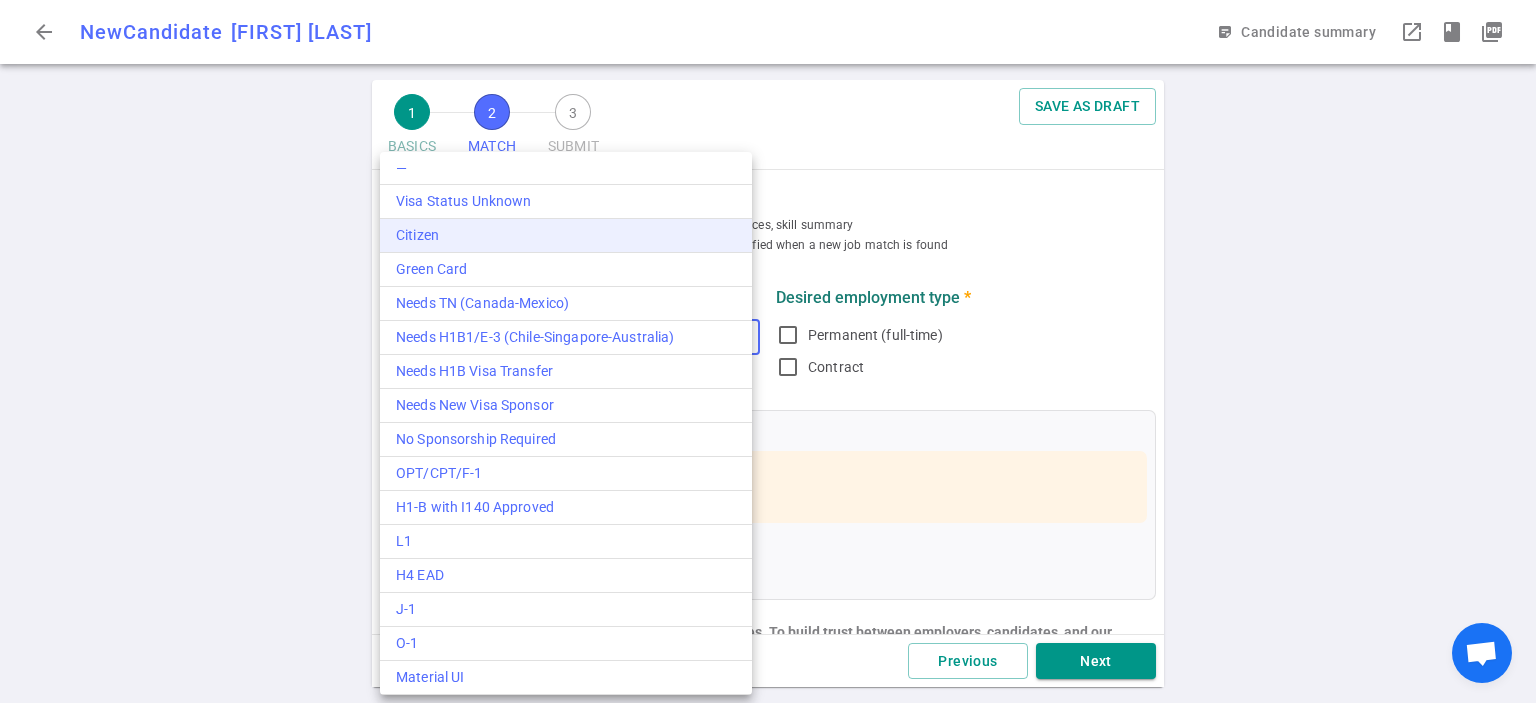 click on "Citizen" at bounding box center (566, 235) 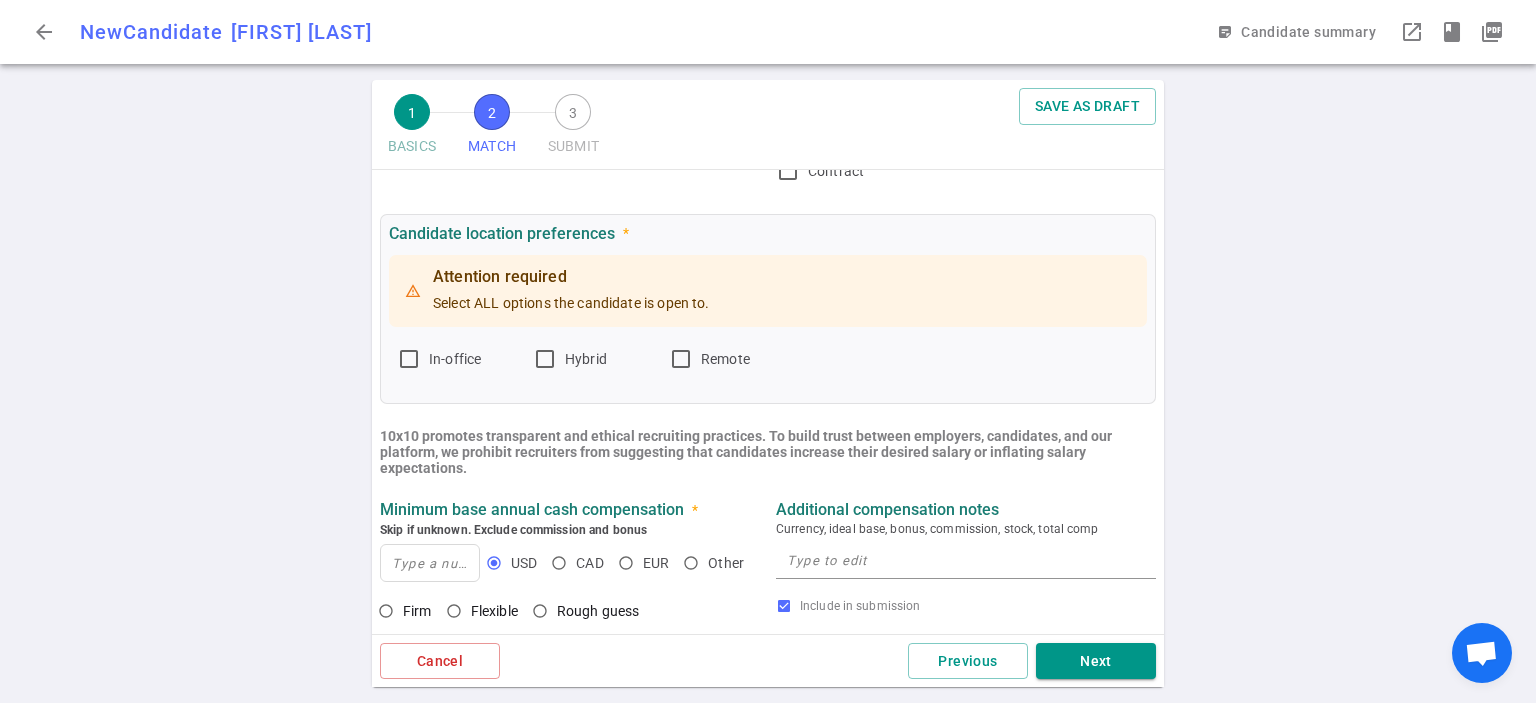 scroll, scrollTop: 200, scrollLeft: 0, axis: vertical 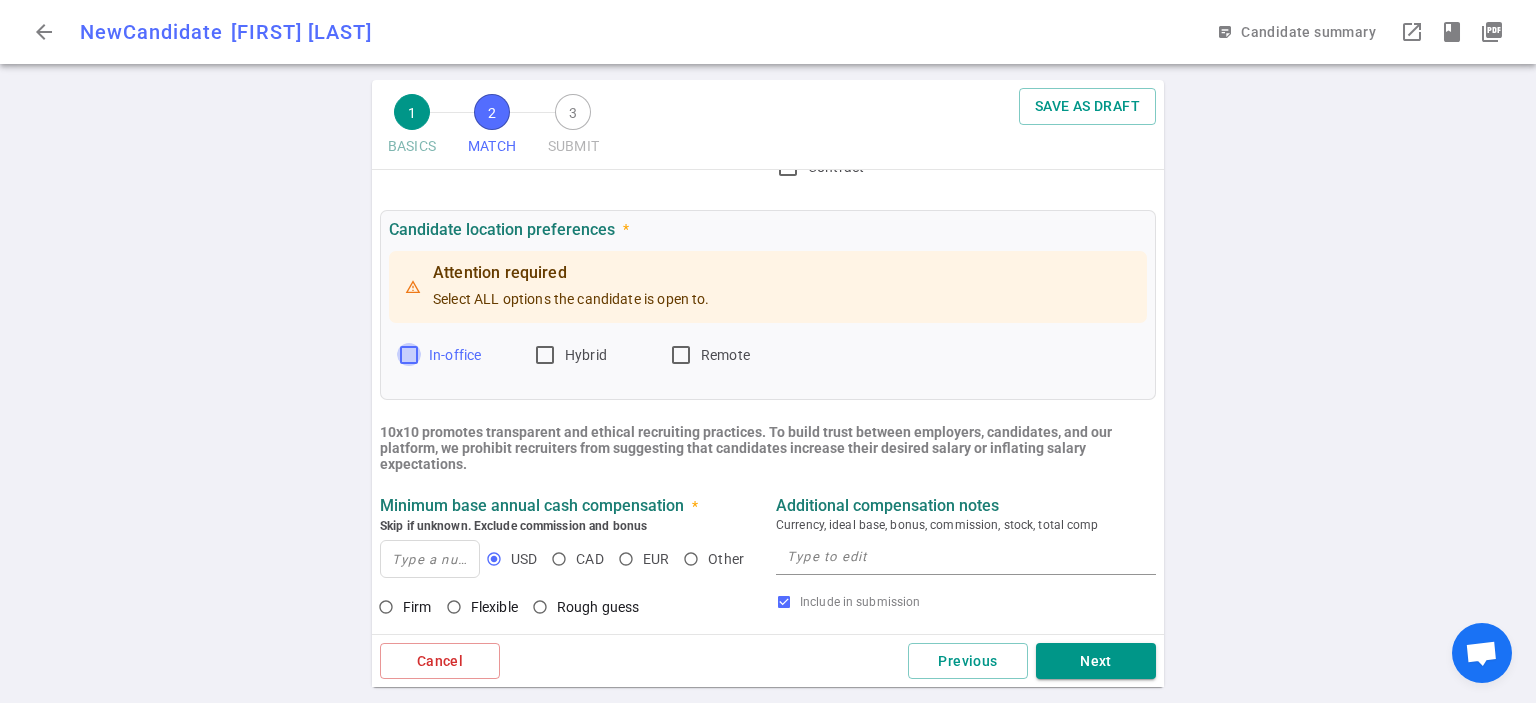 click on "In-office" at bounding box center [409, 355] 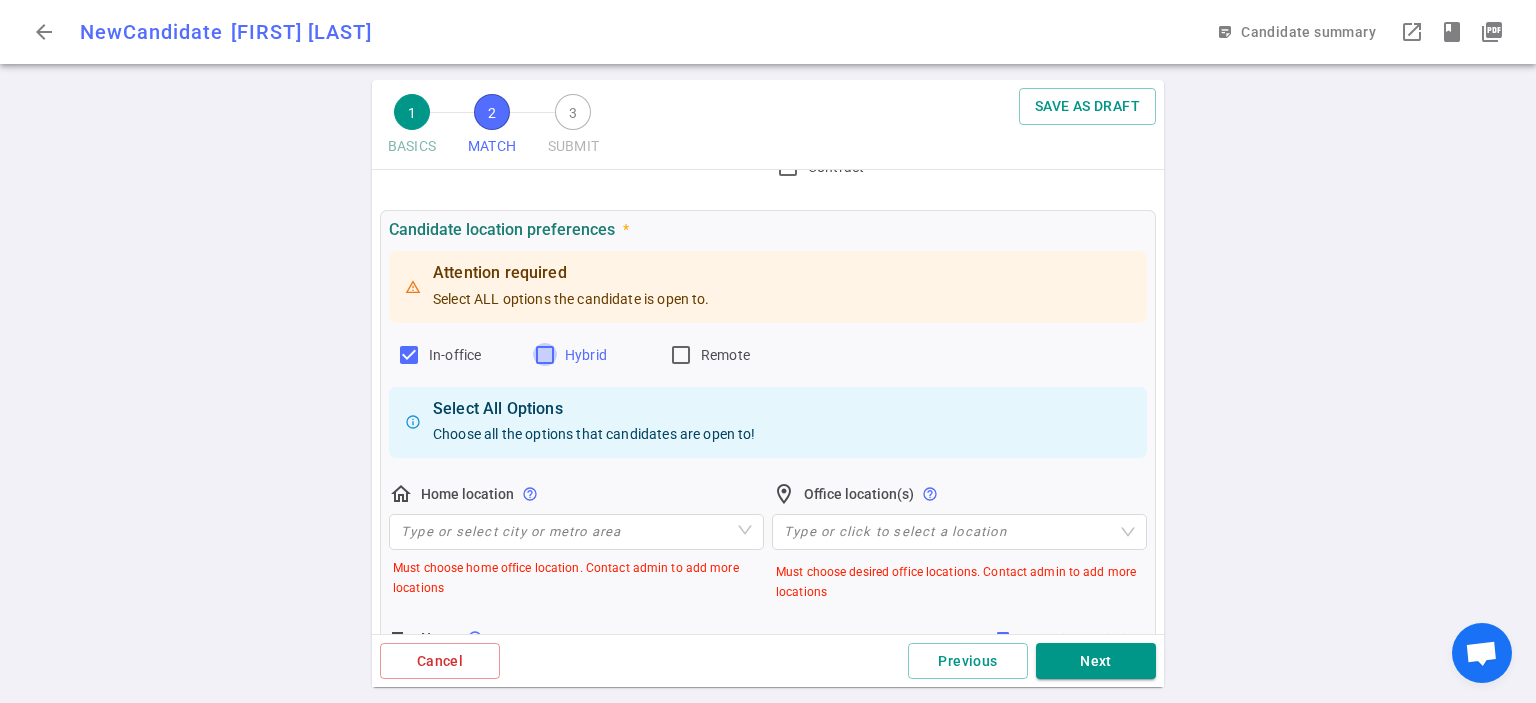 click on "Hybrid" at bounding box center (545, 355) 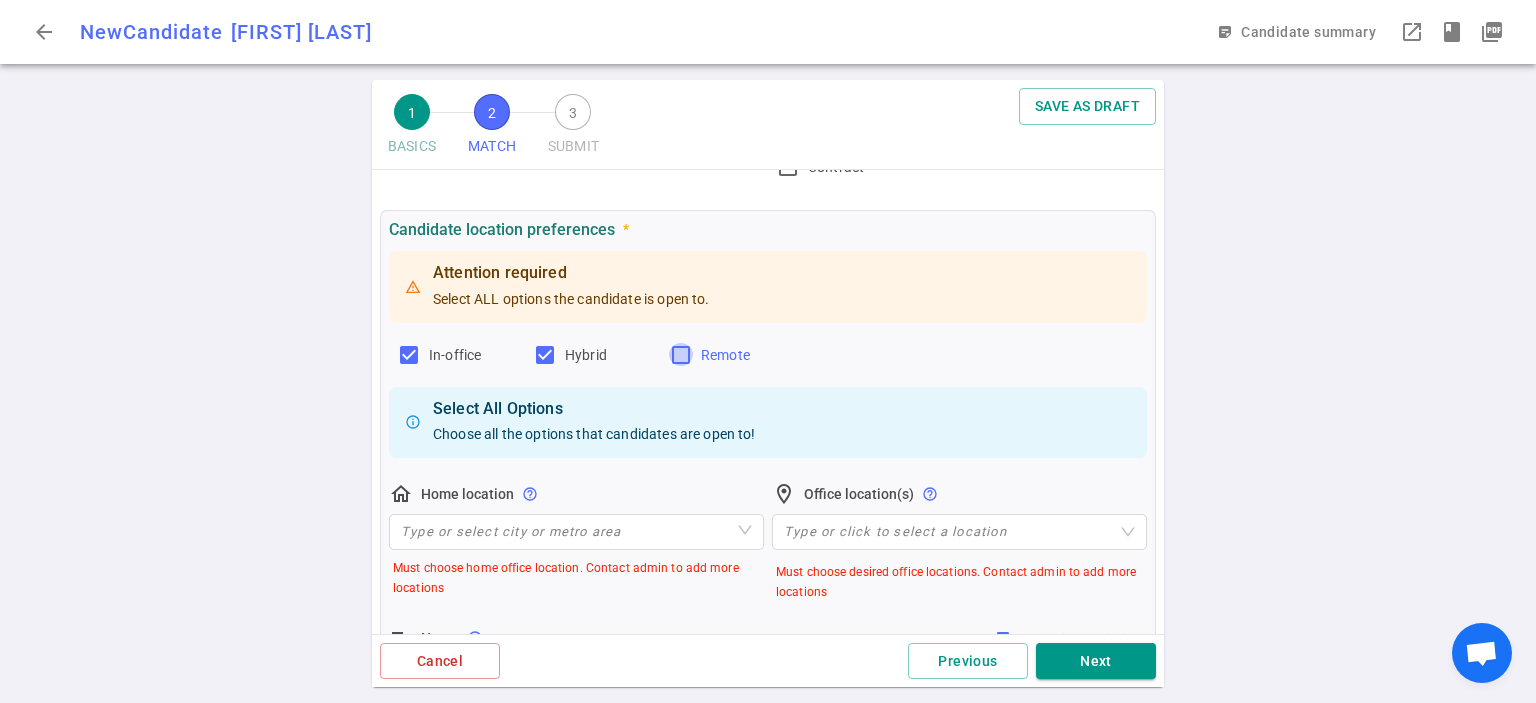 click on "Remote" at bounding box center (681, 355) 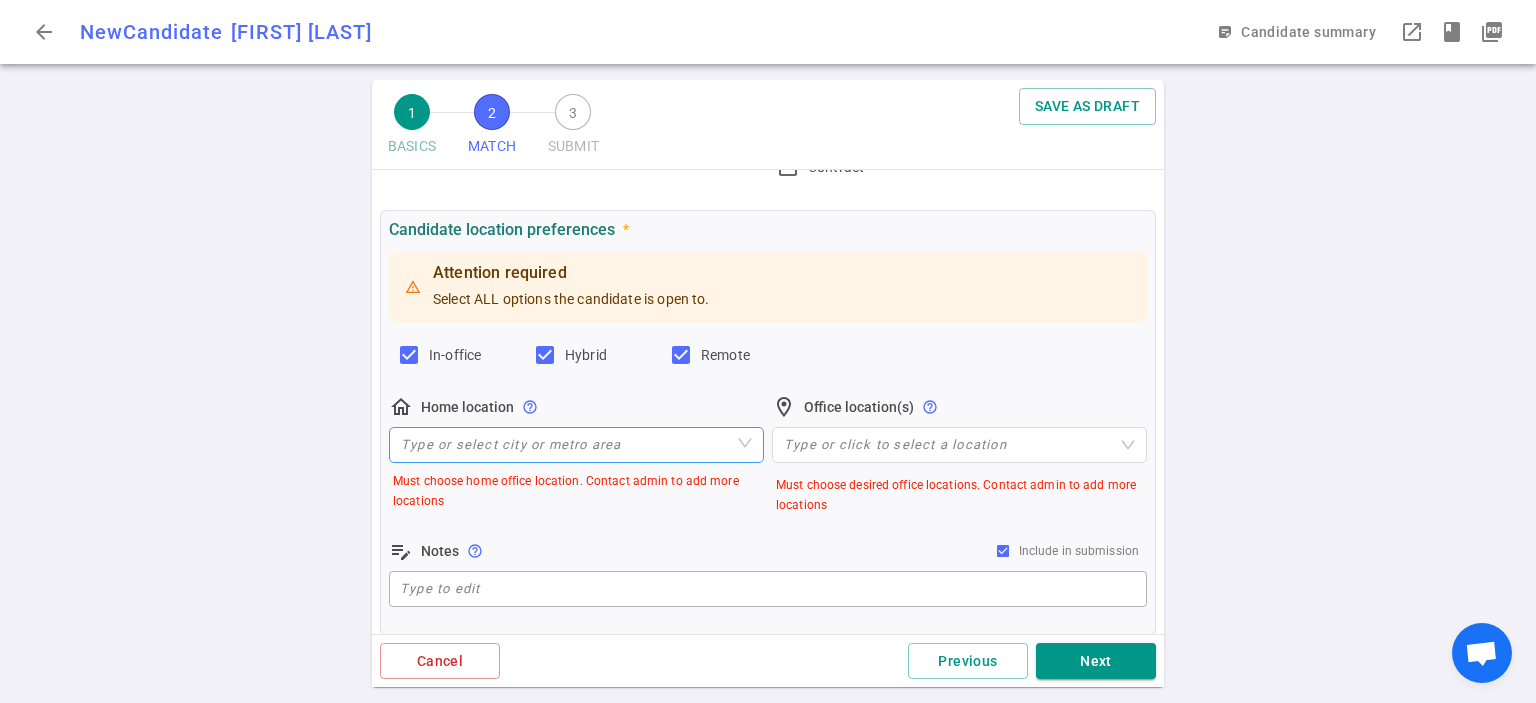 click at bounding box center [576, 445] 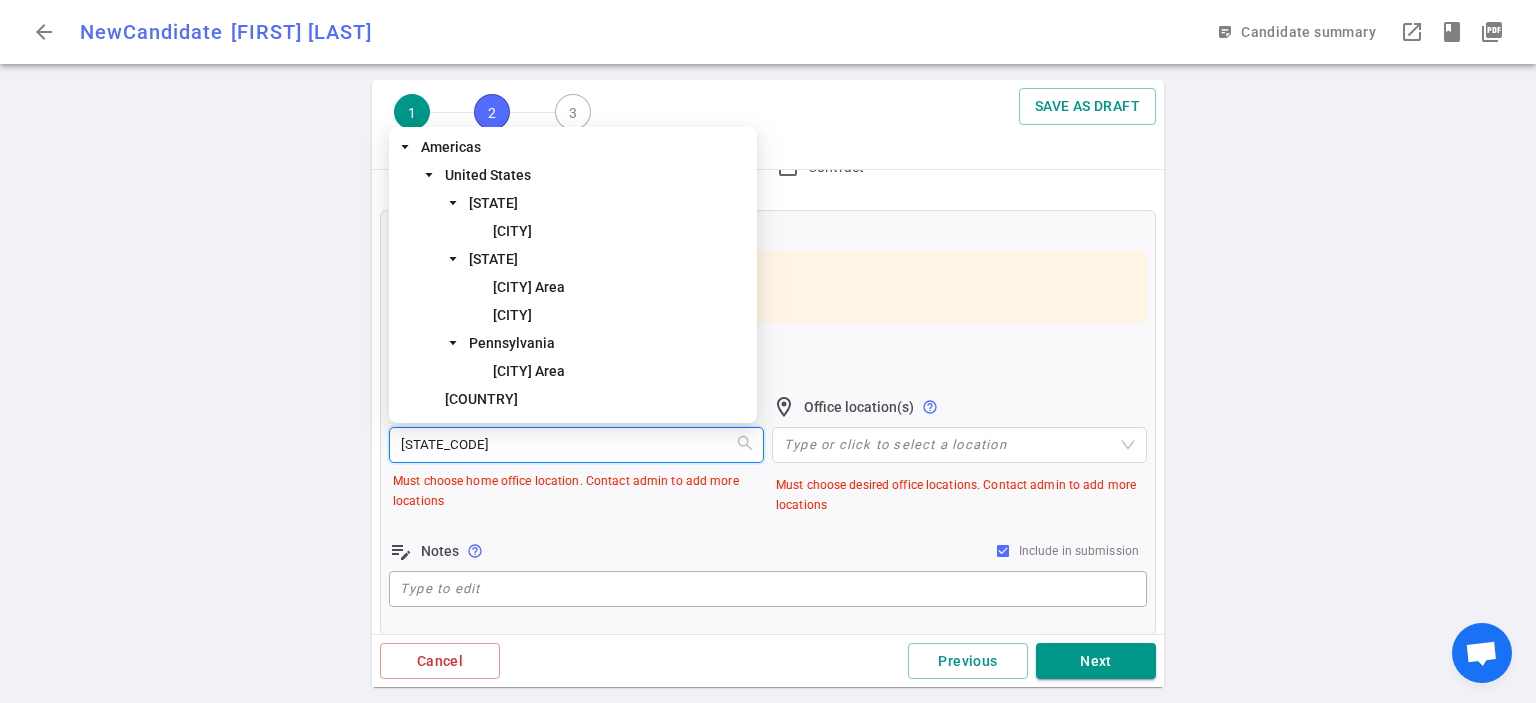 type on "[STATE]" 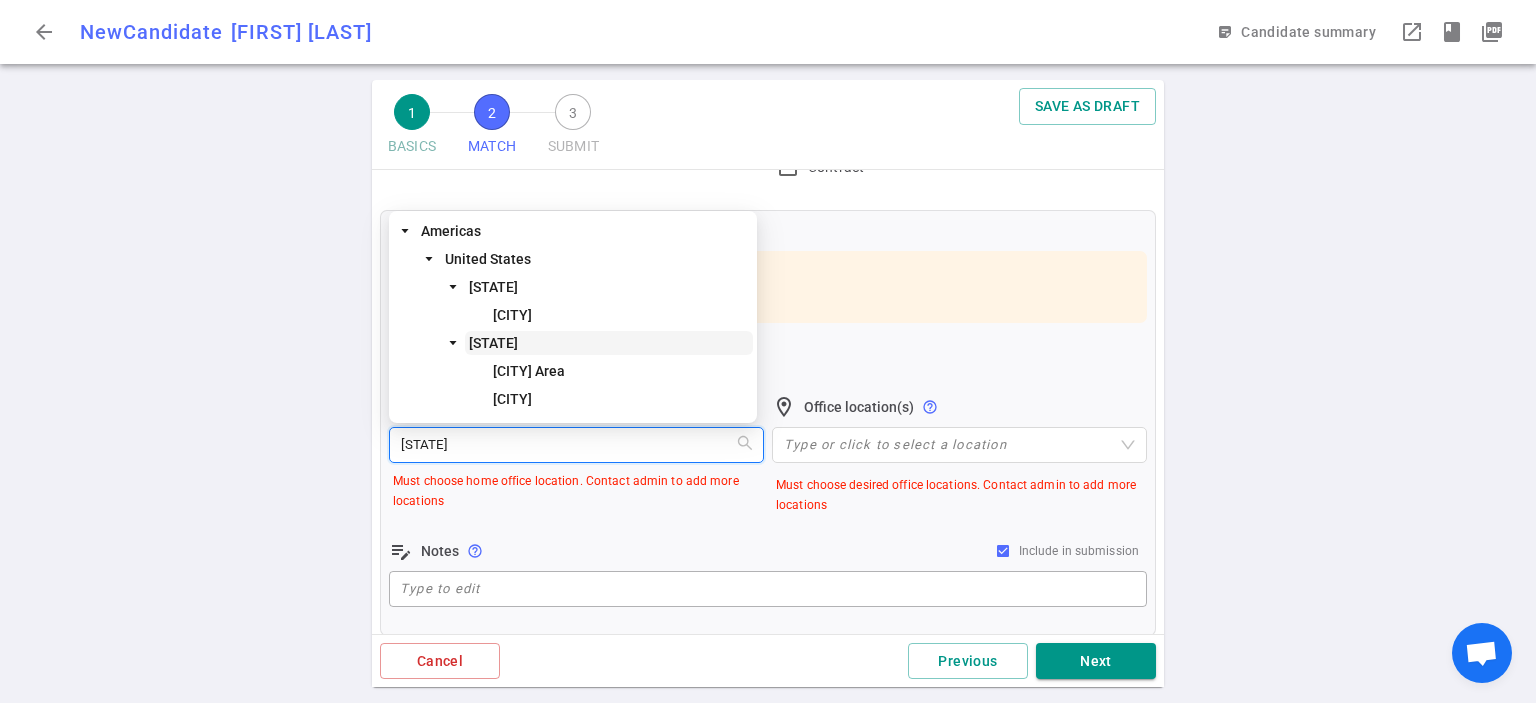 click on "[STATE]" at bounding box center [493, 343] 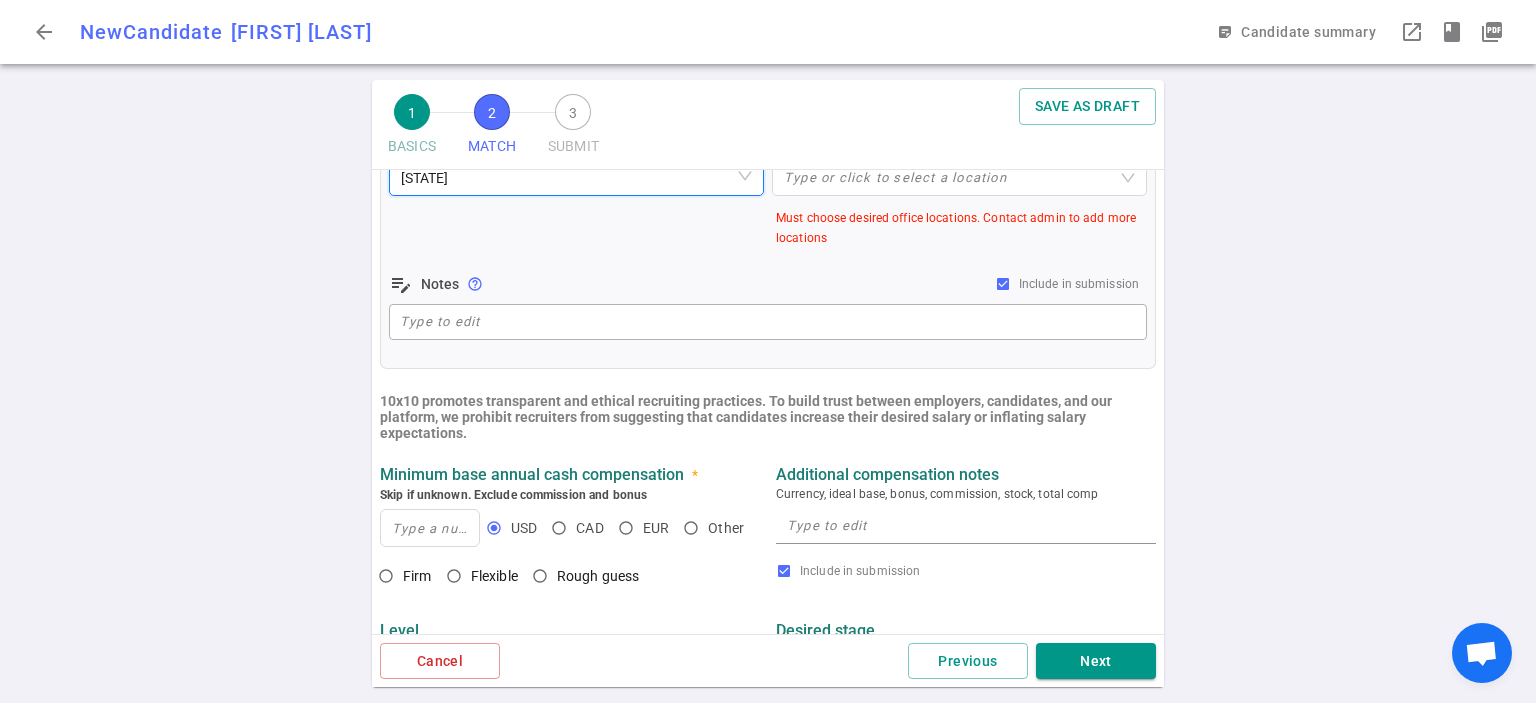 scroll, scrollTop: 500, scrollLeft: 0, axis: vertical 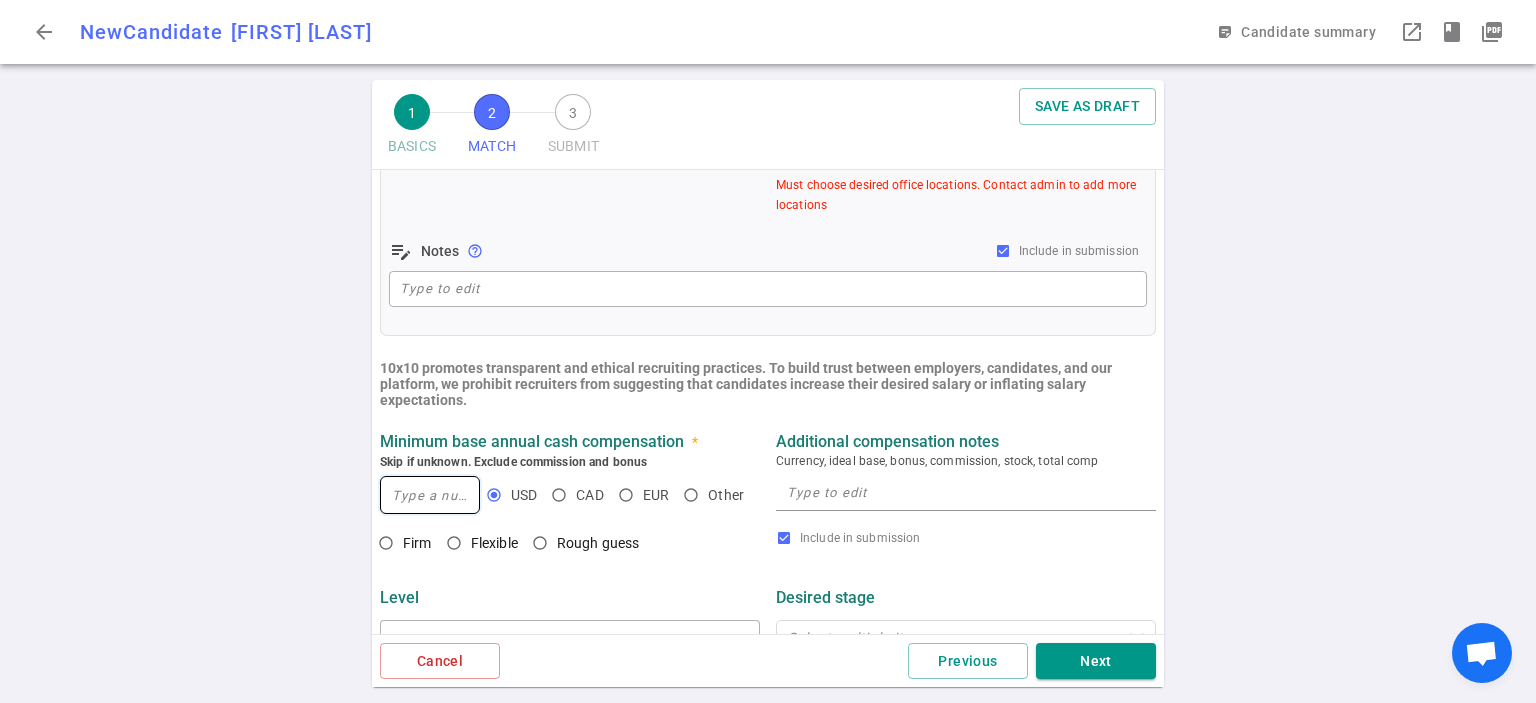 click at bounding box center [430, 495] 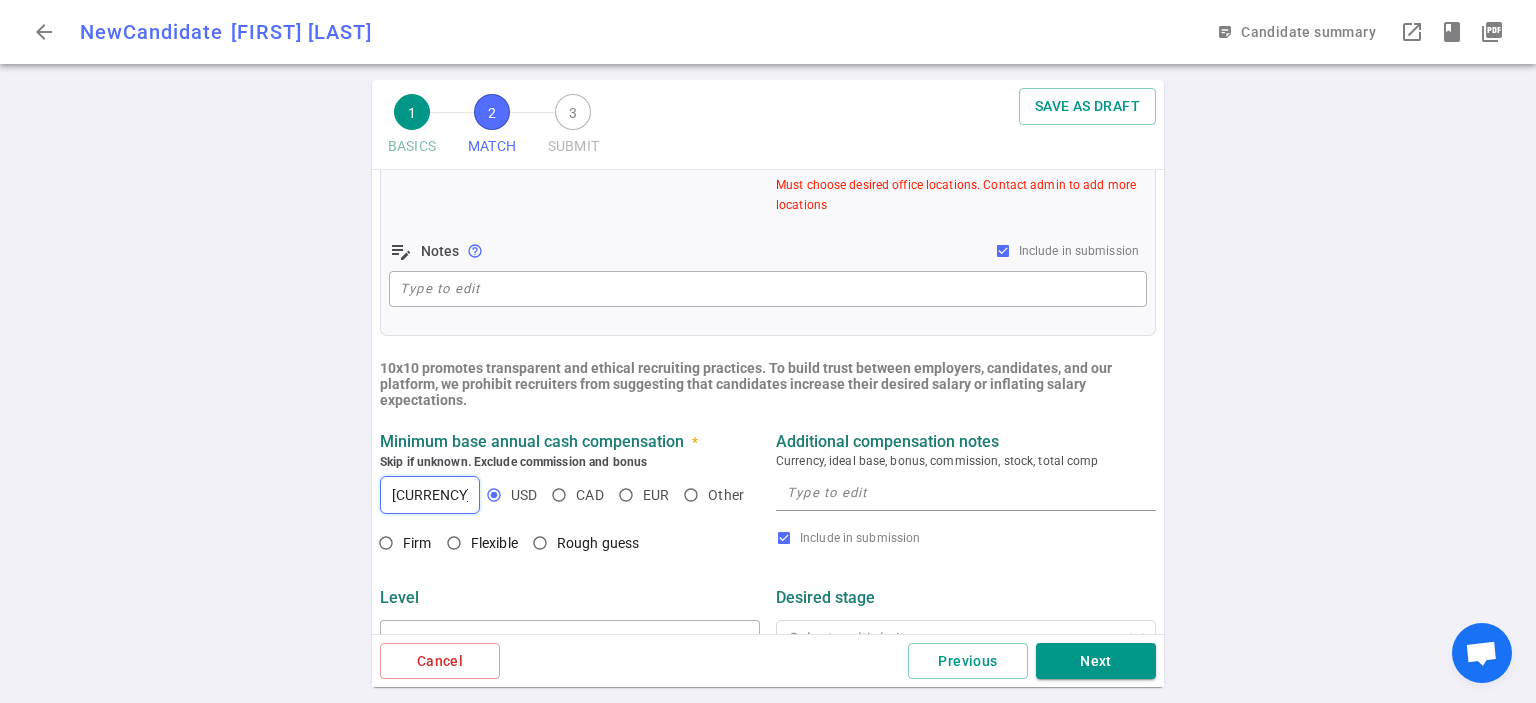 type on "[CURRENCY]" 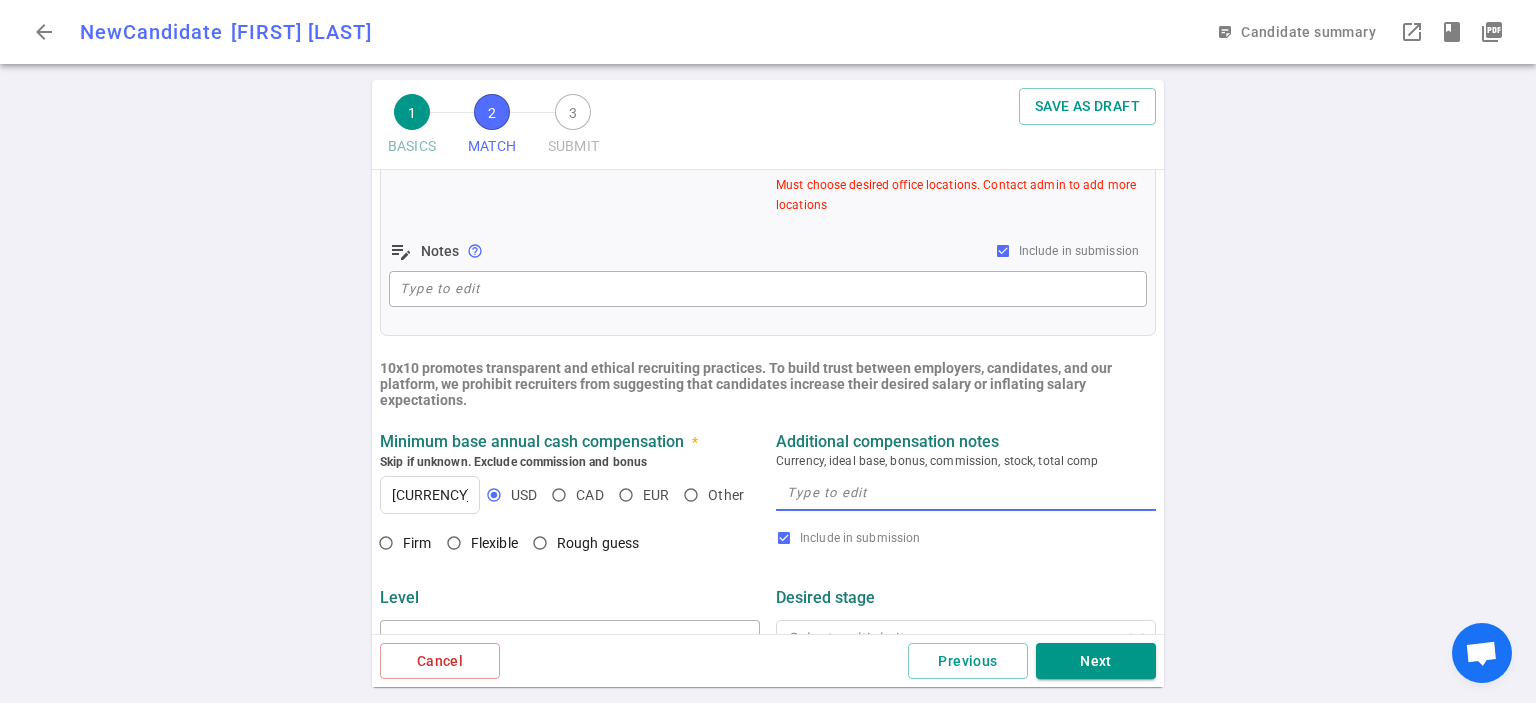 click at bounding box center (966, 492) 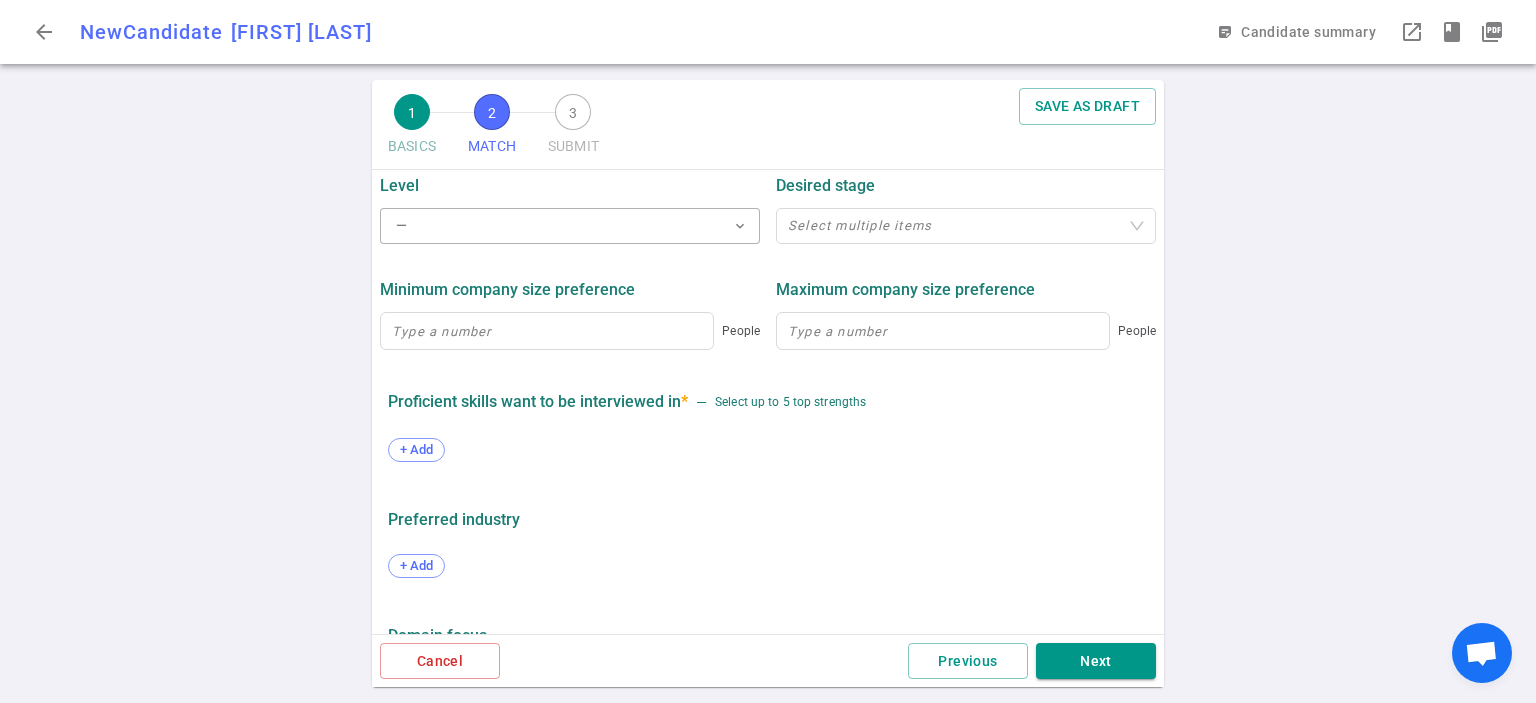 scroll, scrollTop: 997, scrollLeft: 0, axis: vertical 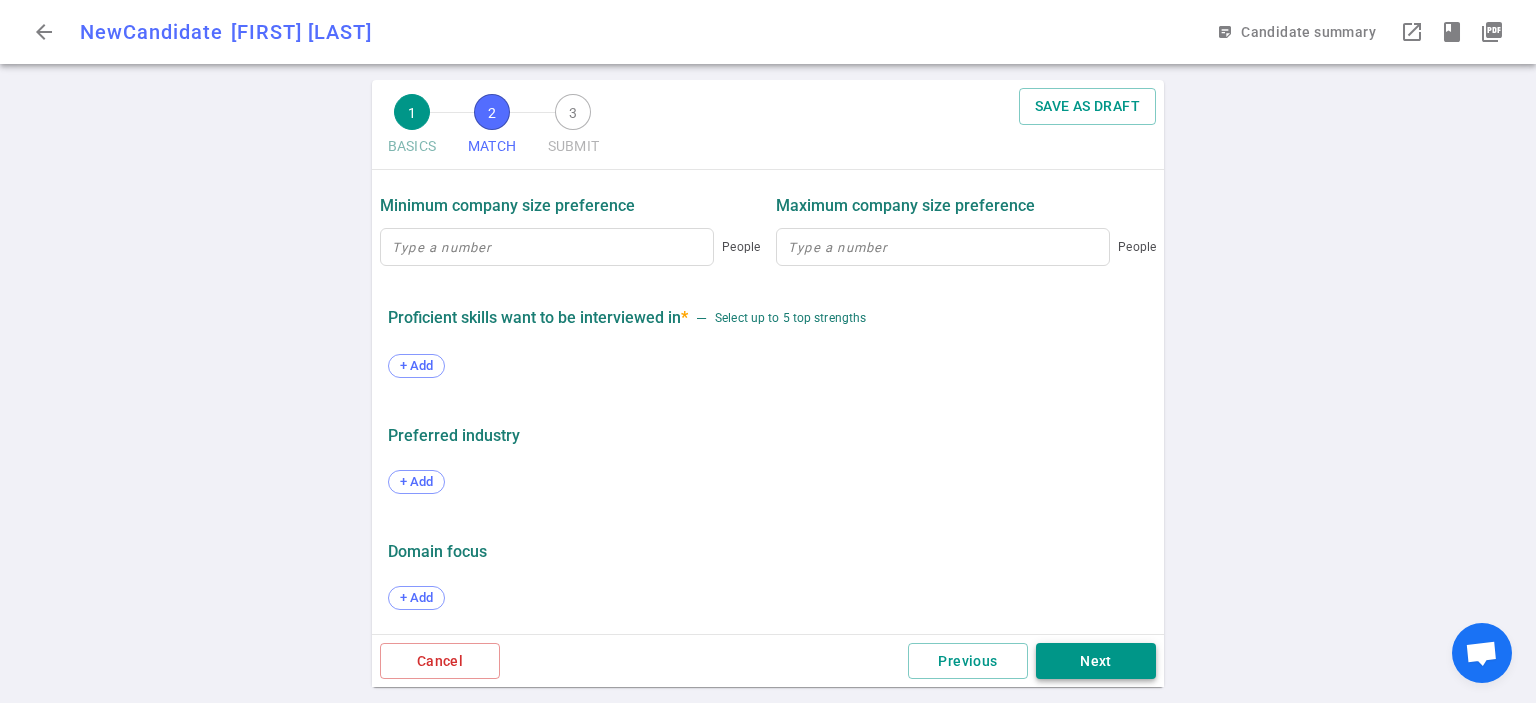 type on "180000" 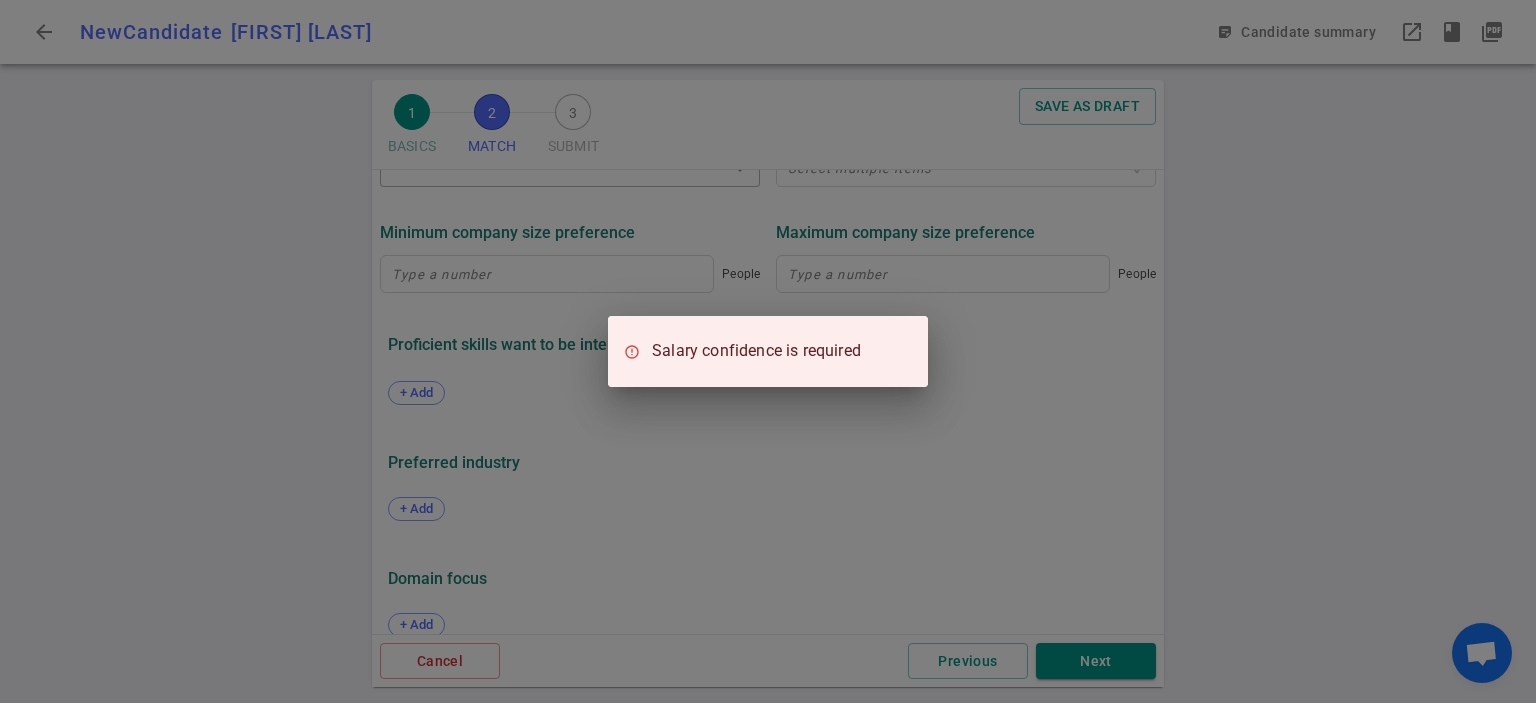 scroll, scrollTop: 1025, scrollLeft: 0, axis: vertical 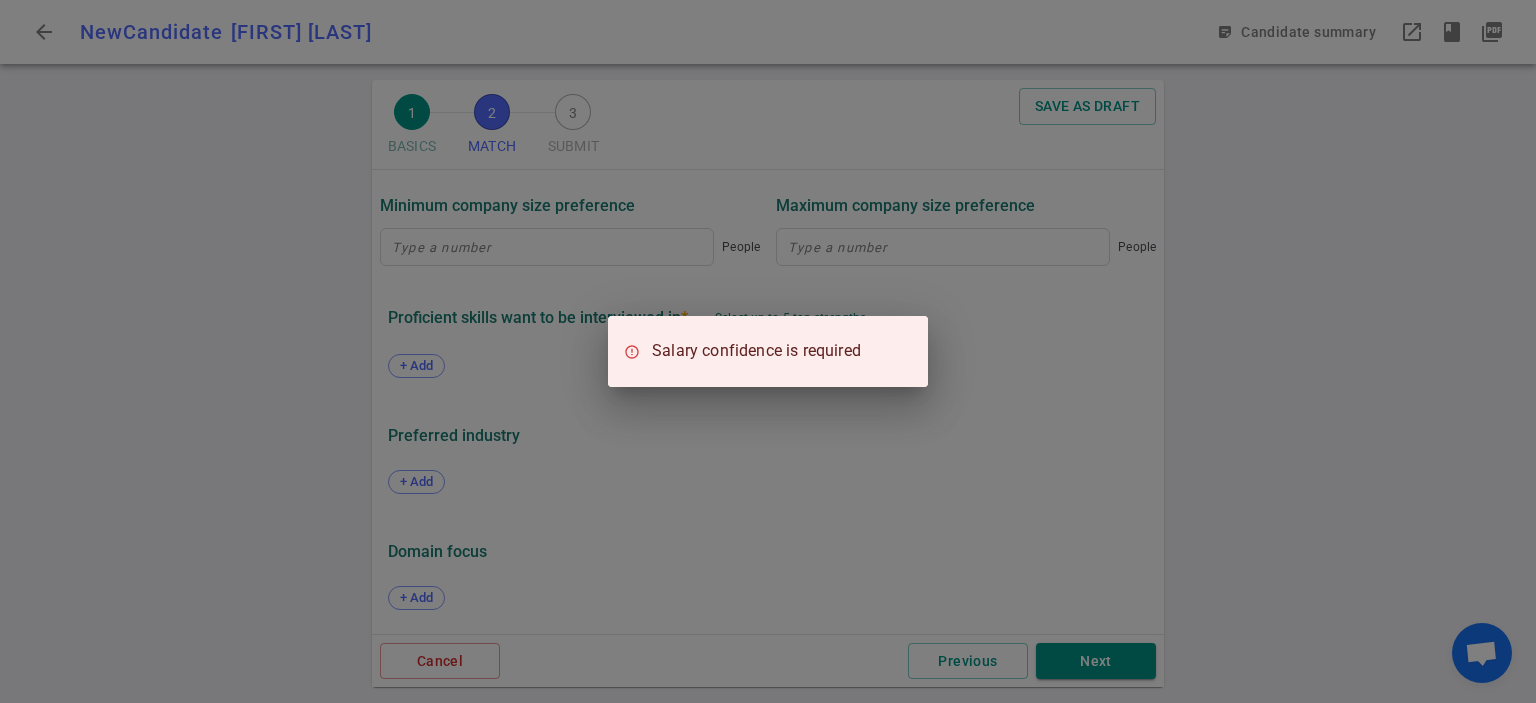 click on "Salary confidence is required" at bounding box center [768, 351] 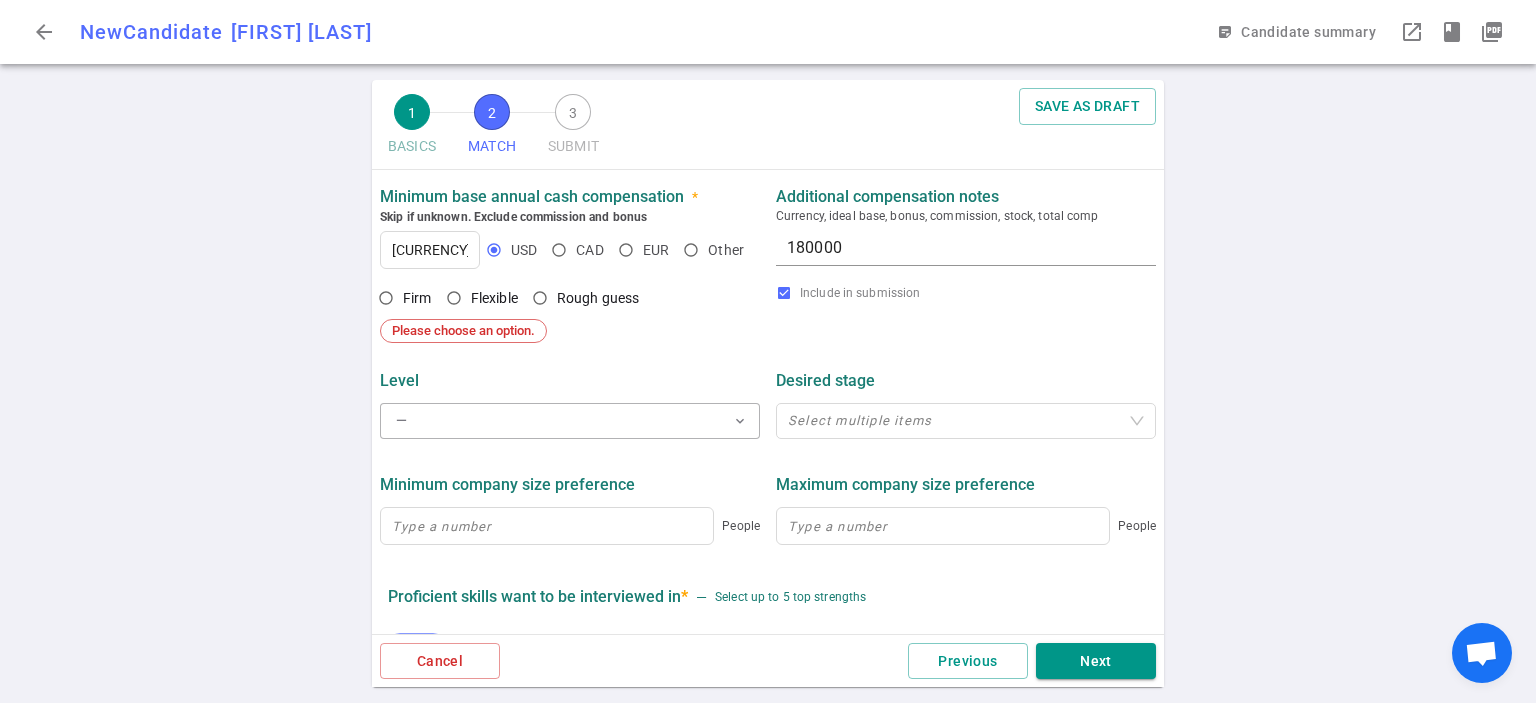 scroll, scrollTop: 725, scrollLeft: 0, axis: vertical 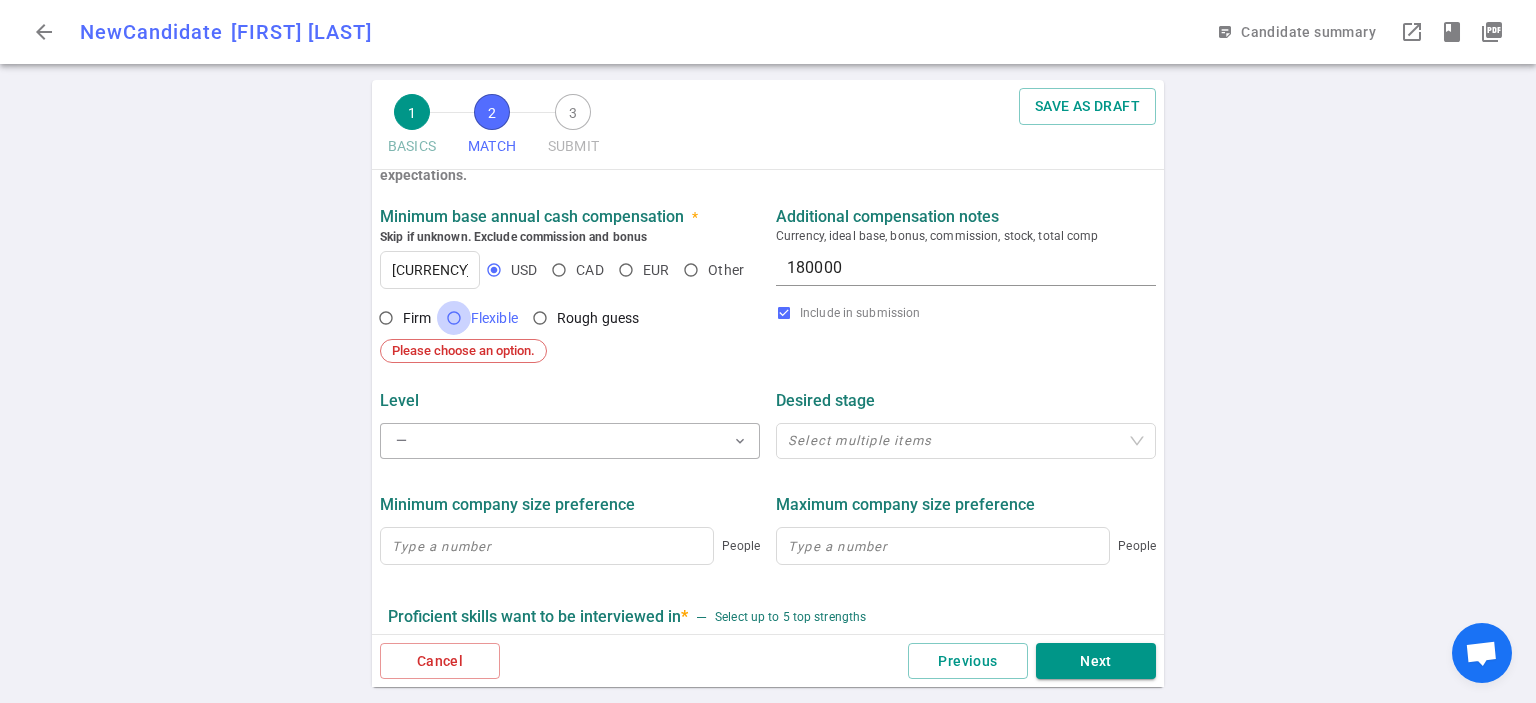 click on "Flexible" at bounding box center [454, 318] 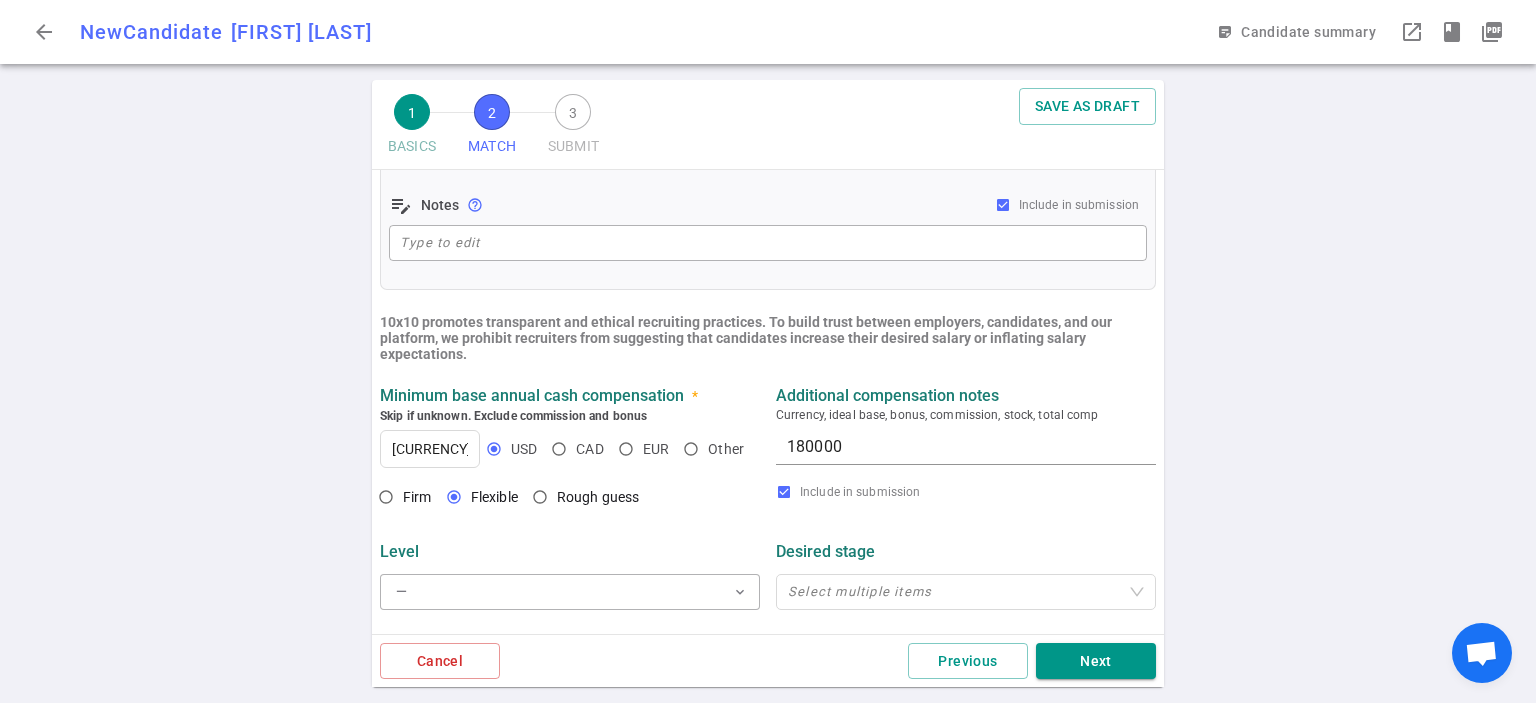 scroll, scrollTop: 825, scrollLeft: 0, axis: vertical 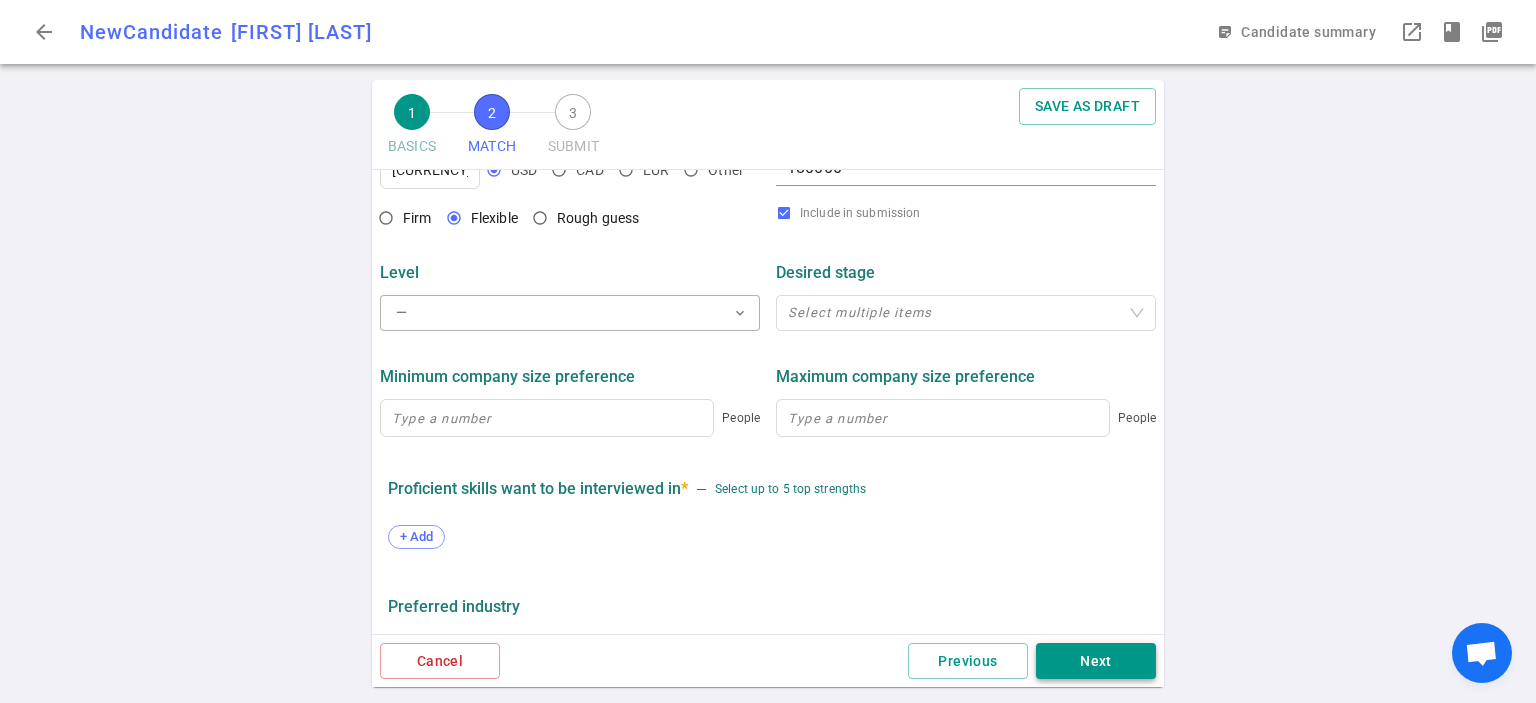 click on "Next" at bounding box center (1096, 661) 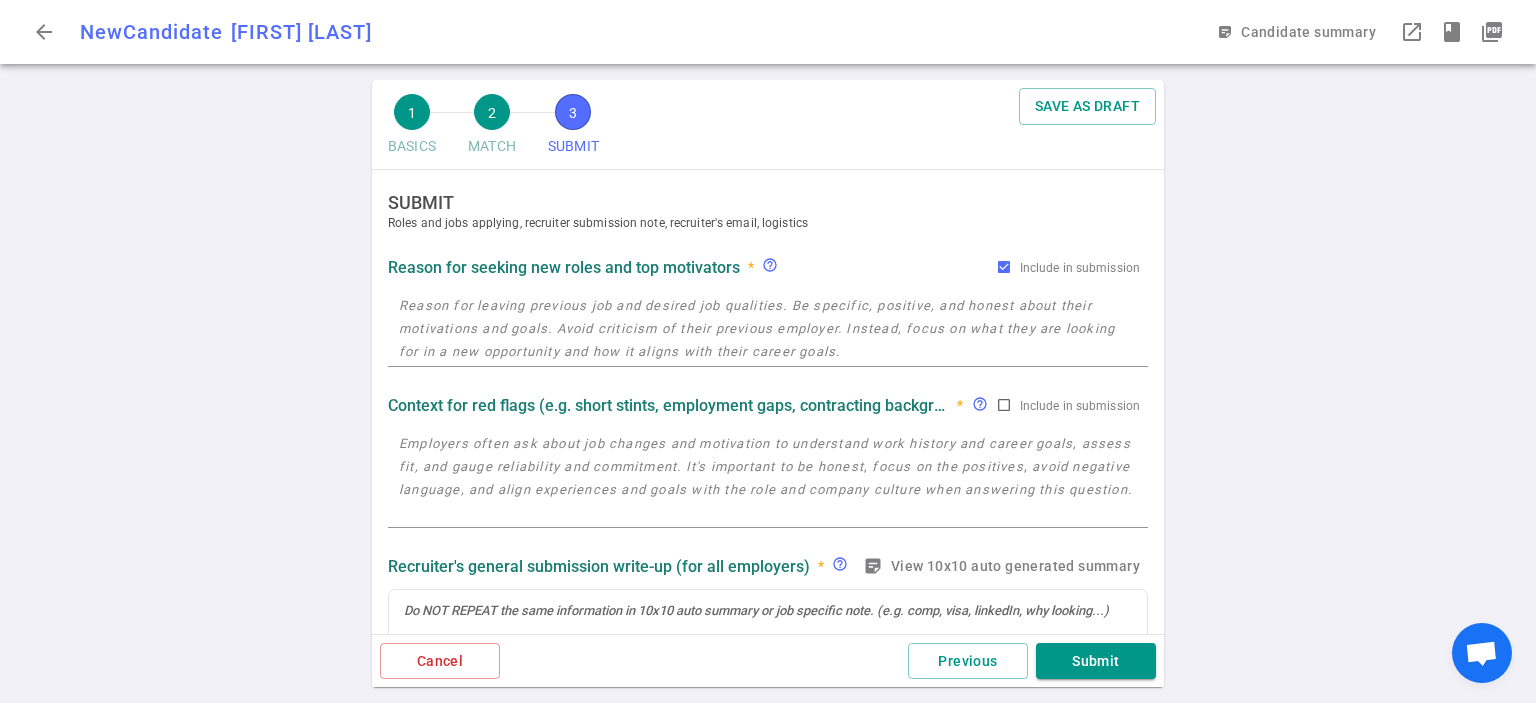 scroll, scrollTop: 0, scrollLeft: 0, axis: both 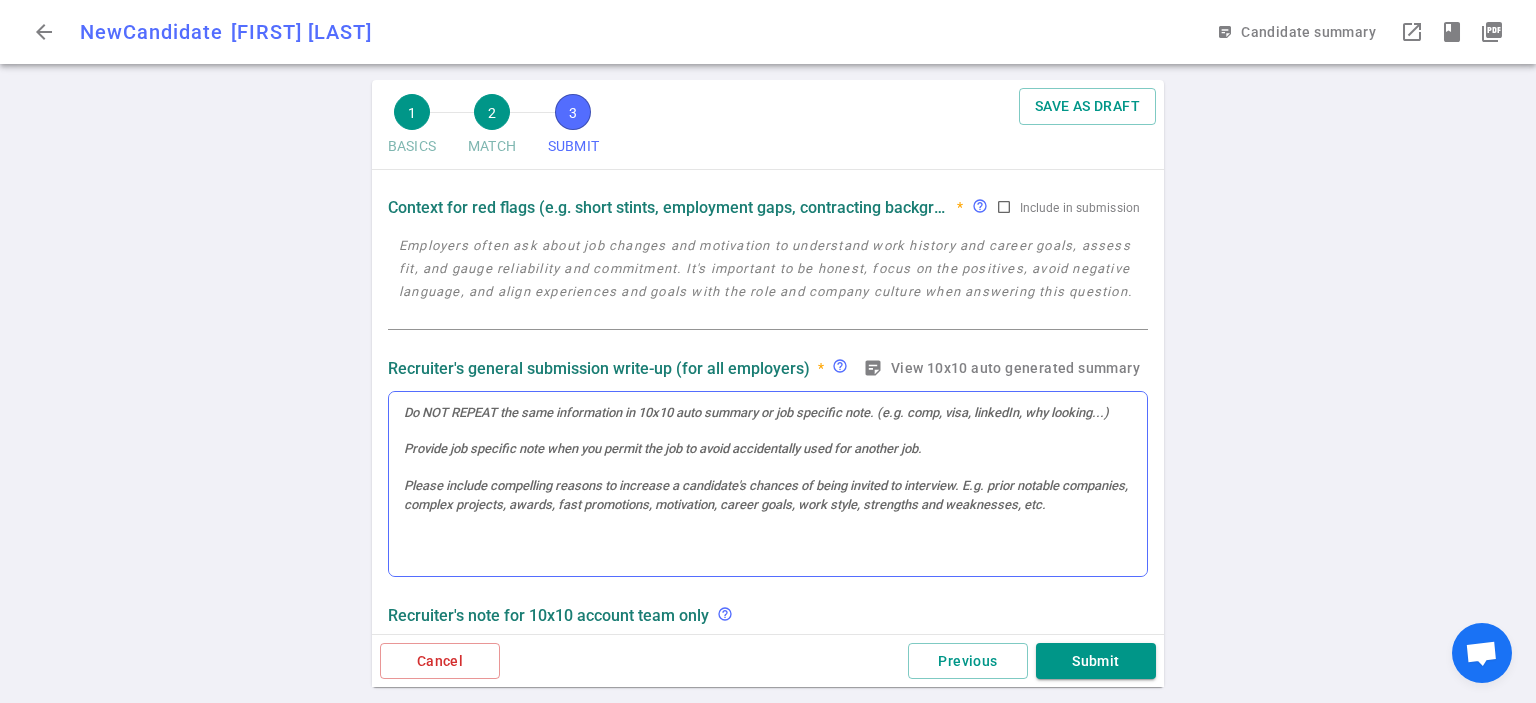 click at bounding box center [768, 484] 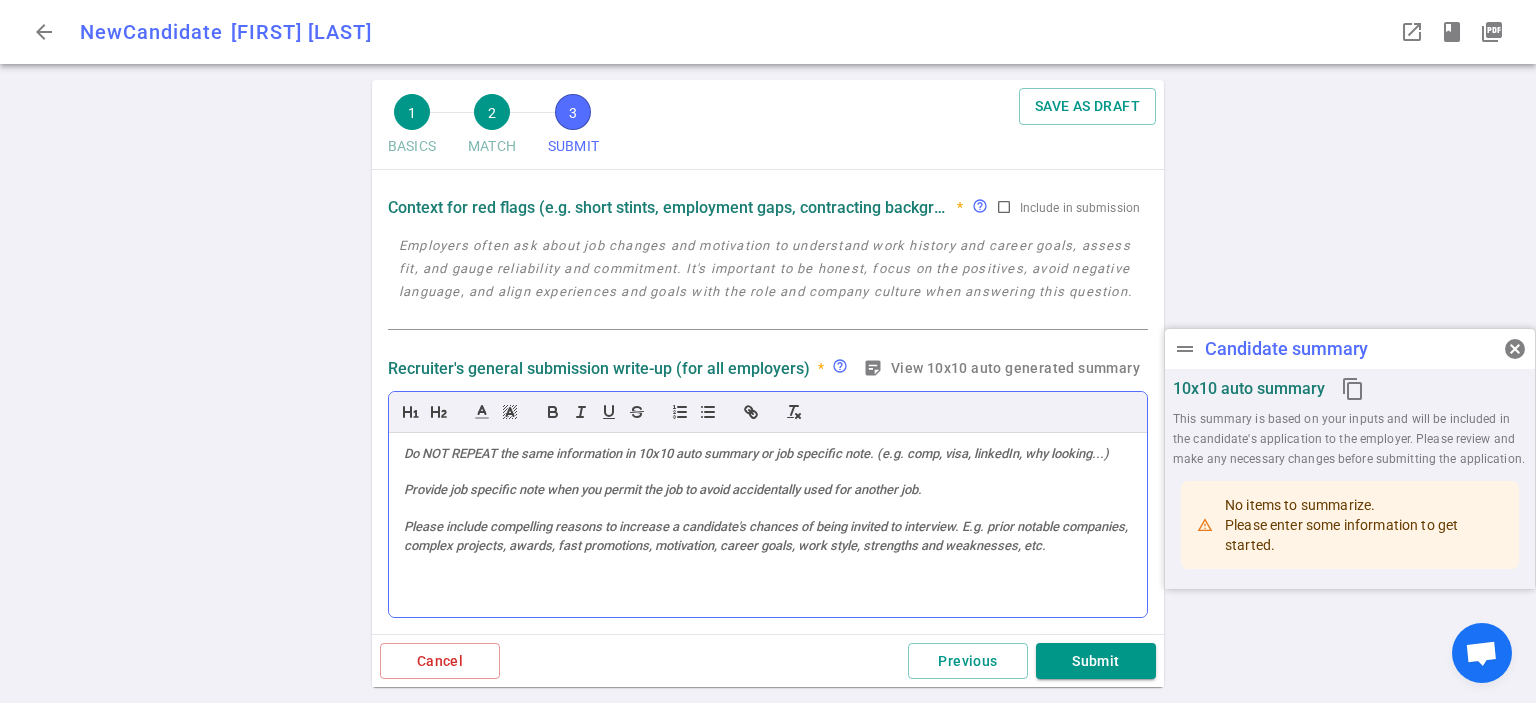 scroll, scrollTop: 240, scrollLeft: 0, axis: vertical 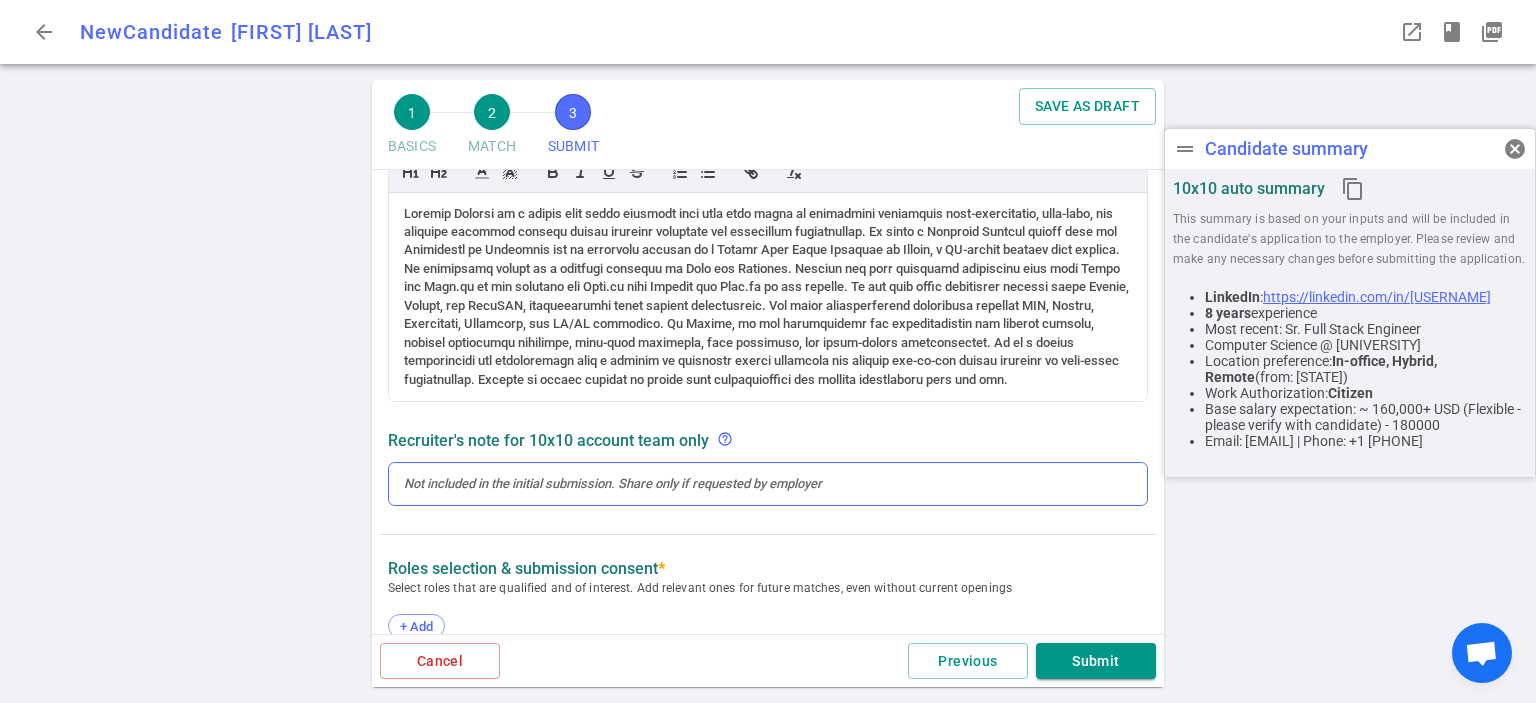 click at bounding box center (768, 484) 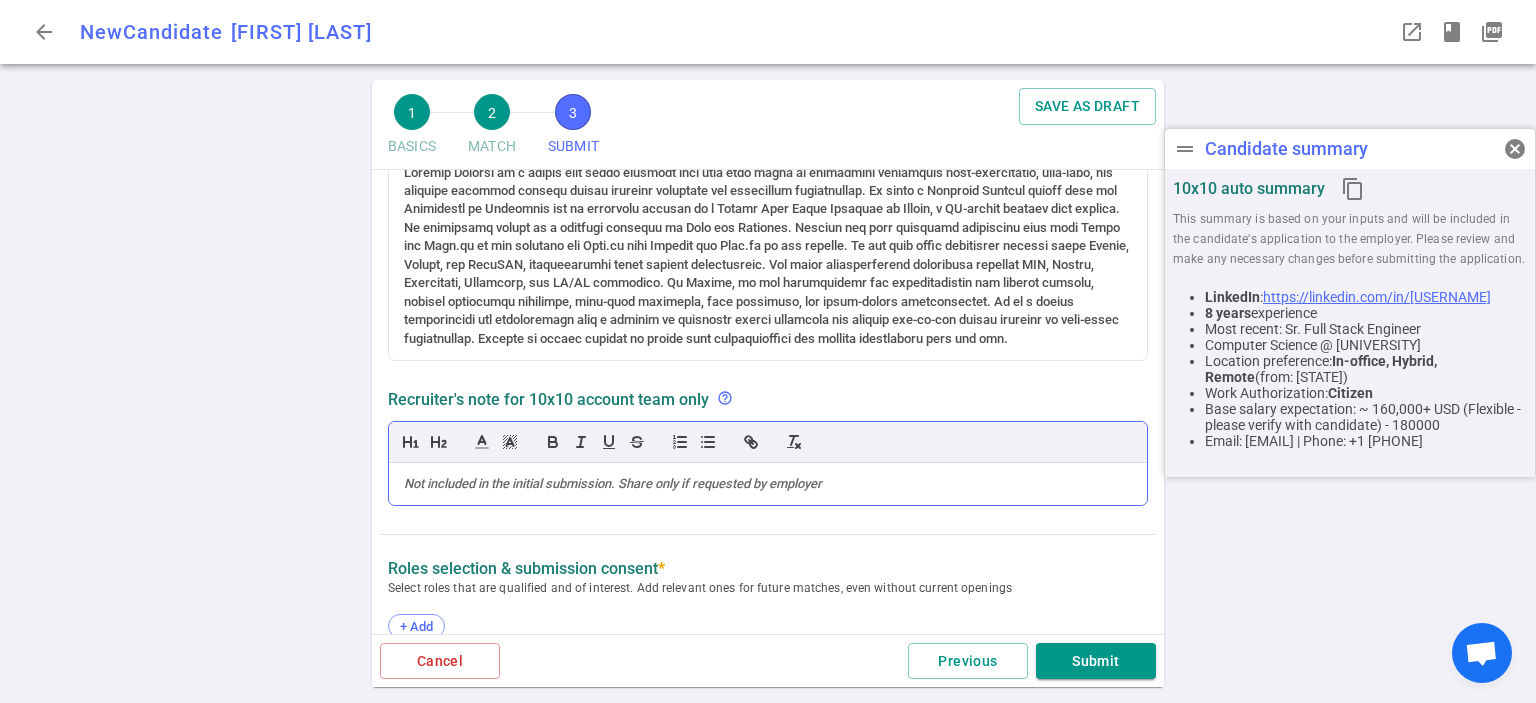 scroll, scrollTop: 0, scrollLeft: 0, axis: both 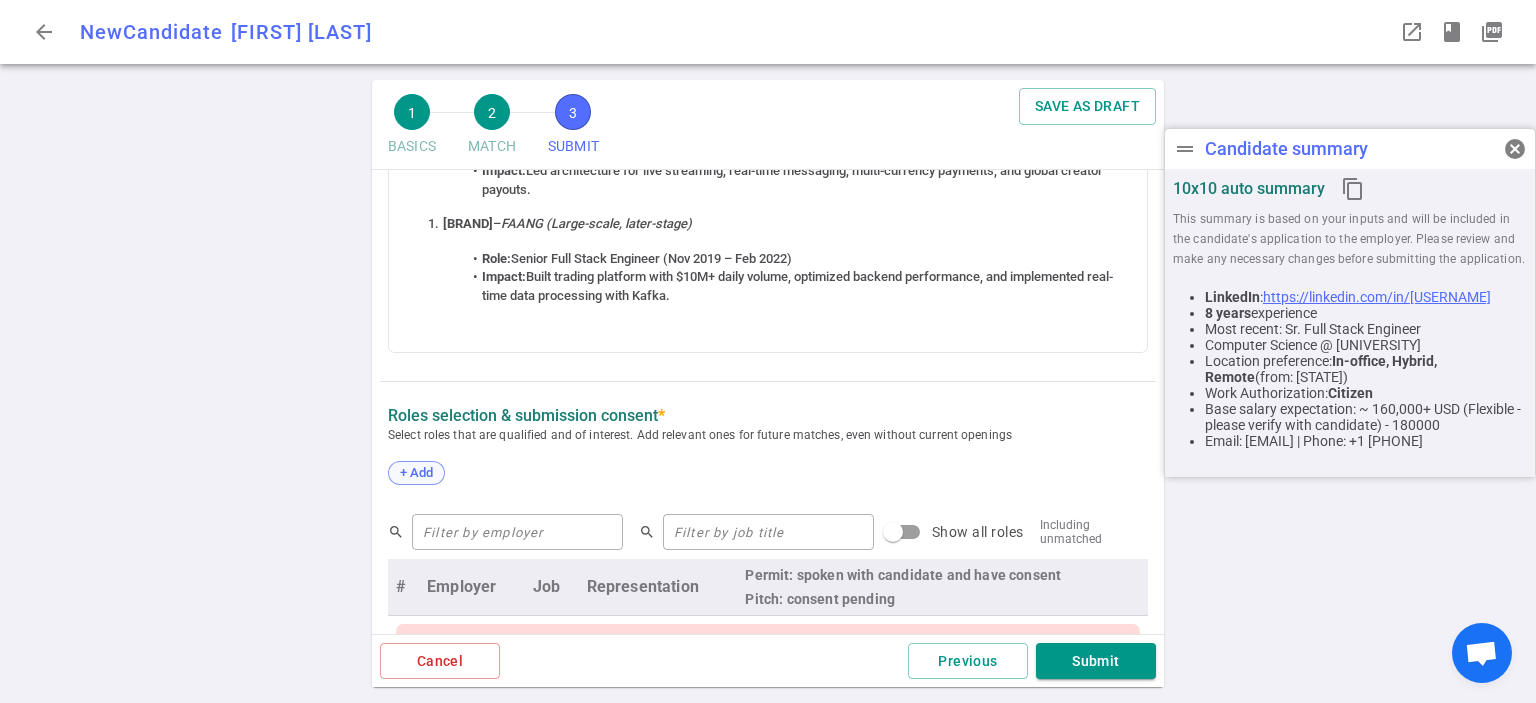 click on "+ Add" at bounding box center [416, 472] 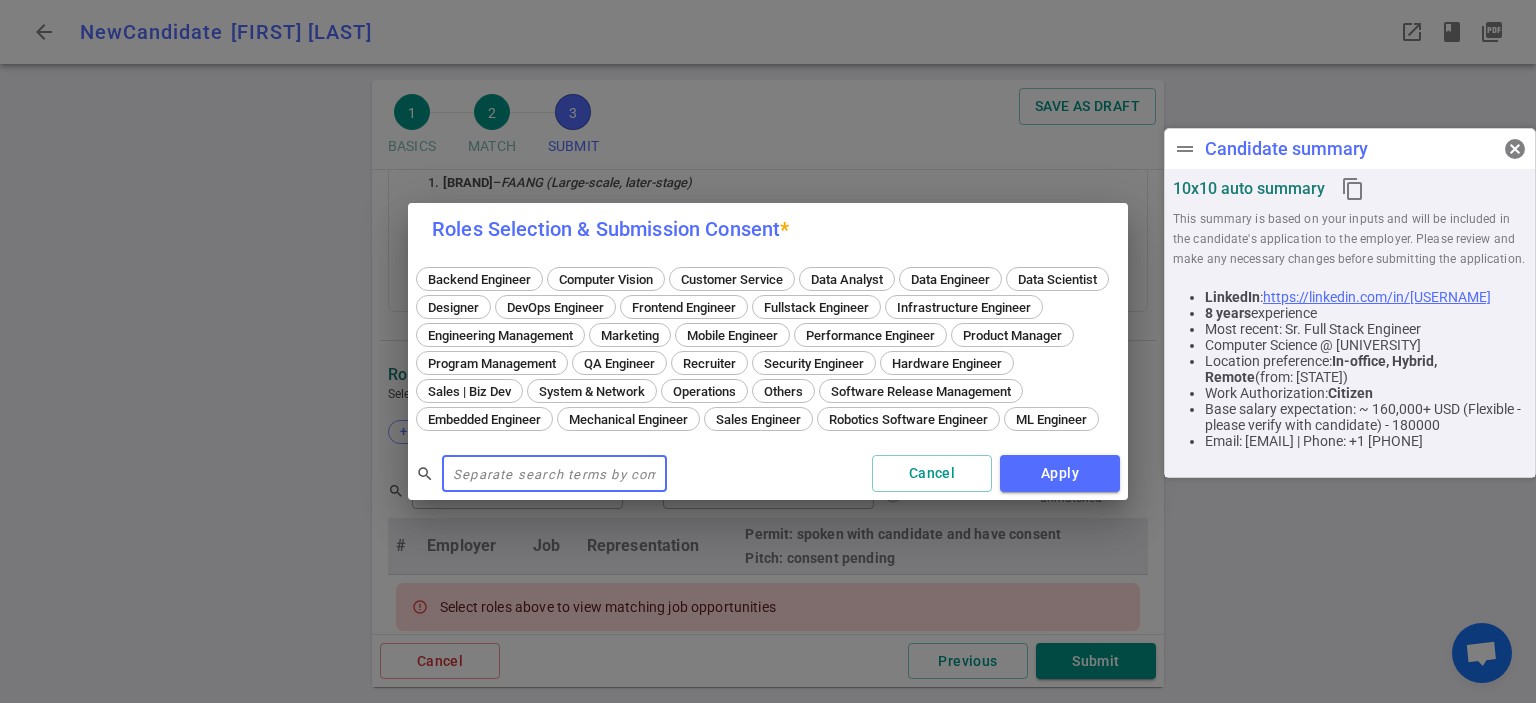 scroll, scrollTop: 800, scrollLeft: 0, axis: vertical 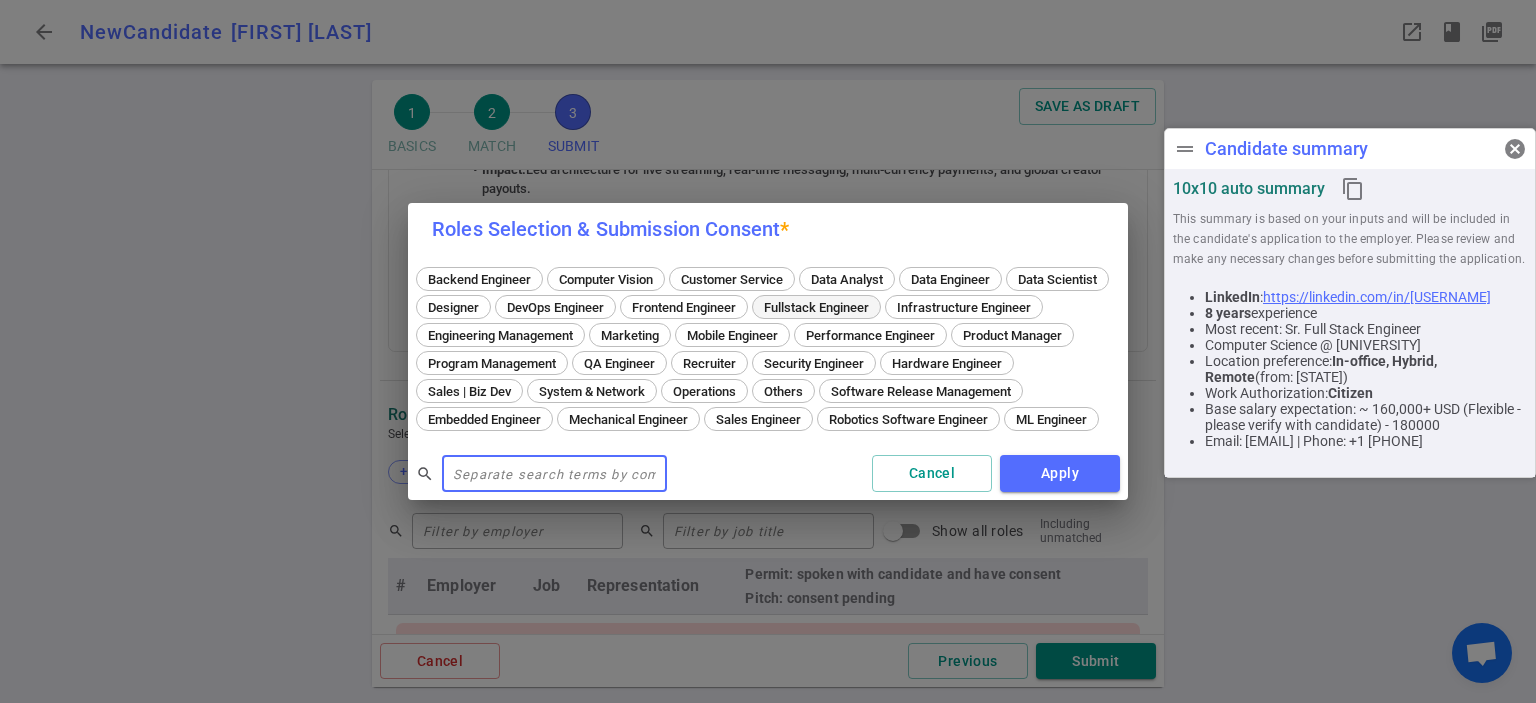 click on "Fullstack Engineer" at bounding box center (816, 307) 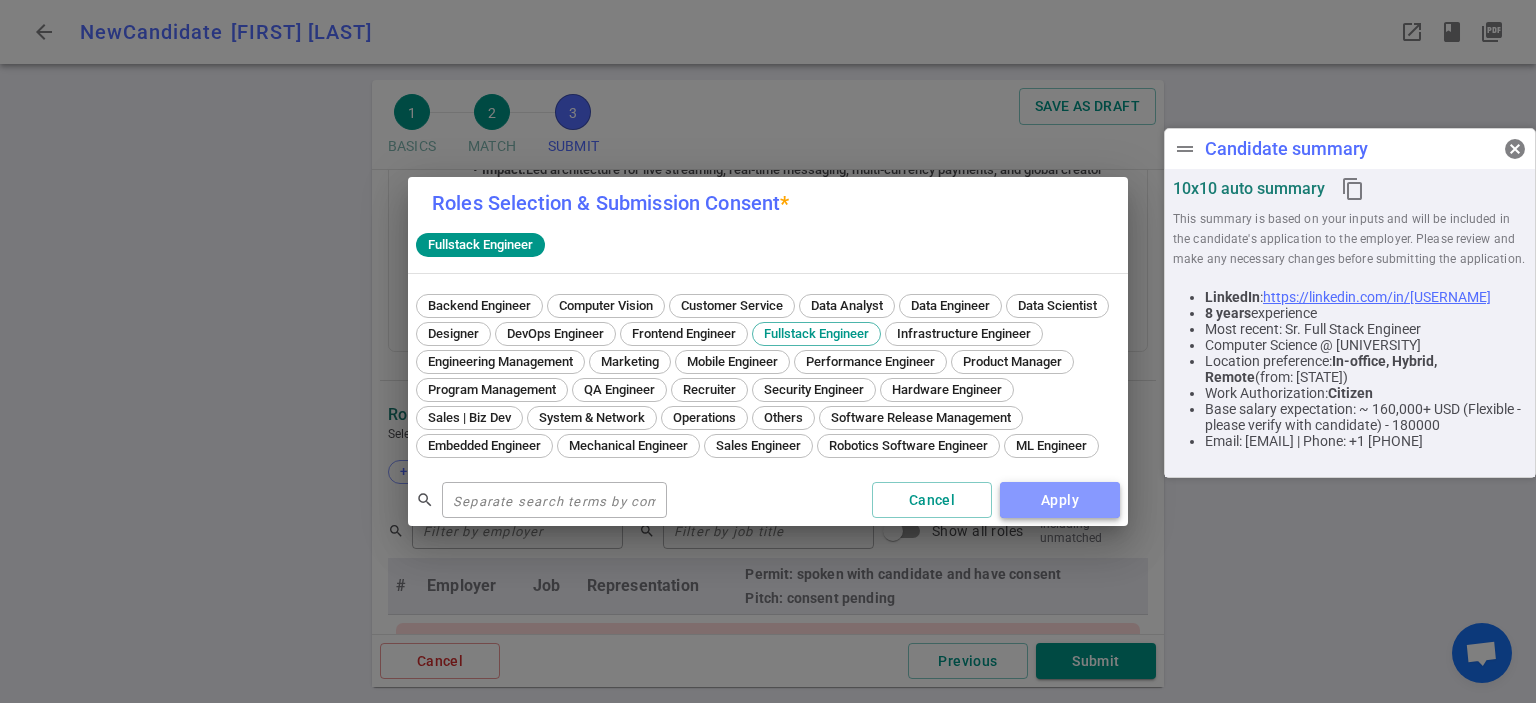 click on "Apply" at bounding box center (1060, 500) 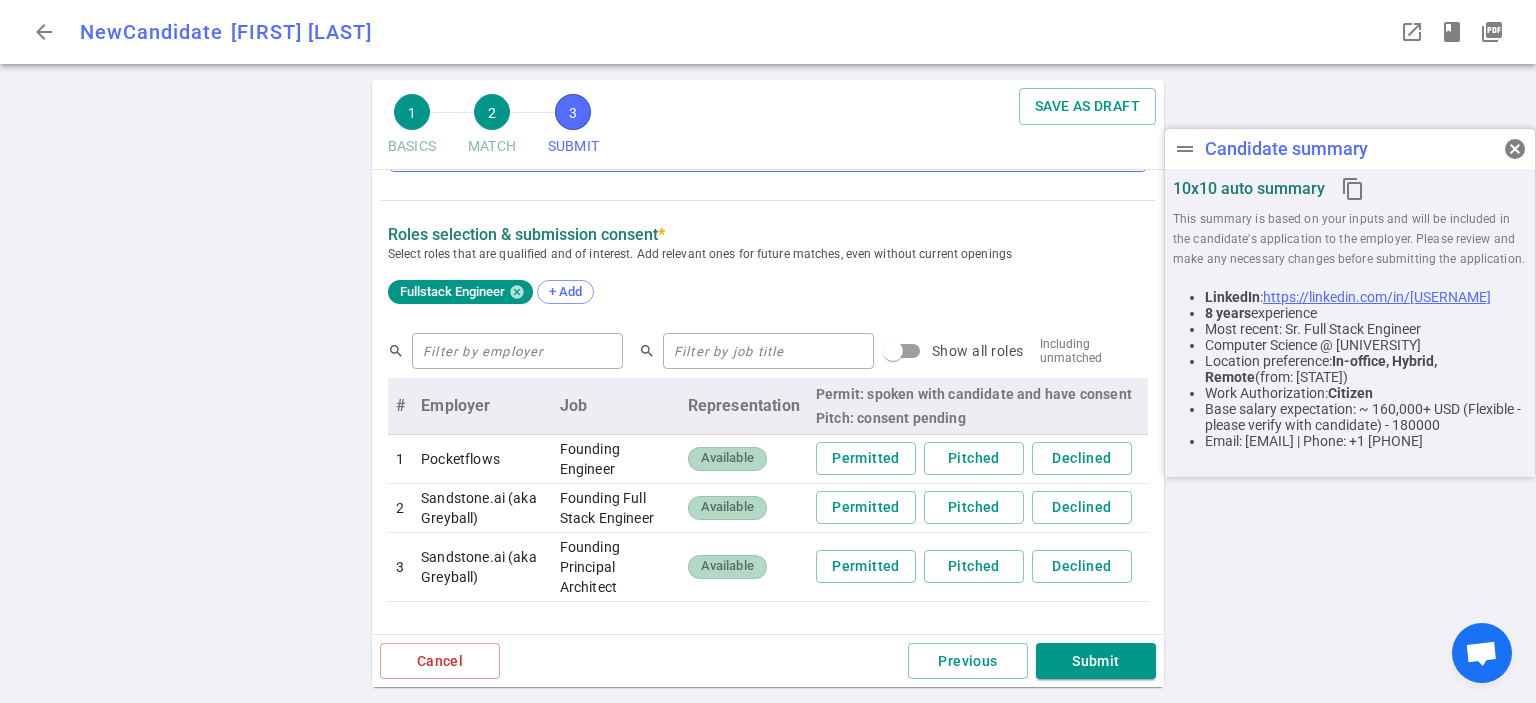 scroll, scrollTop: 1100, scrollLeft: 0, axis: vertical 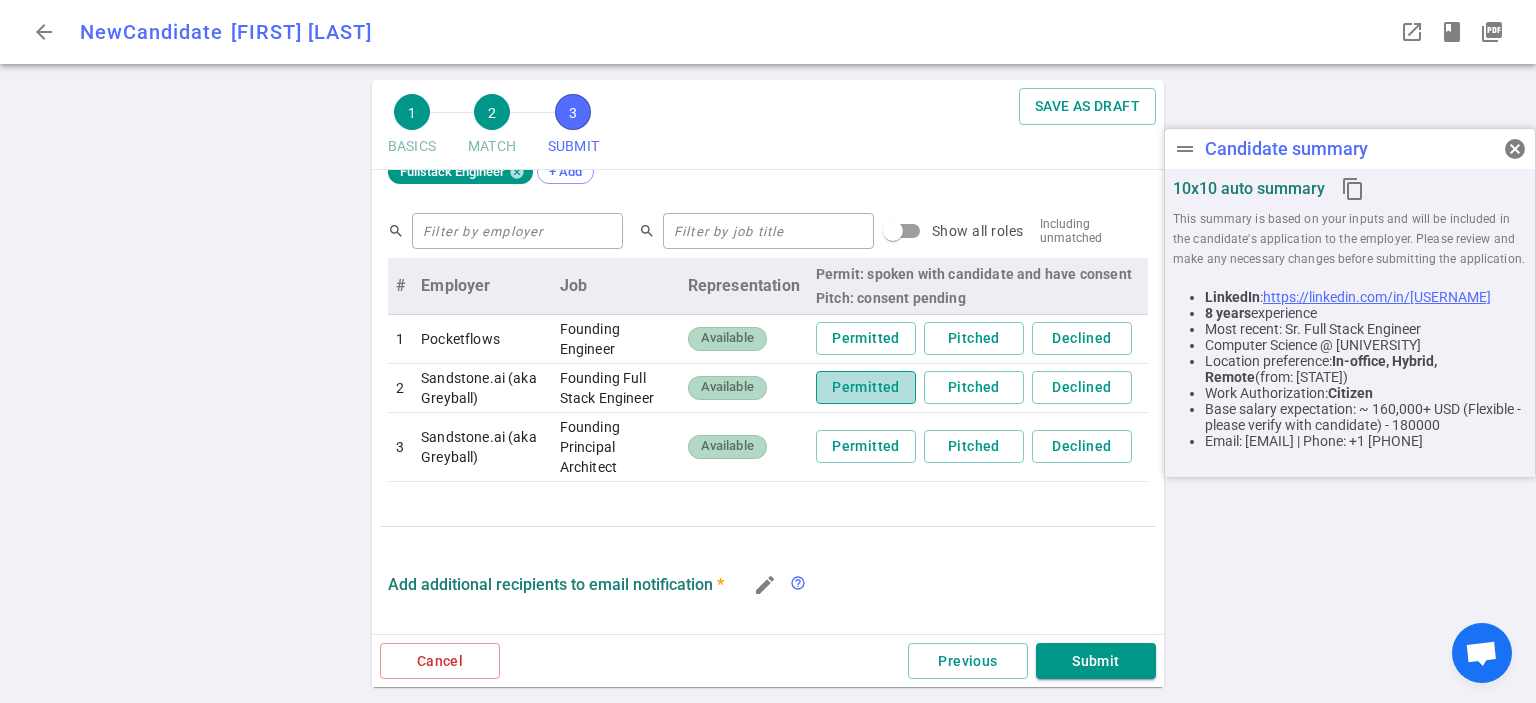 click on "Permitted" at bounding box center (866, 387) 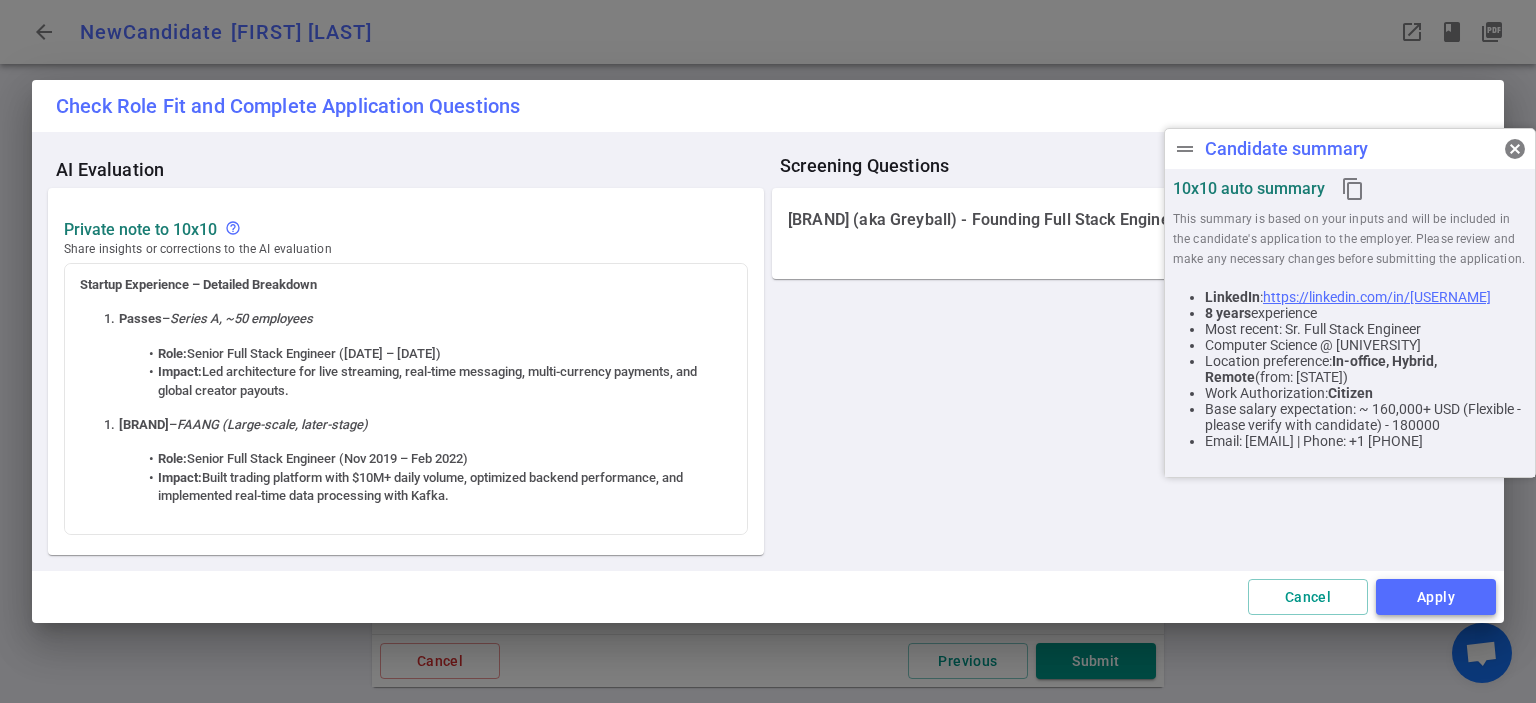 click on "Apply" at bounding box center (1436, 597) 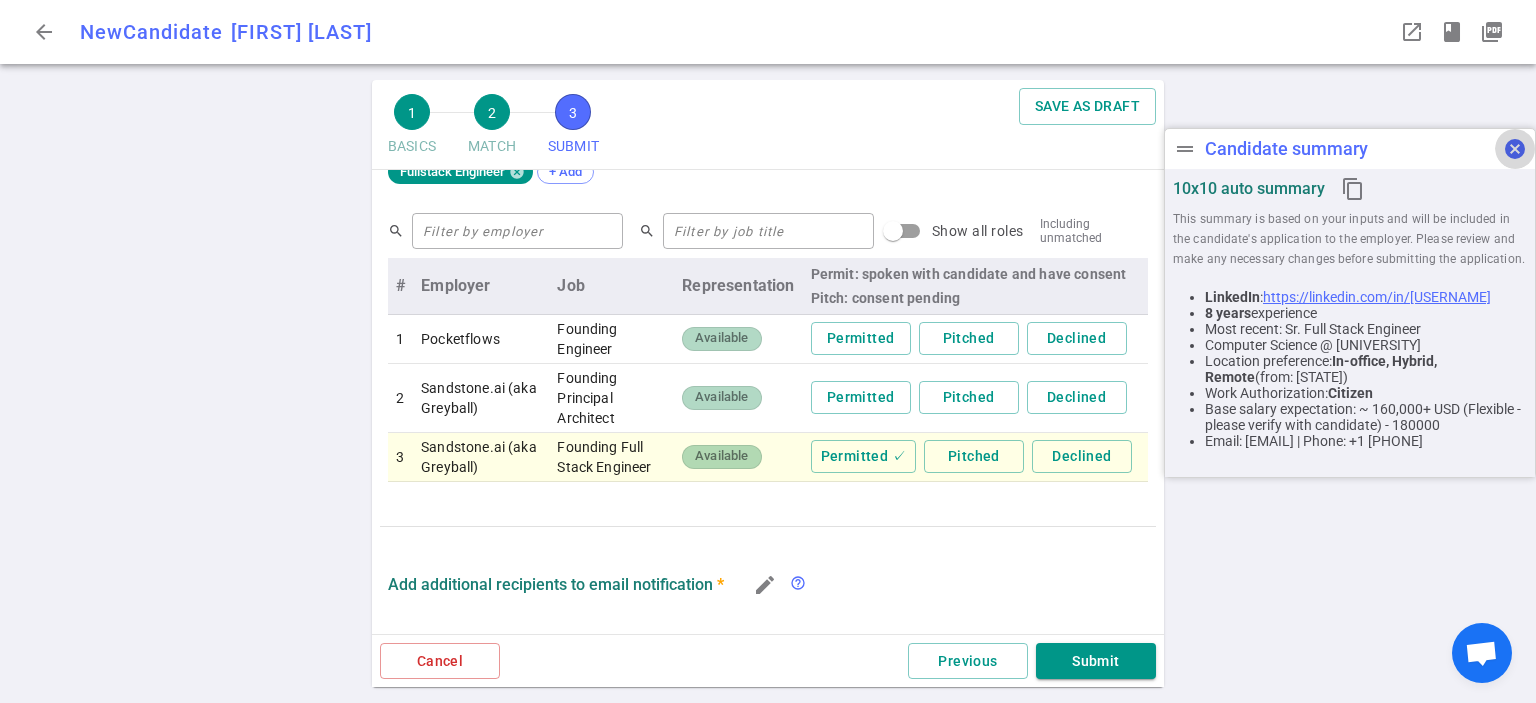 click on "cancel" at bounding box center (1515, 149) 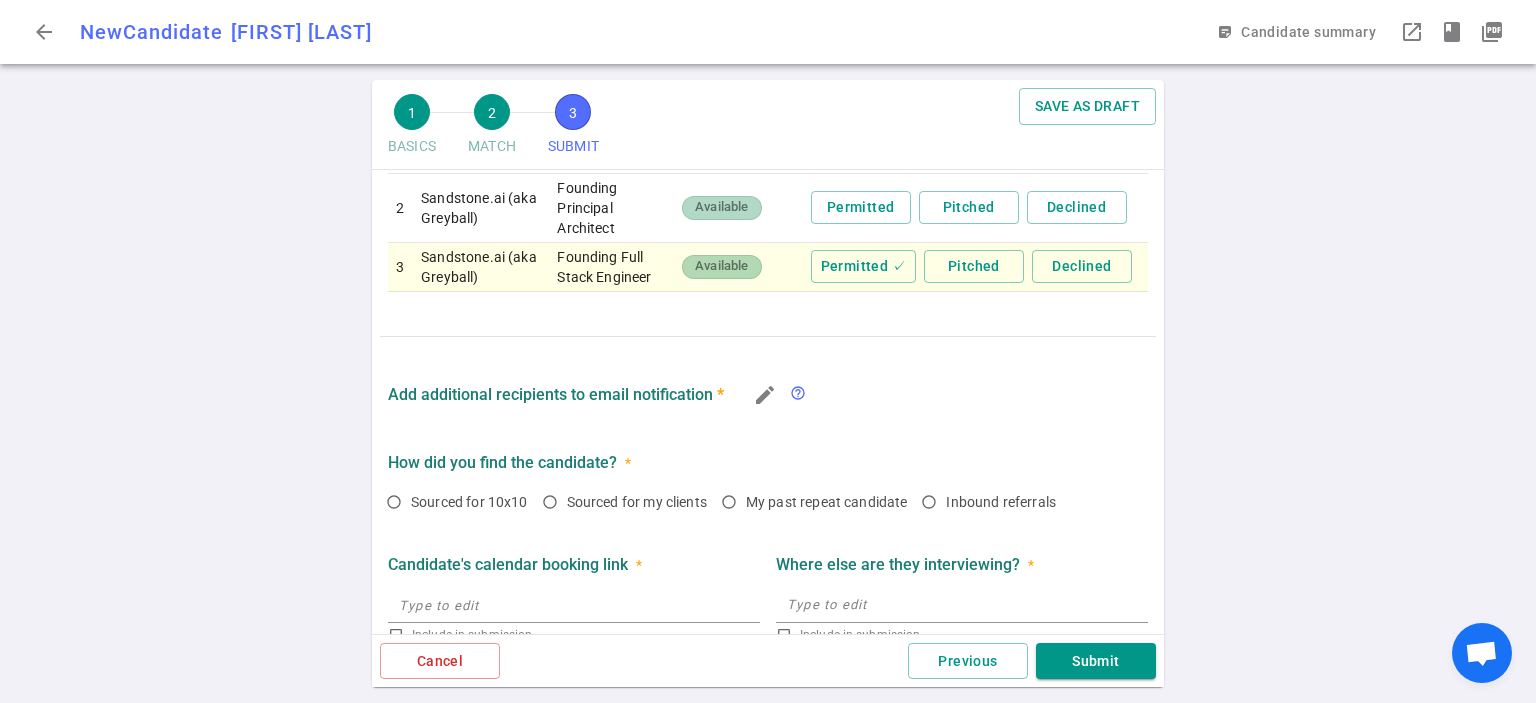 scroll, scrollTop: 1300, scrollLeft: 0, axis: vertical 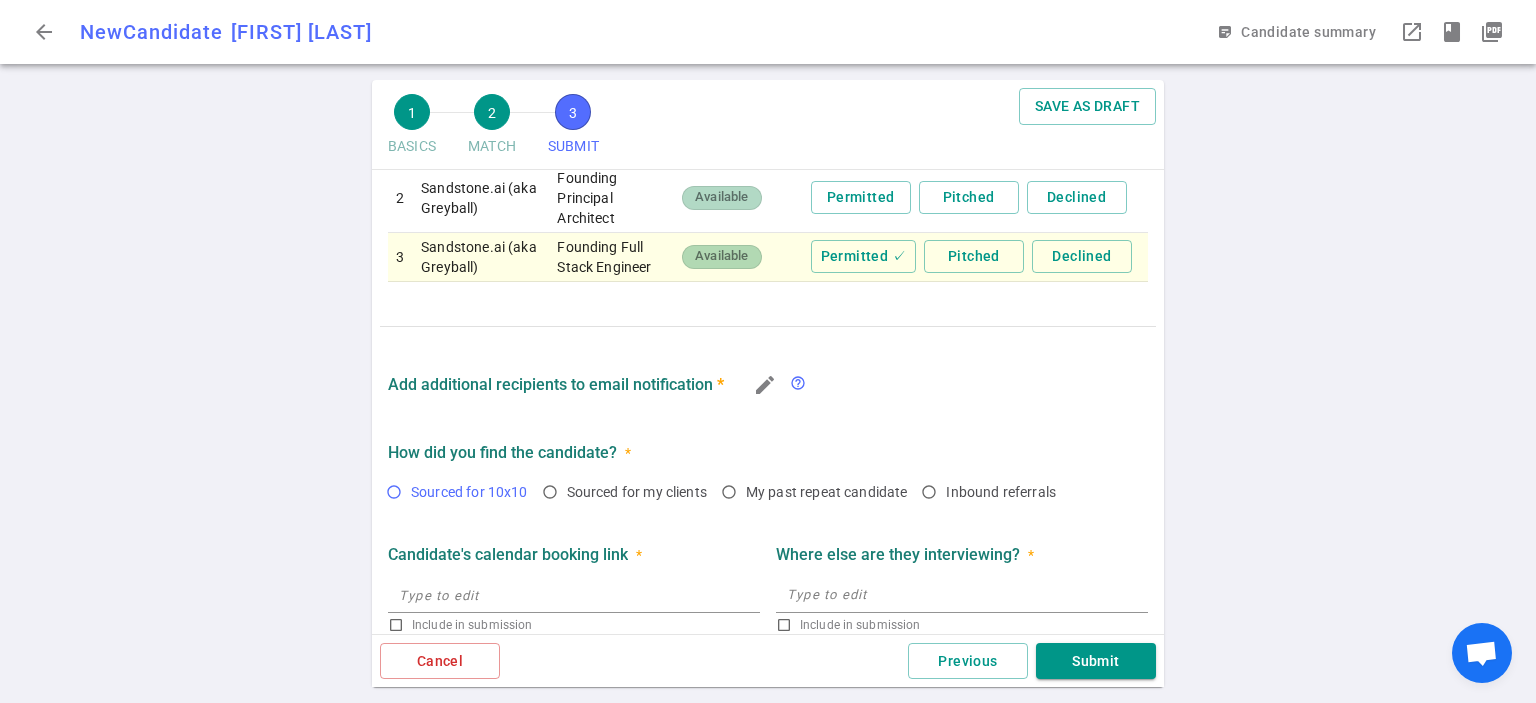 click on "Sourced for 10x10" at bounding box center (394, 492) 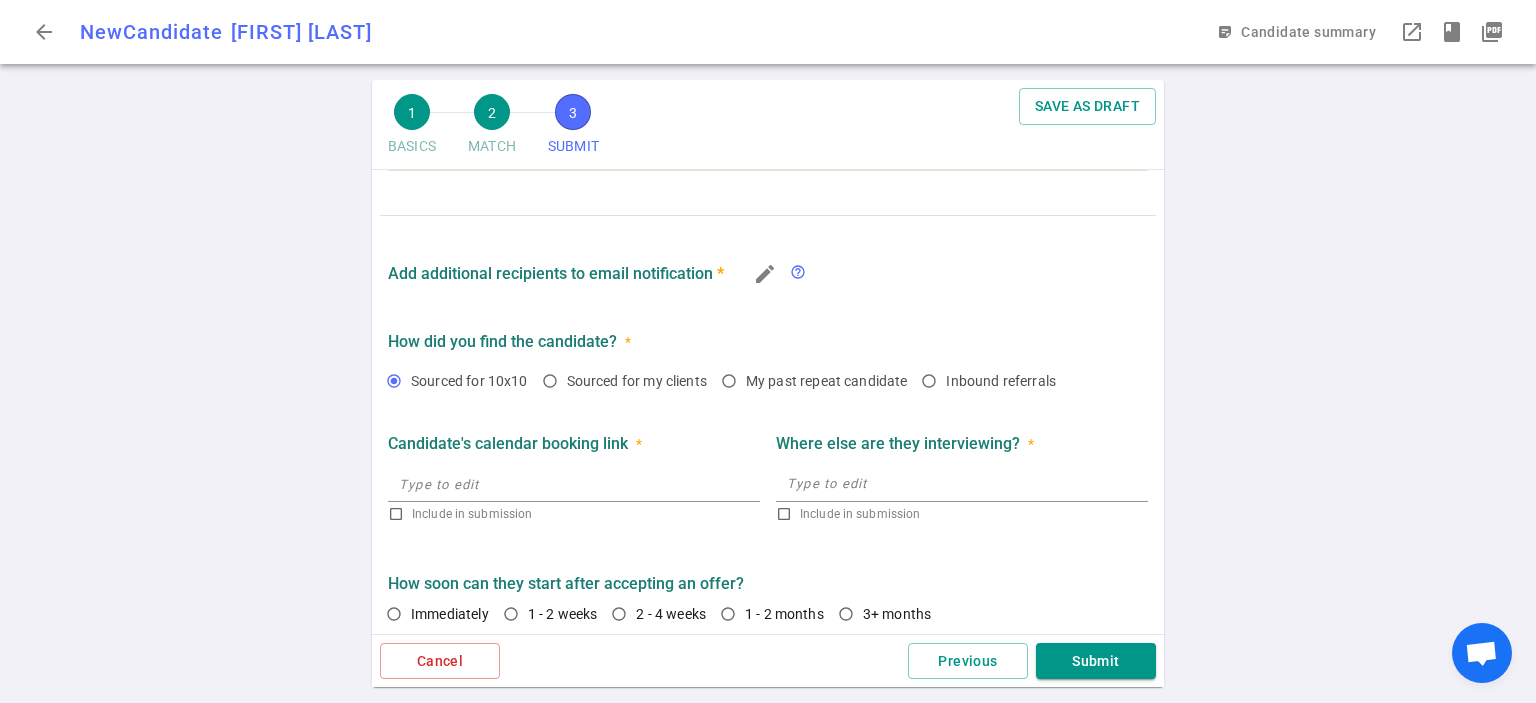 scroll, scrollTop: 1436, scrollLeft: 0, axis: vertical 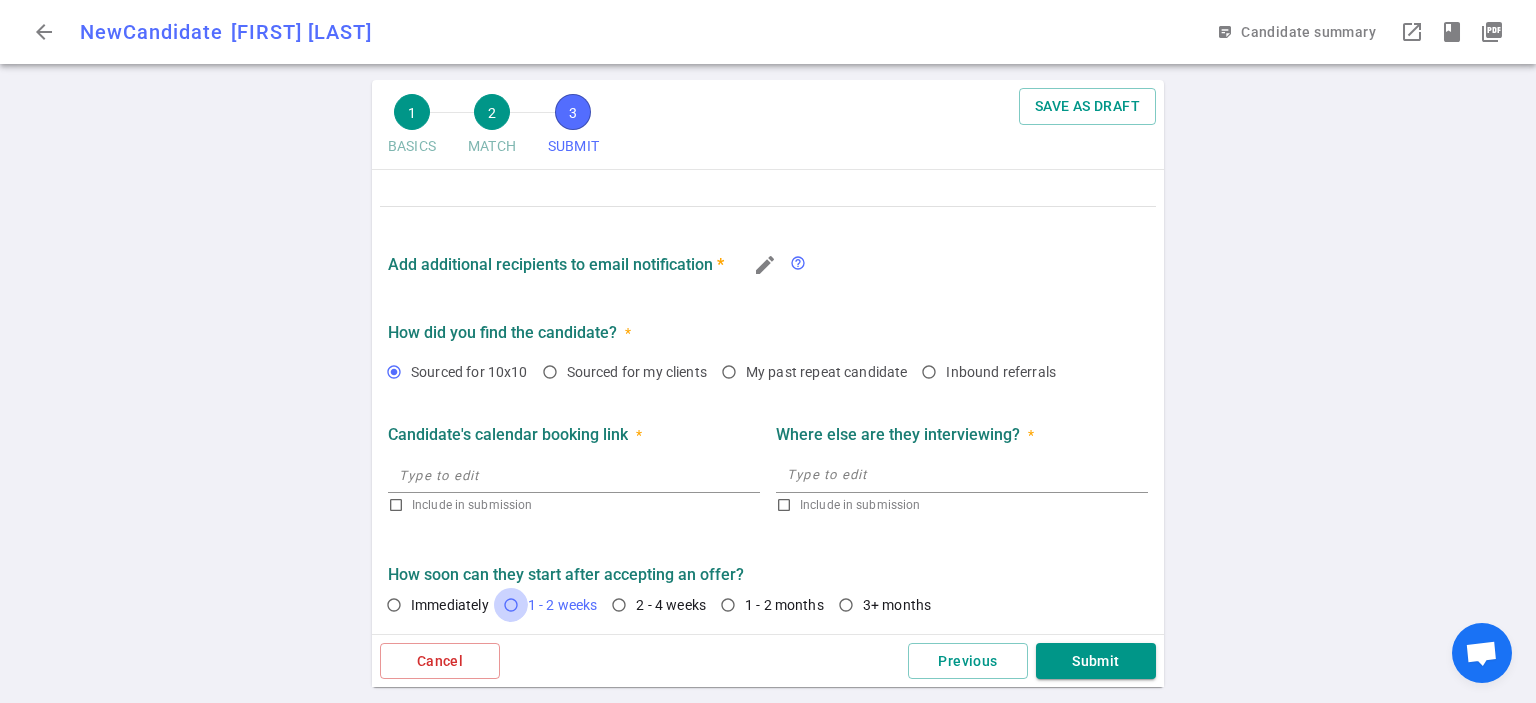 click on "1 - 2 weeks" at bounding box center (511, 605) 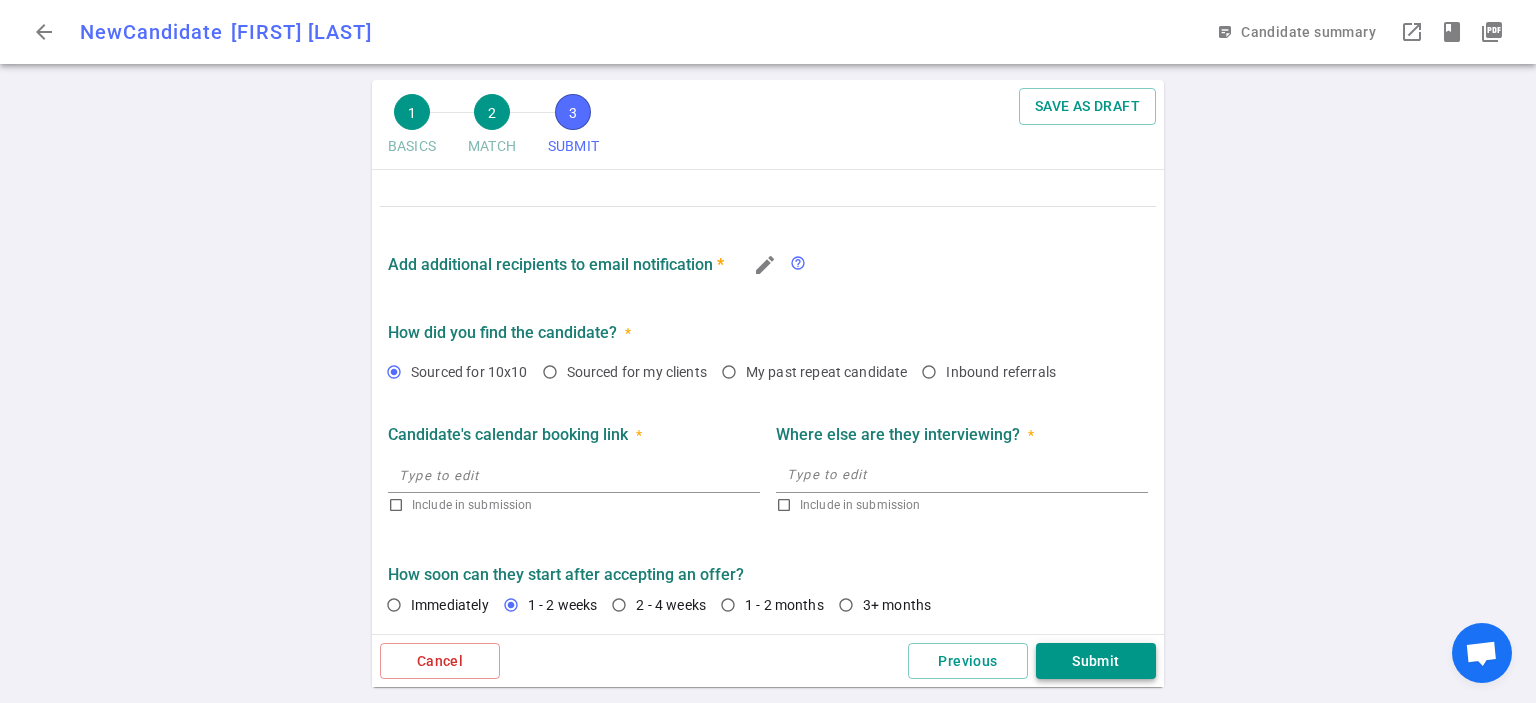 click on "Submit" at bounding box center [1096, 661] 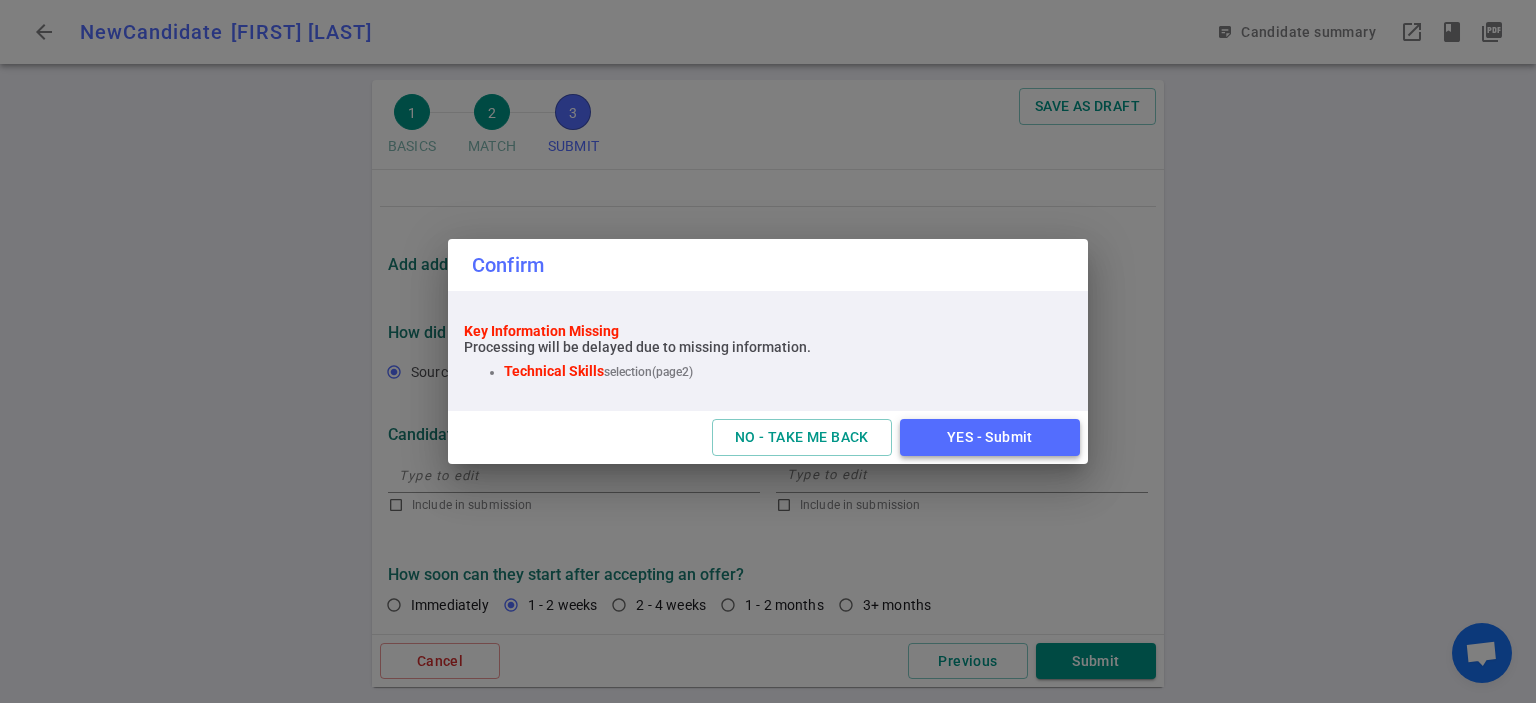 click on "YES - Submit" at bounding box center (990, 437) 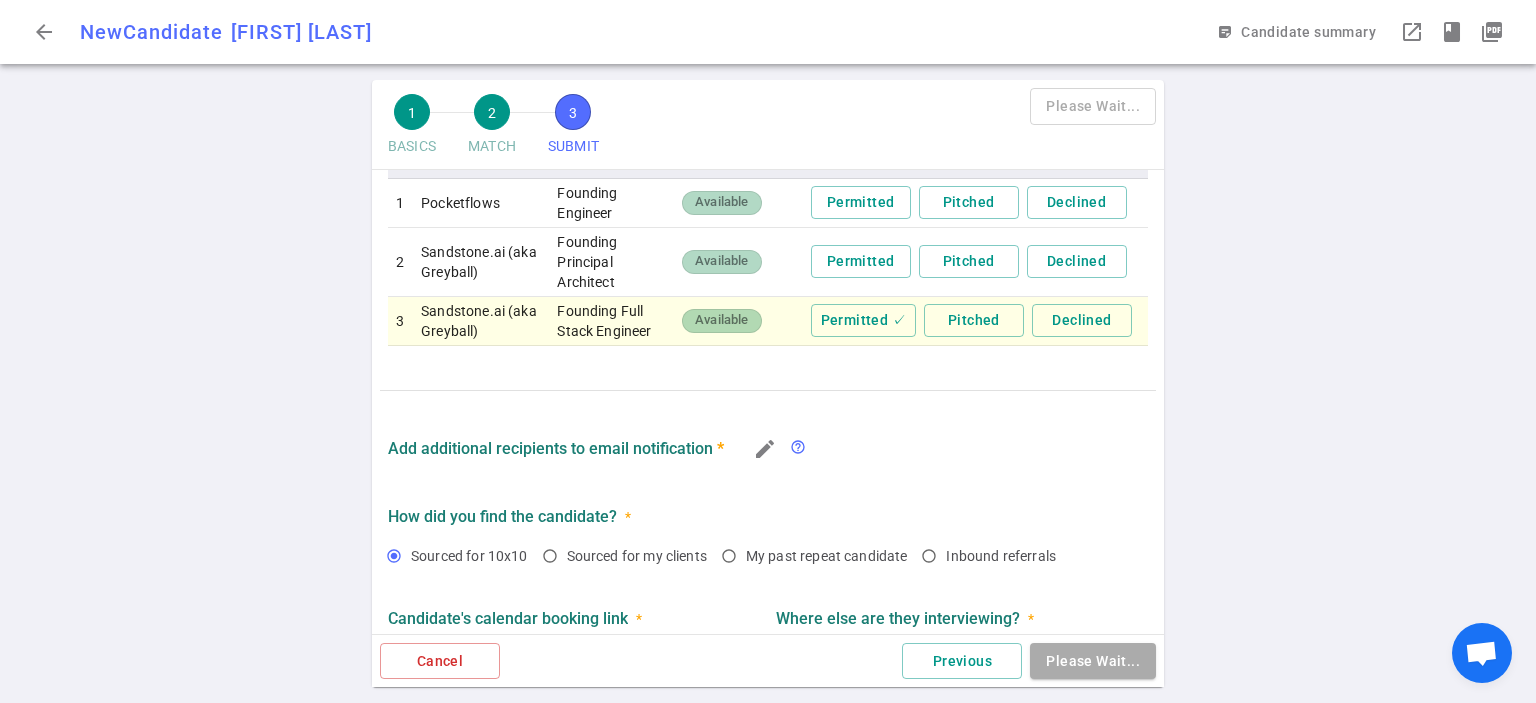 scroll, scrollTop: 1436, scrollLeft: 0, axis: vertical 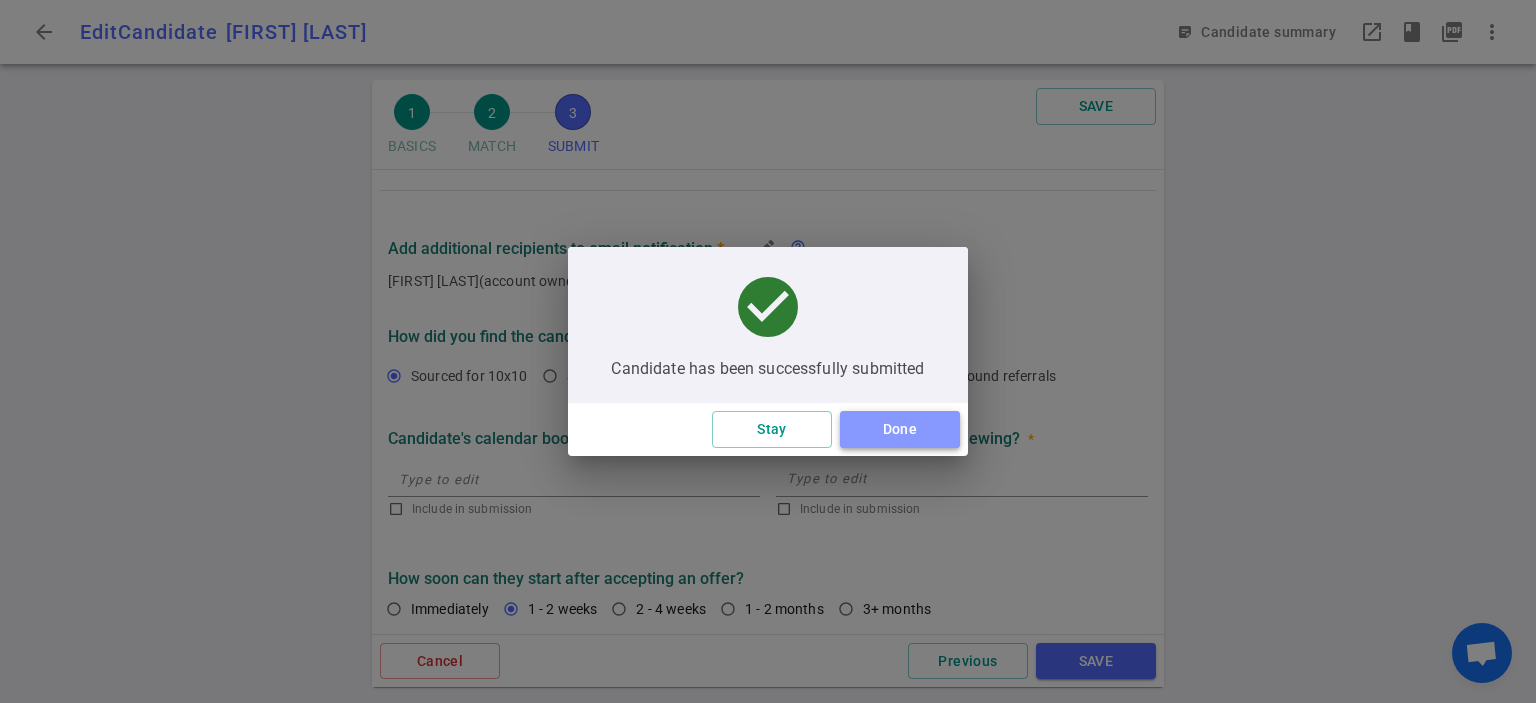 click on "Done" at bounding box center [900, 429] 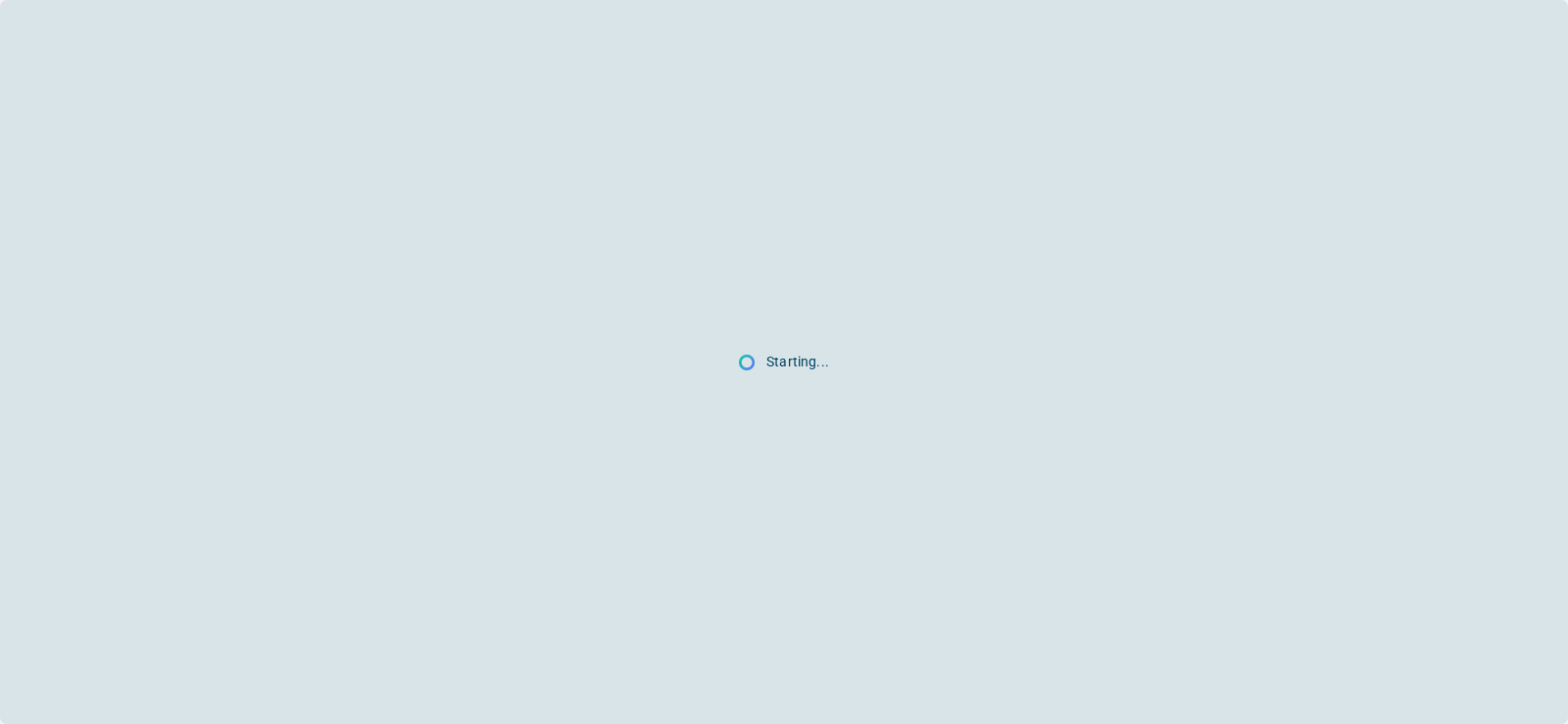 scroll, scrollTop: 0, scrollLeft: 0, axis: both 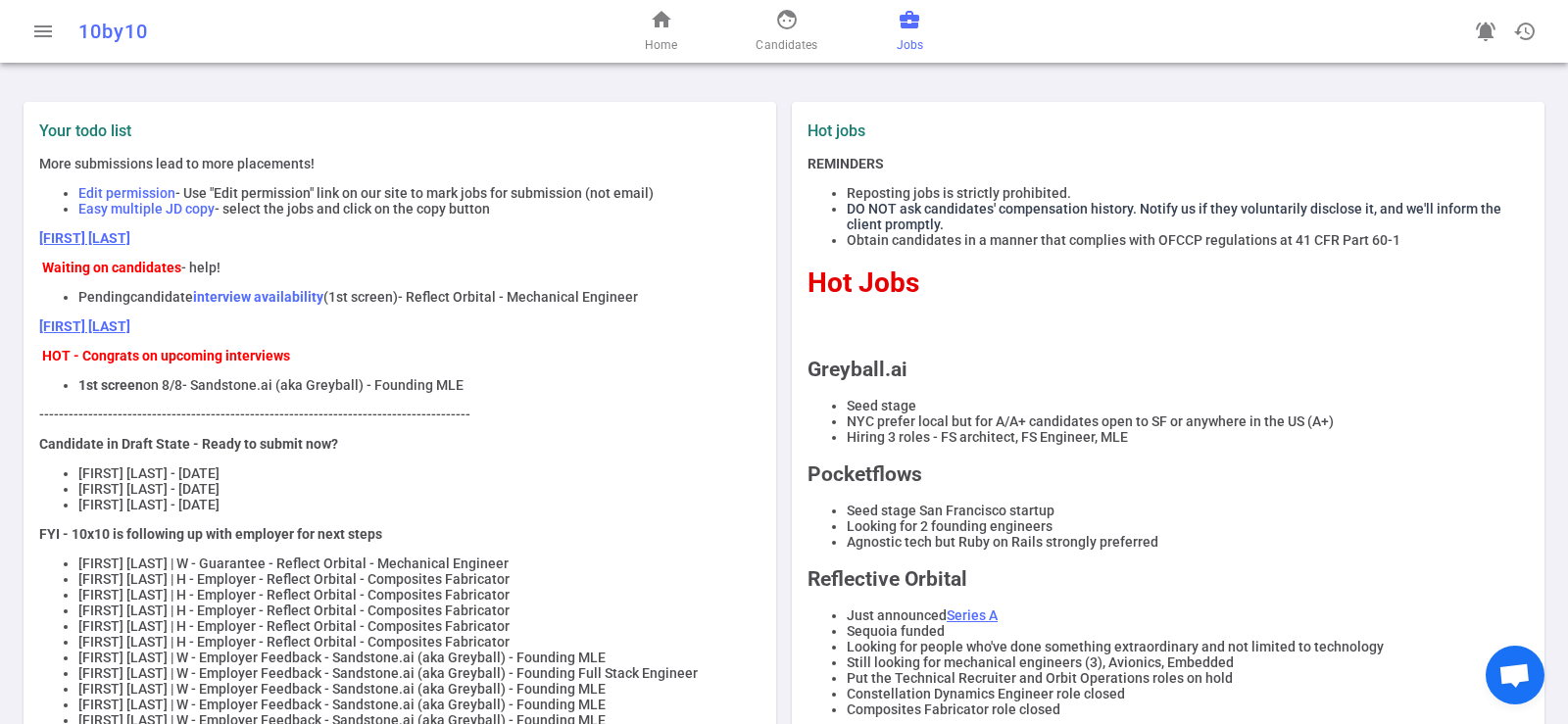 click on "business_center" at bounding box center [909, 20] 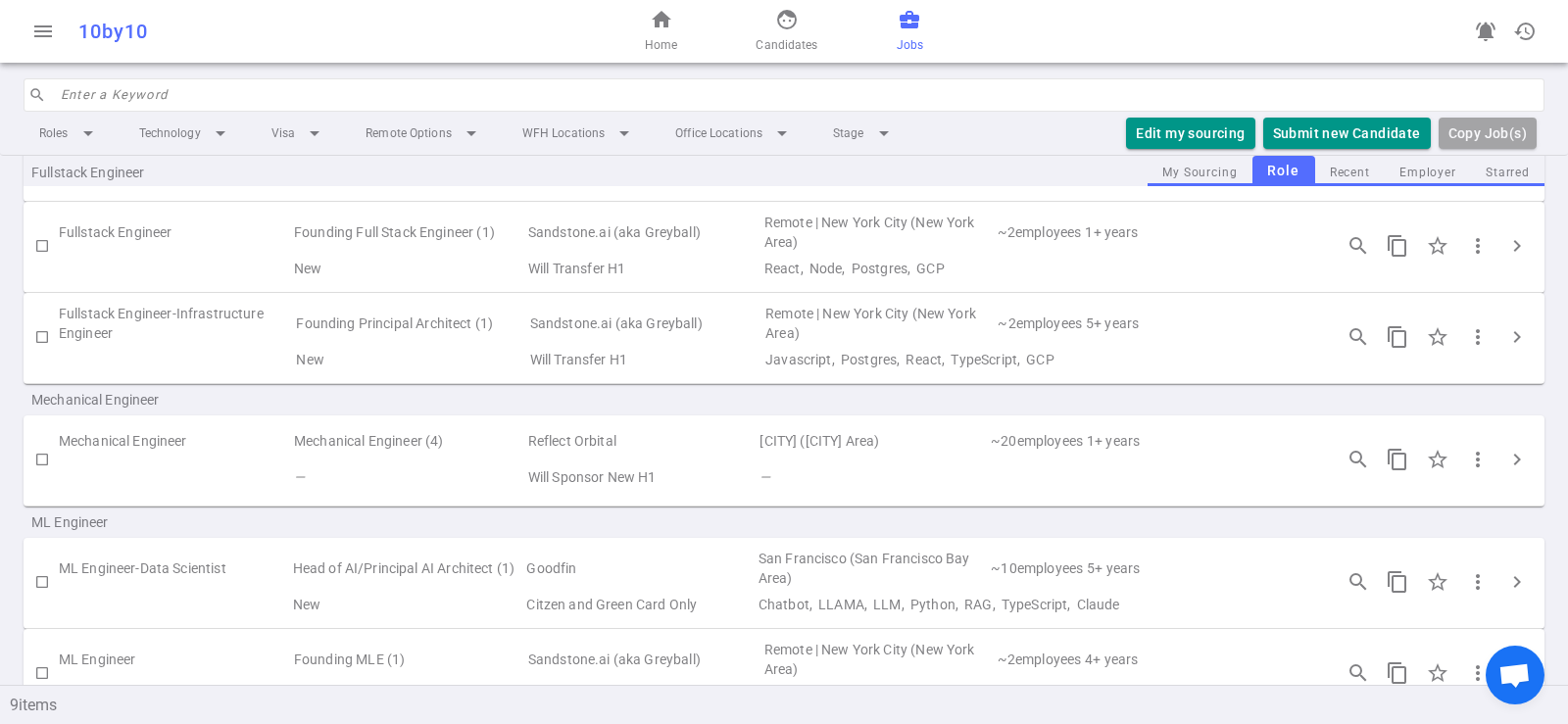 scroll, scrollTop: 229, scrollLeft: 0, axis: vertical 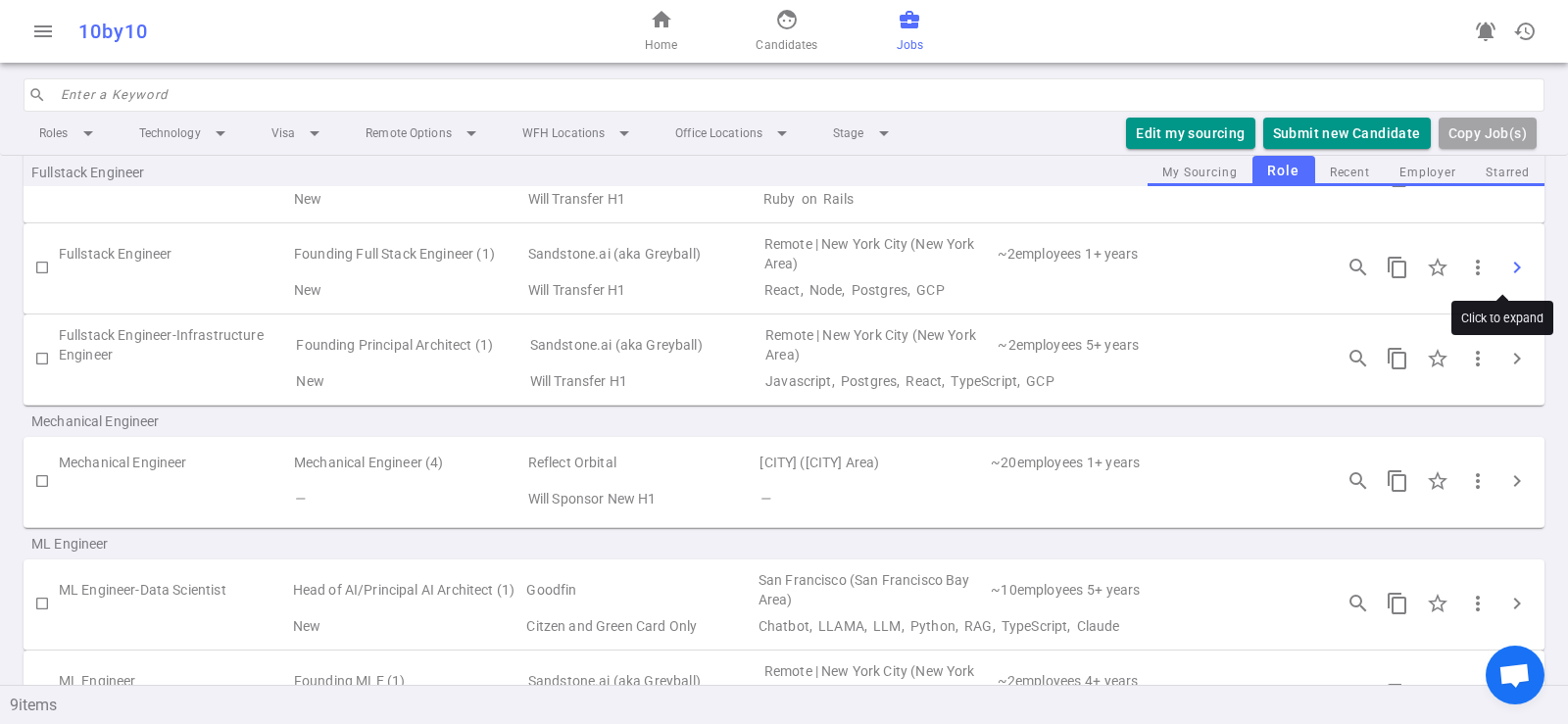 click on "chevron_right" at bounding box center (1517, 267) 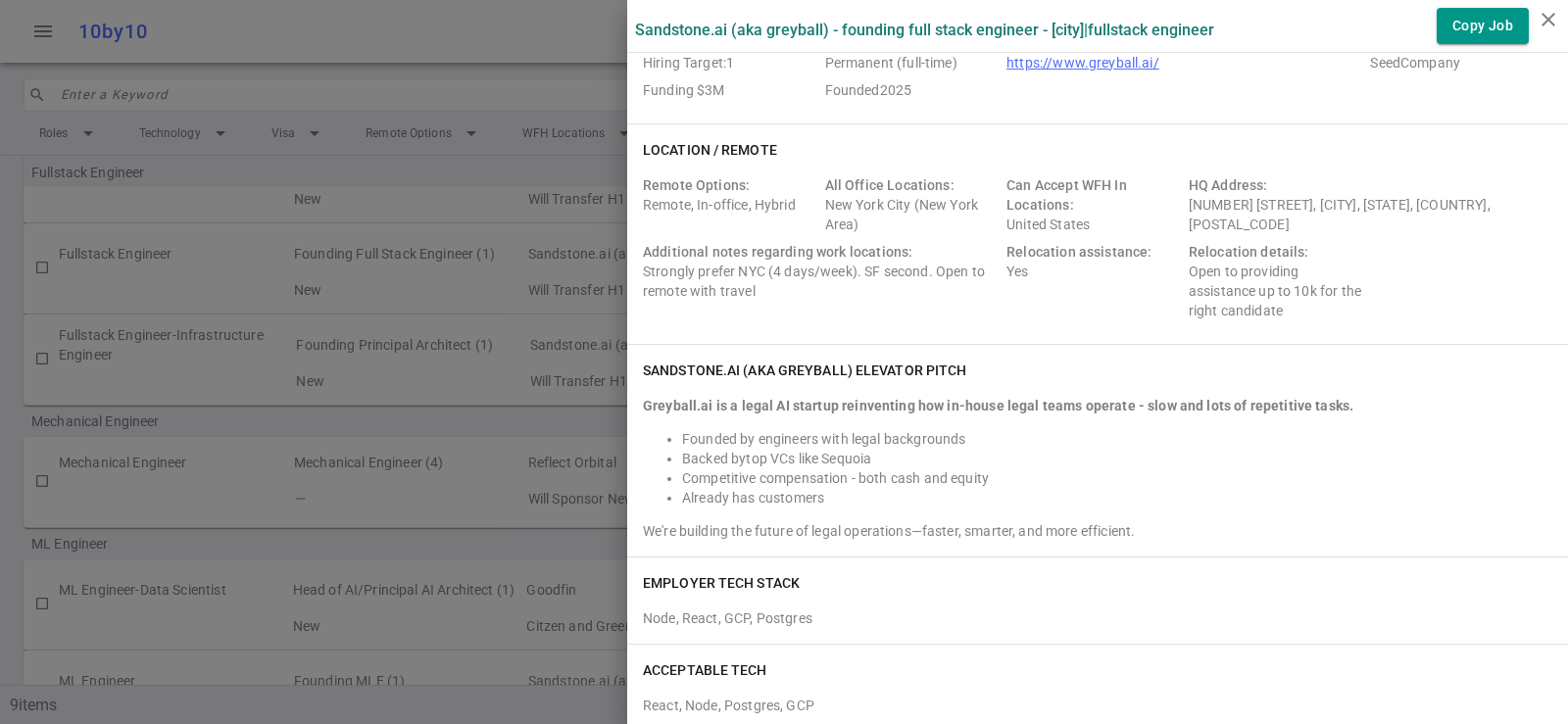scroll, scrollTop: 294, scrollLeft: 0, axis: vertical 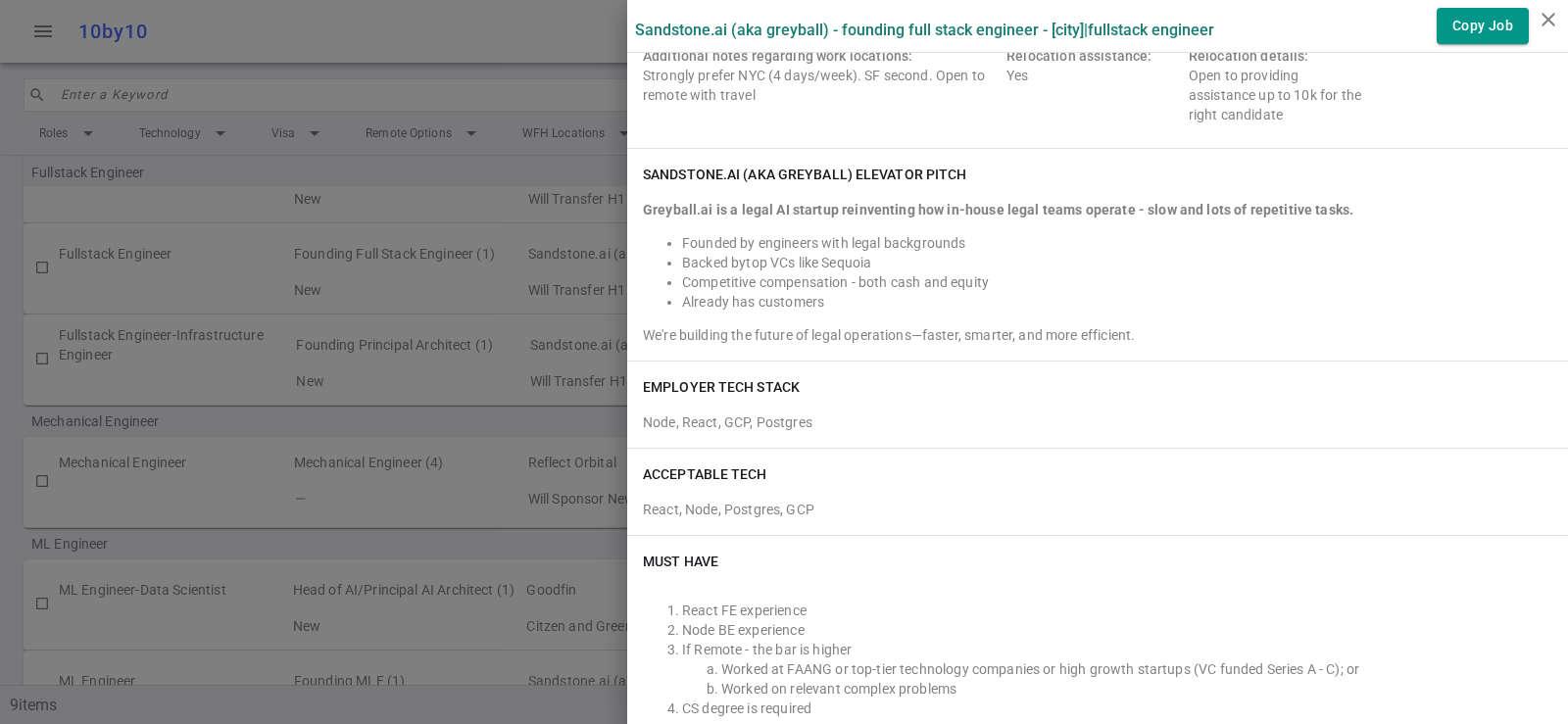 click on "Greyball.ai is a legal AI startup reinventing how in-house legal teams operate - slow and lots of repetitive tasks. Founded by engineers with legal backgrounds Backed by  top VCs like Sequoia Competitive compensation - both cash and equity Already has customers We're building the future of legal operations—faster, smarter, and more efficient." at bounding box center (1098, 272) 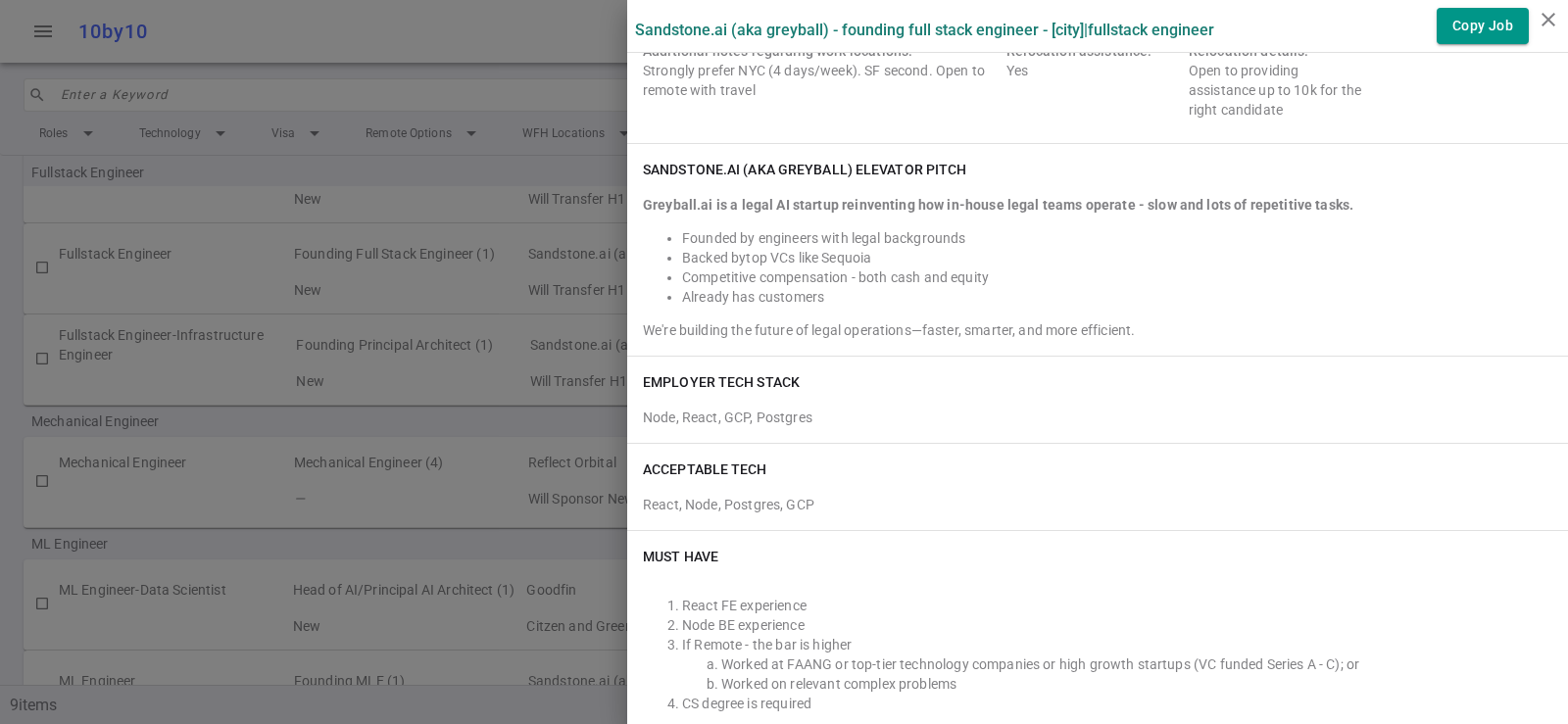 scroll, scrollTop: 0, scrollLeft: 0, axis: both 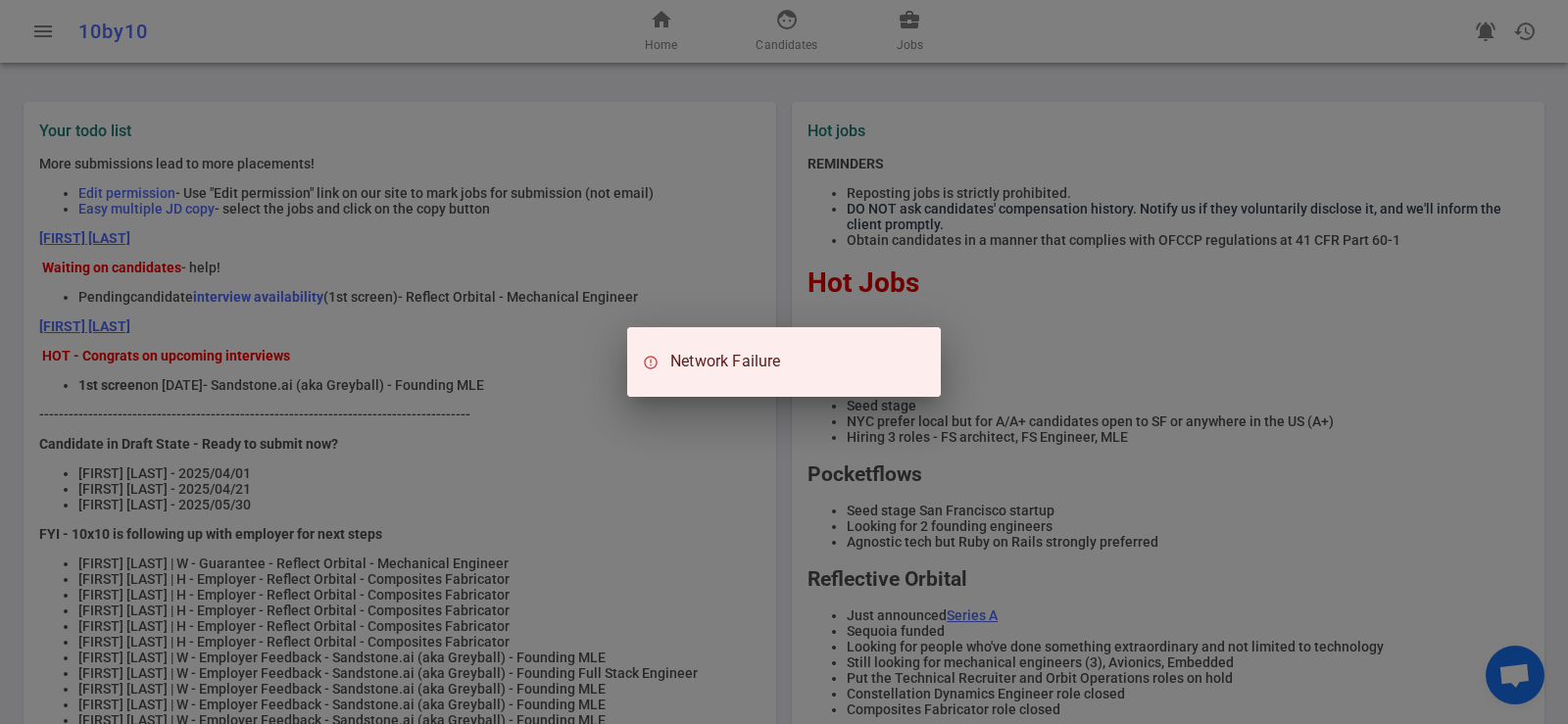 drag, startPoint x: 0, startPoint y: 242, endPoint x: 177, endPoint y: 230, distance: 177.40631 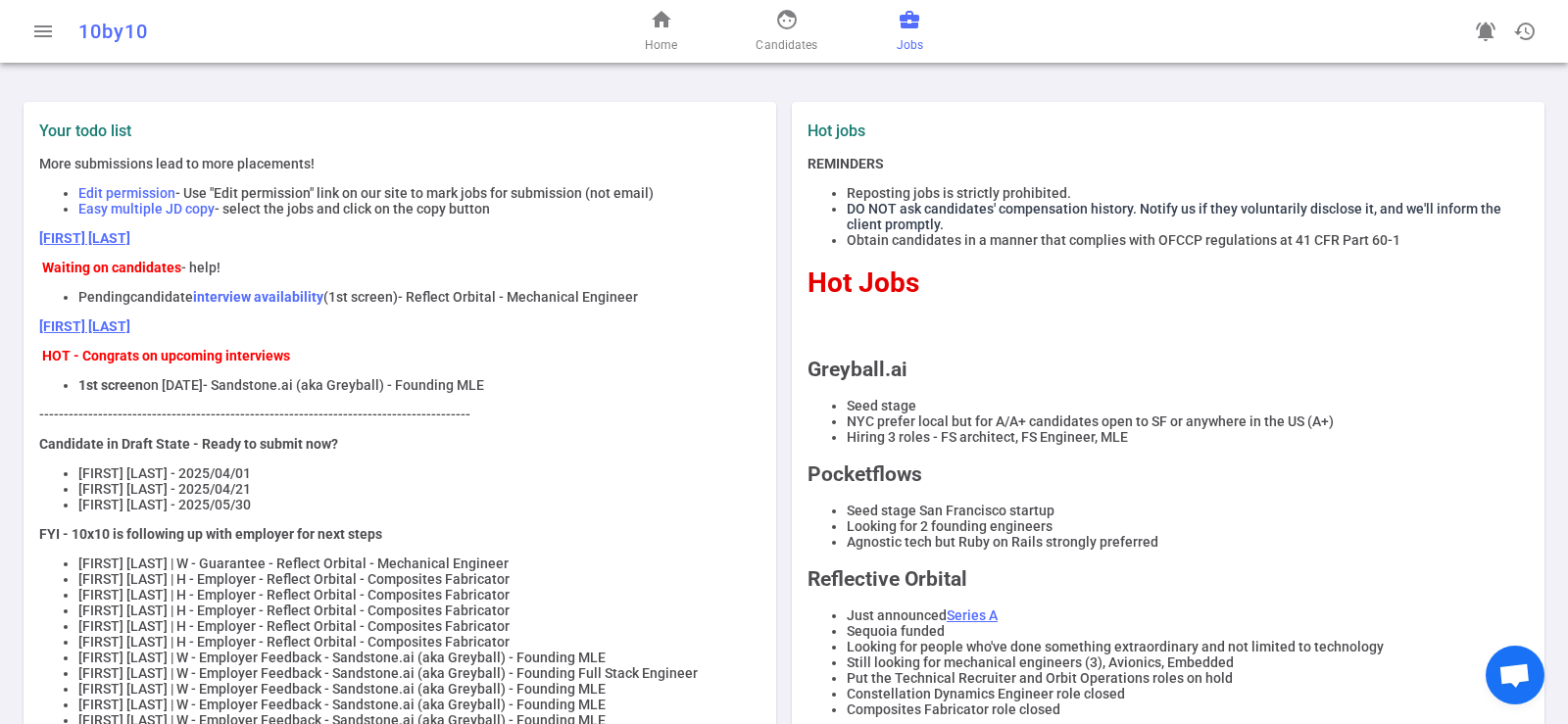 click on "business_center" at bounding box center [909, 20] 